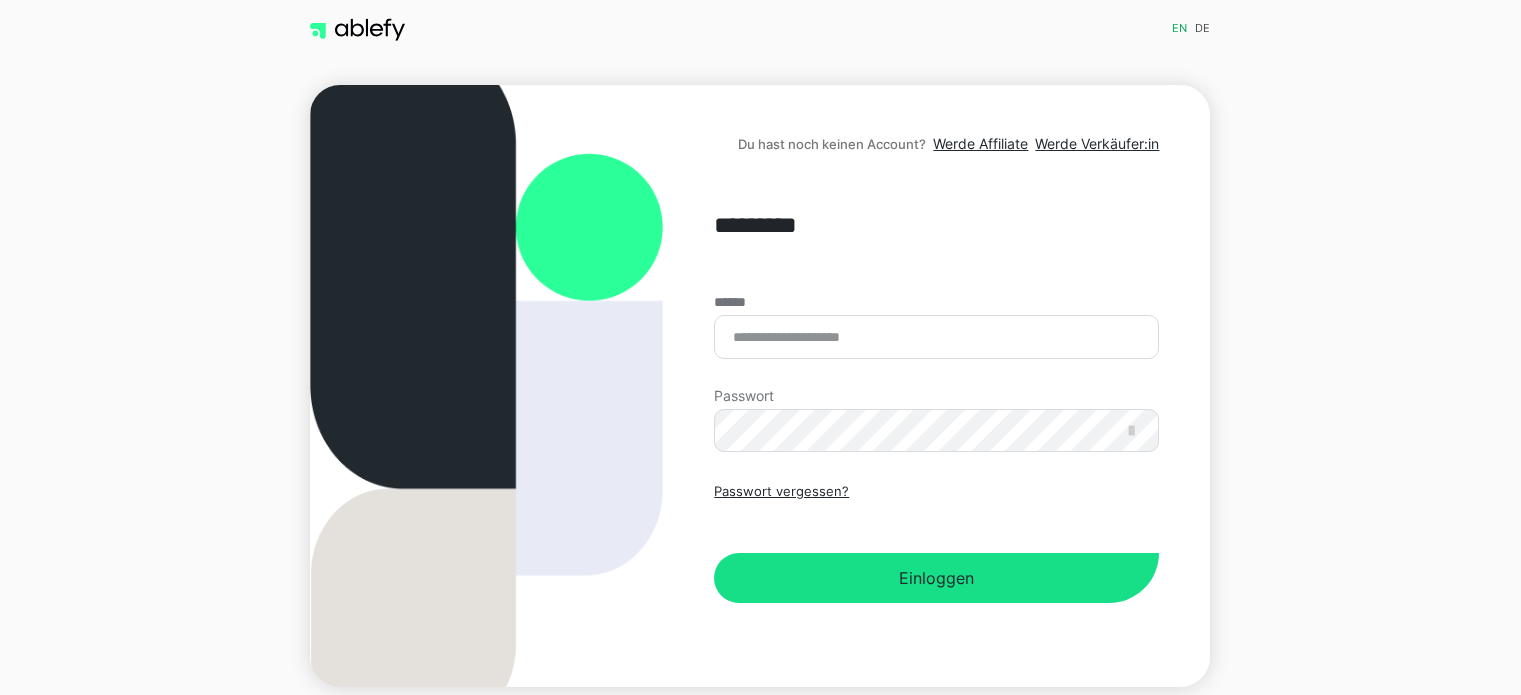 scroll, scrollTop: 0, scrollLeft: 0, axis: both 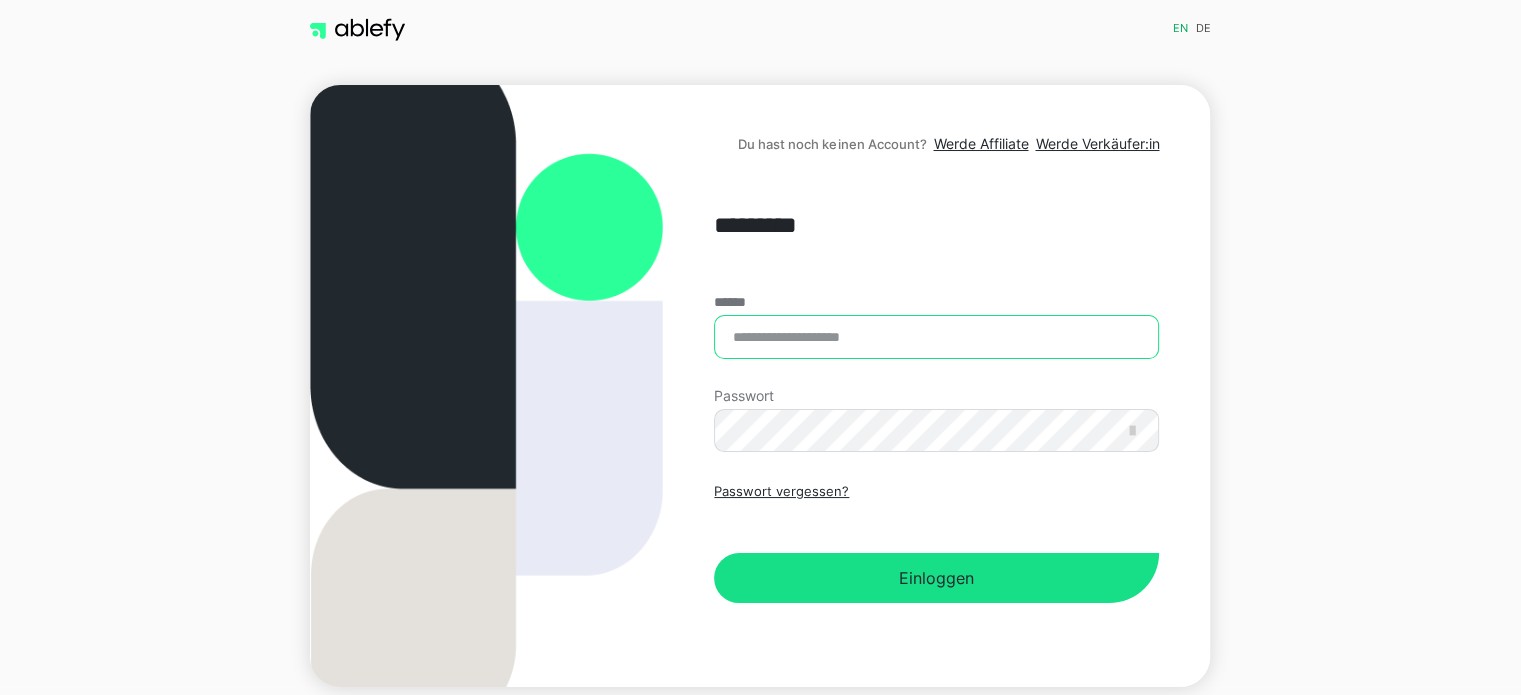 click on "******" at bounding box center [936, 337] 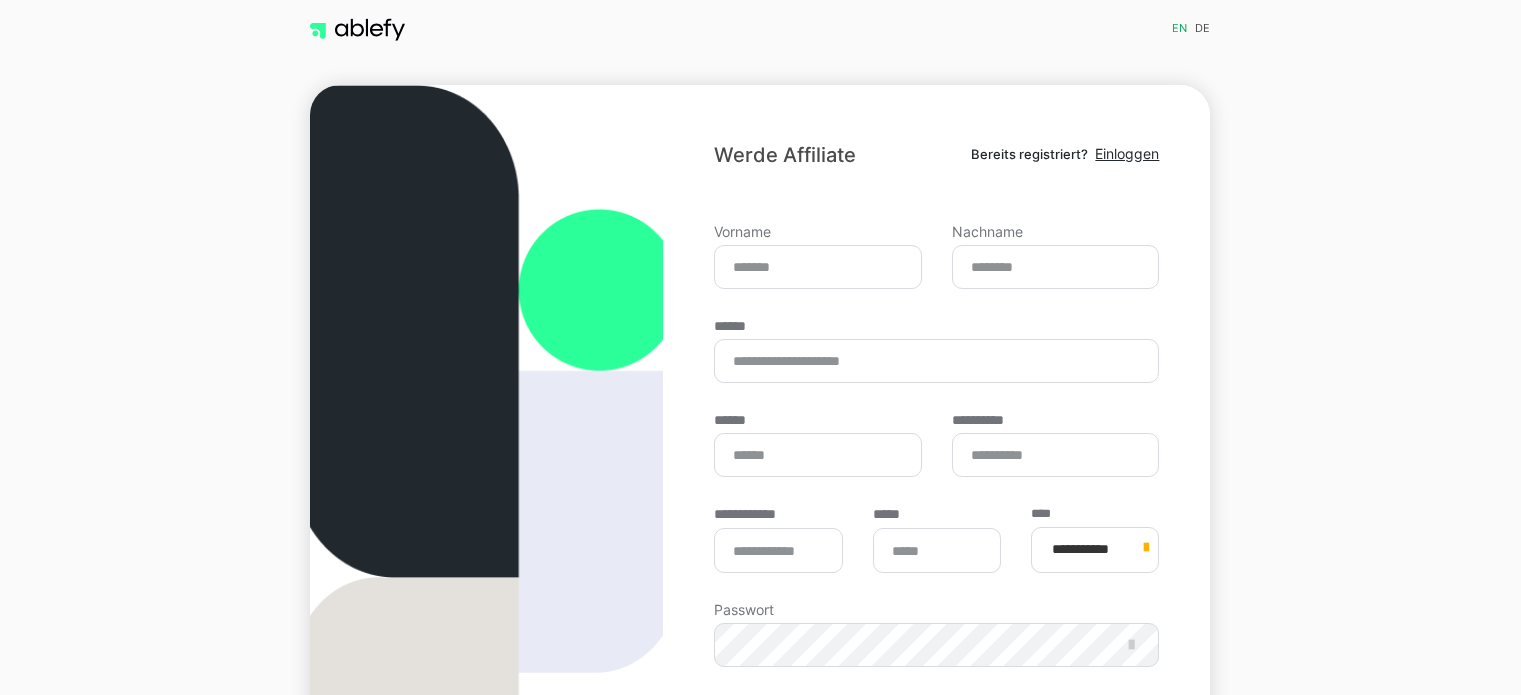 scroll, scrollTop: 0, scrollLeft: 0, axis: both 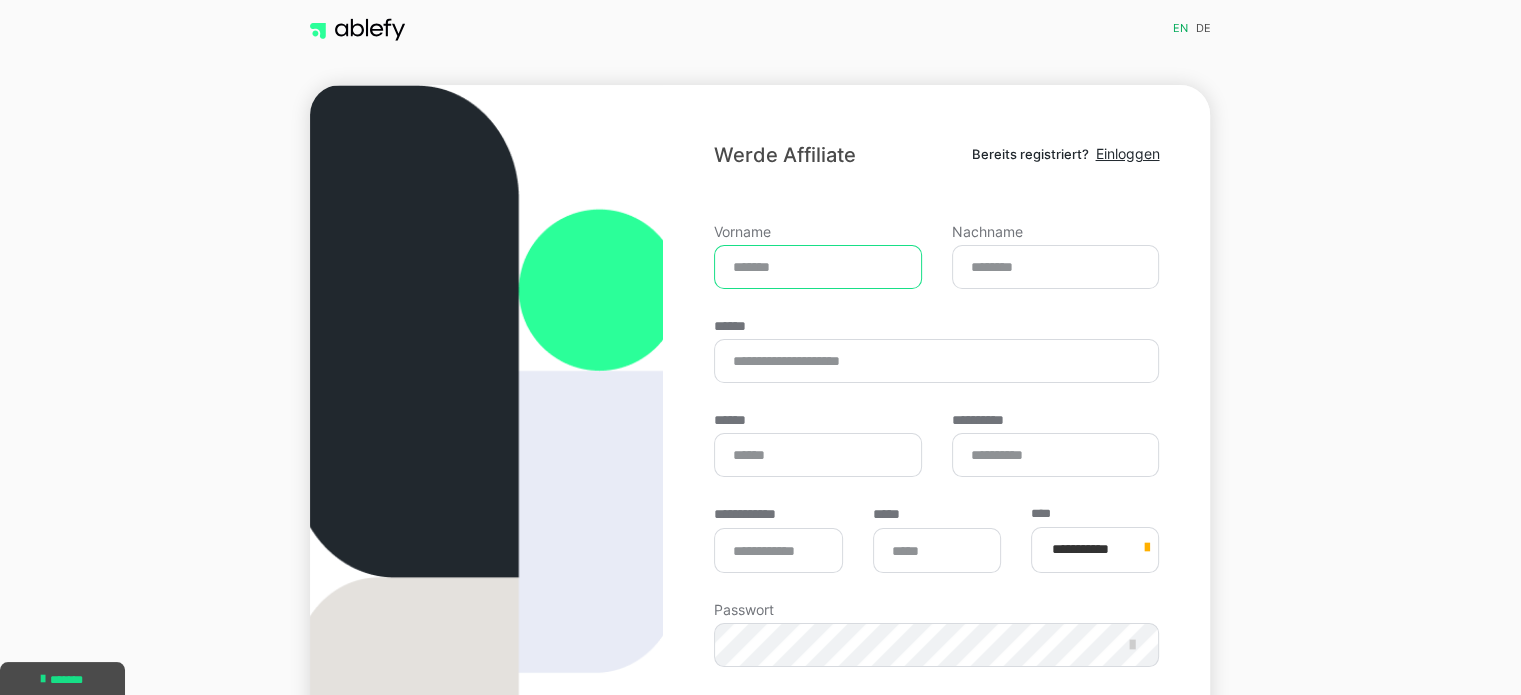 click on "Vorname" at bounding box center (818, 267) 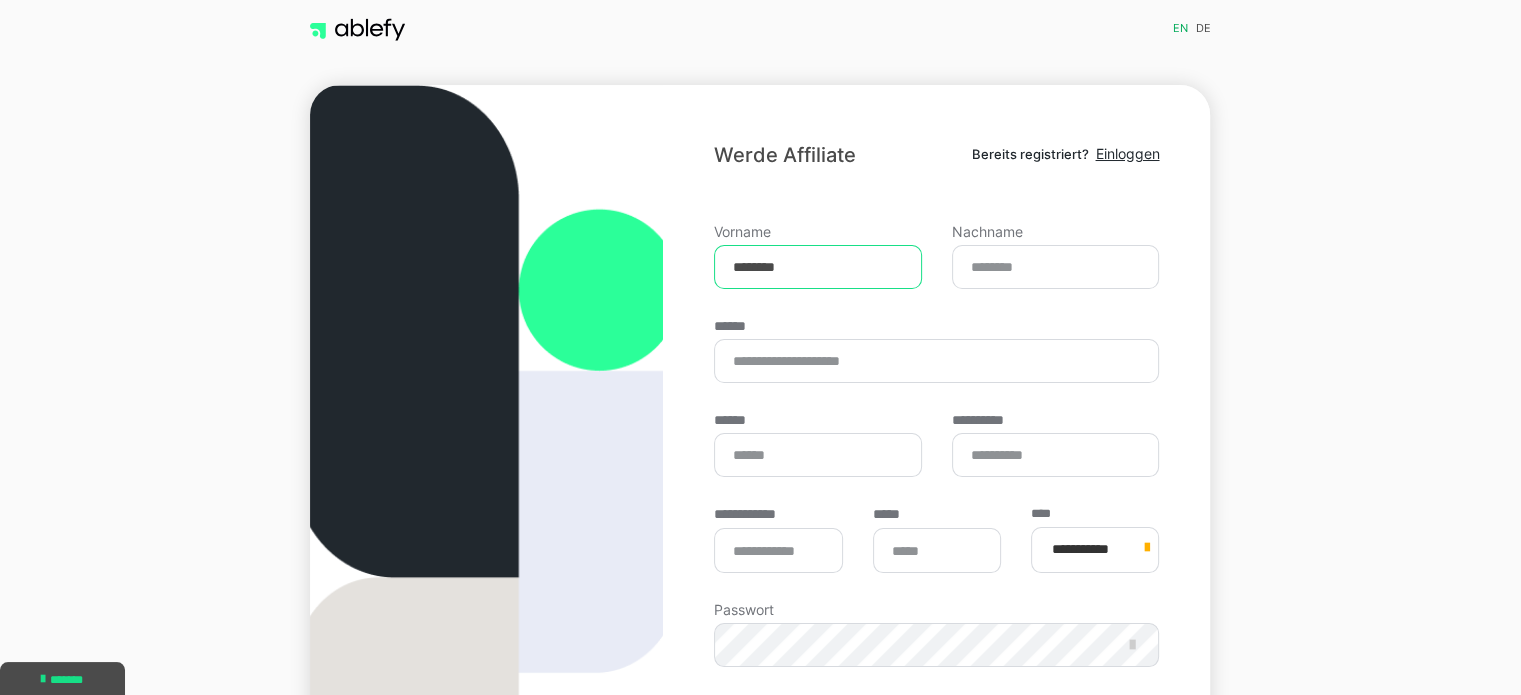 type on "********" 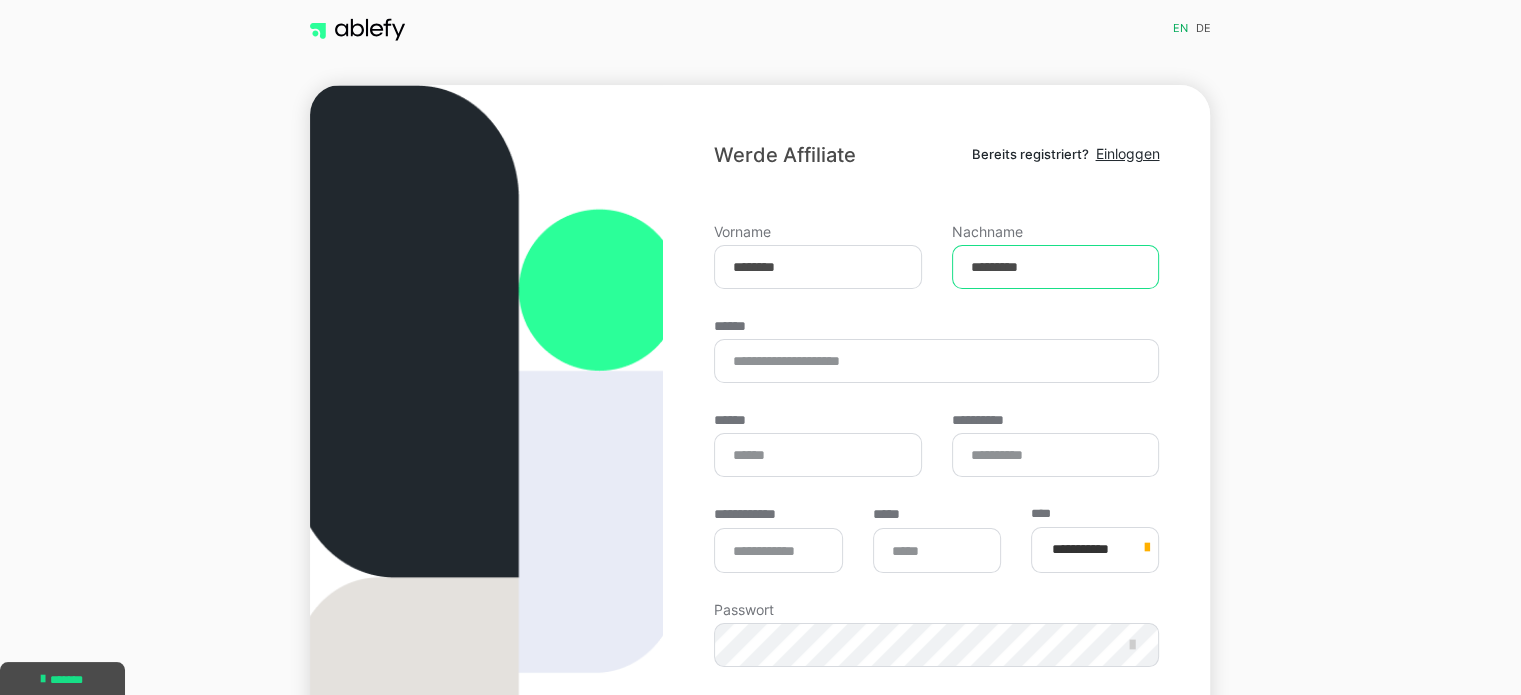 type on "*********" 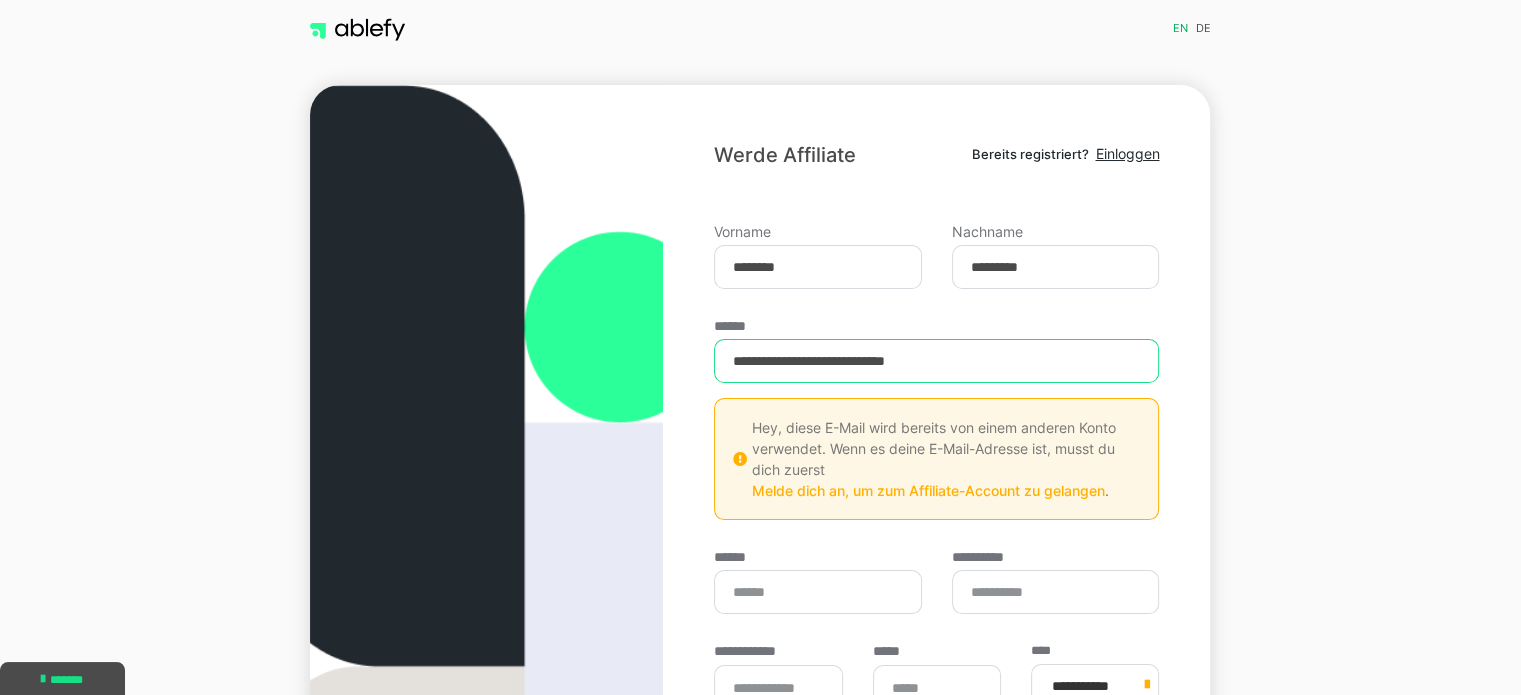 type on "**********" 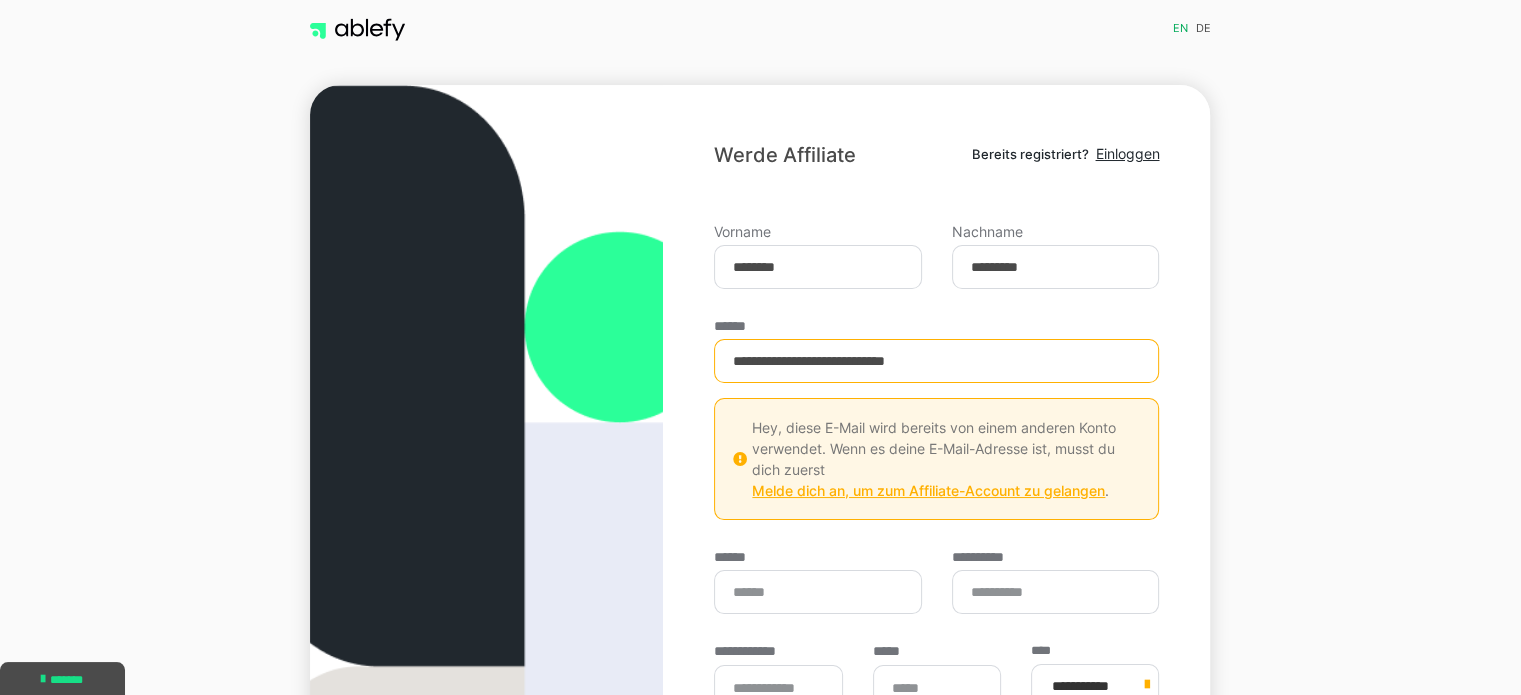 click on "Melde dich an, um zum Affiliate-Account zu gelangen" at bounding box center (928, 490) 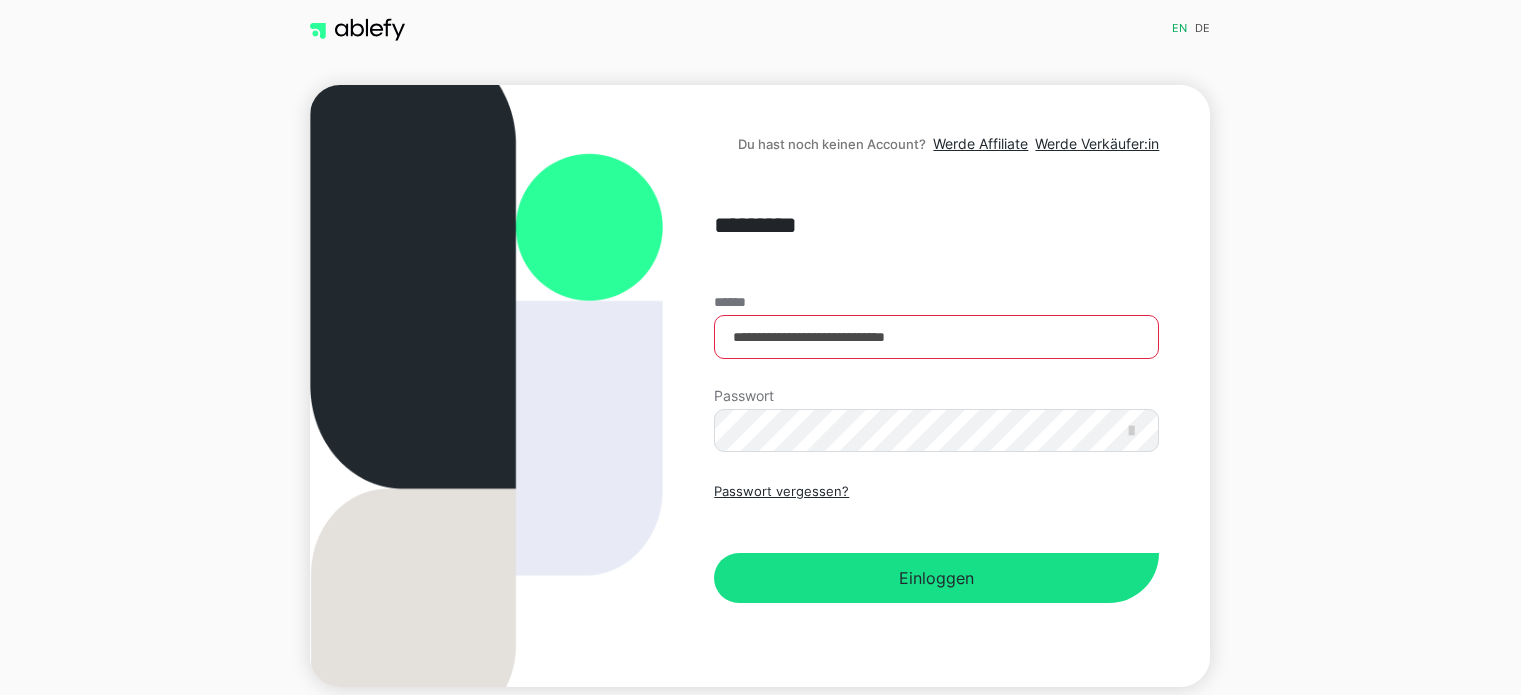 scroll, scrollTop: 0, scrollLeft: 0, axis: both 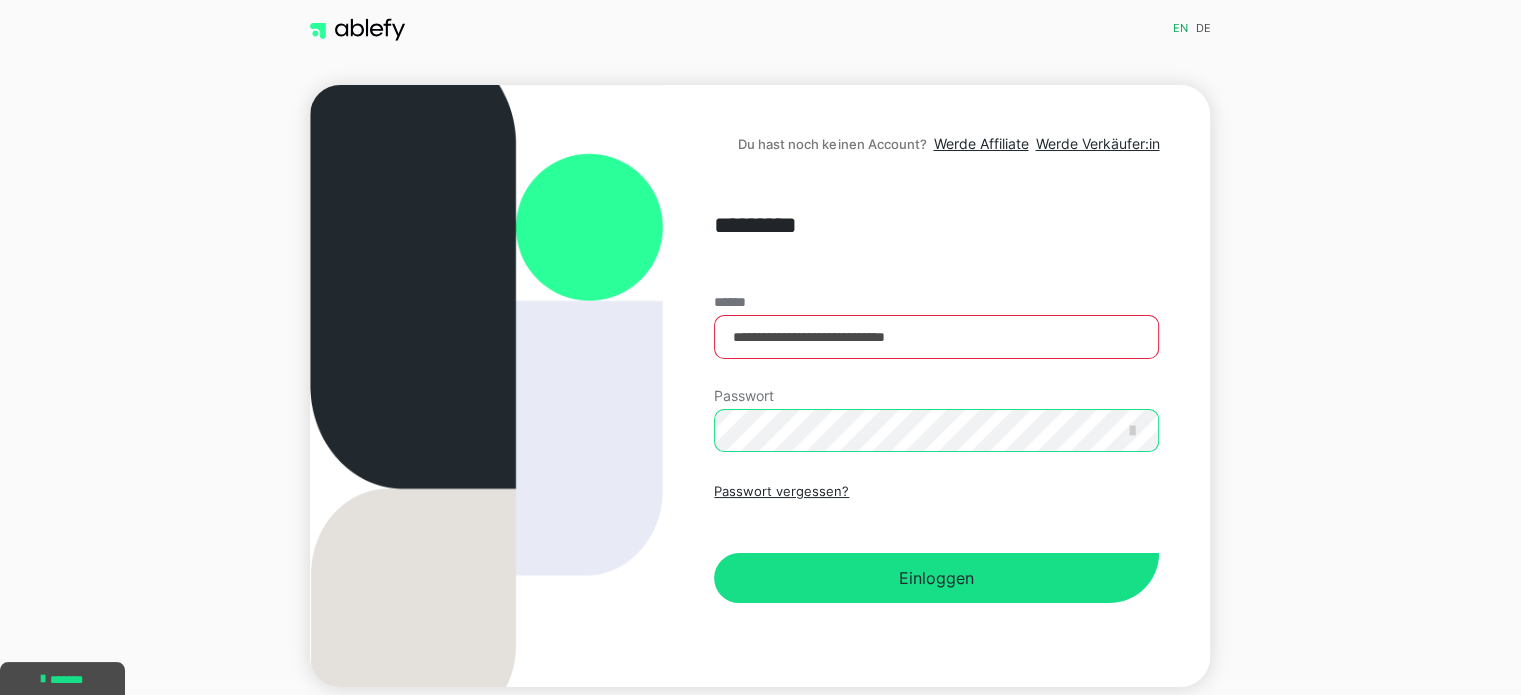click on "Einloggen" at bounding box center [936, 578] 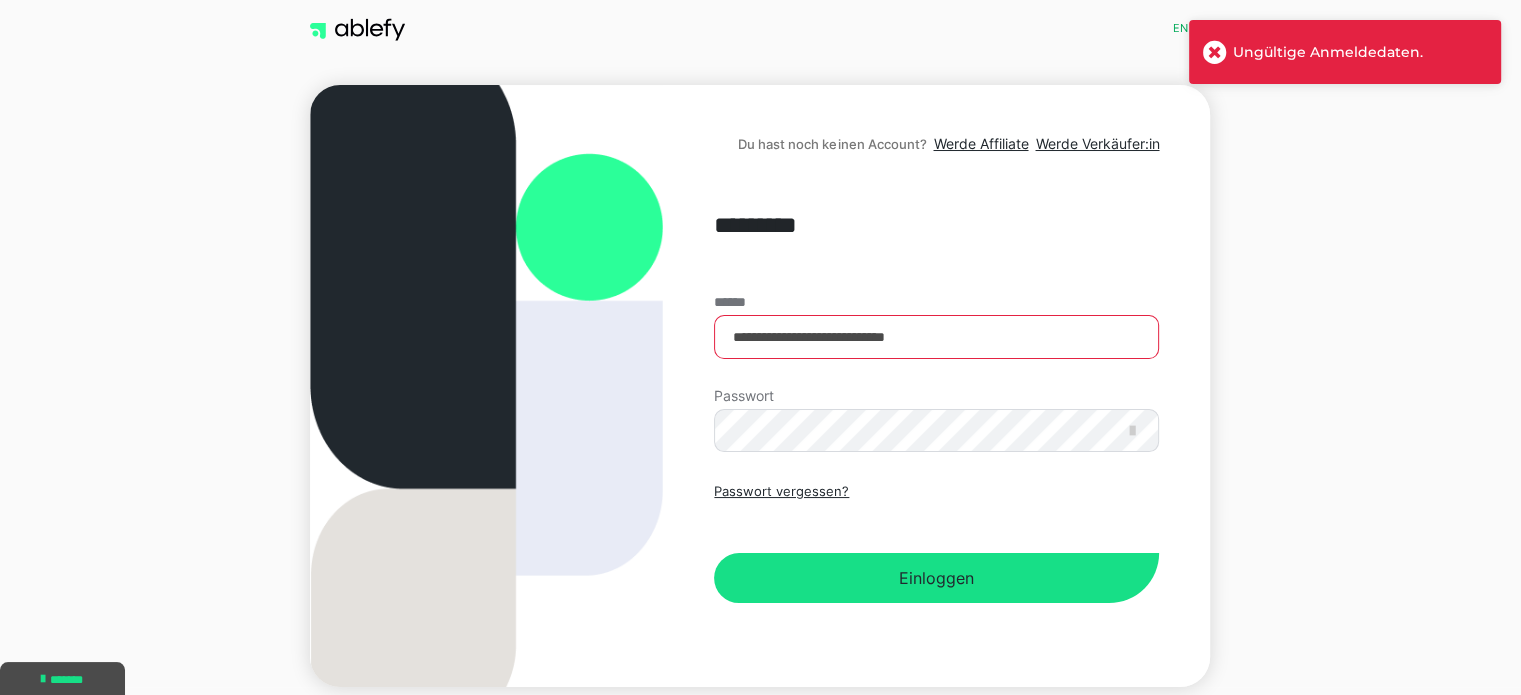 click on "Ungültige Anmeldedaten." at bounding box center (1345, 52) 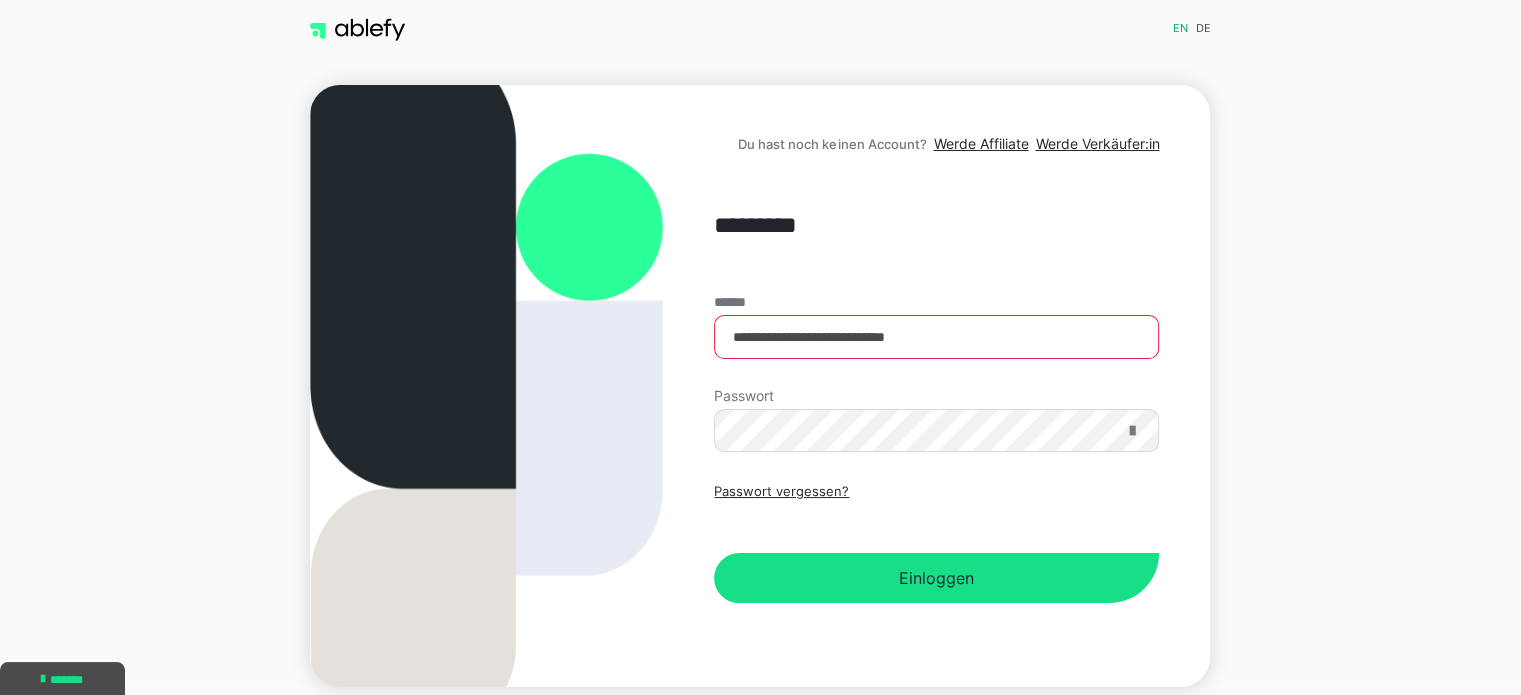 click at bounding box center (1131, 431) 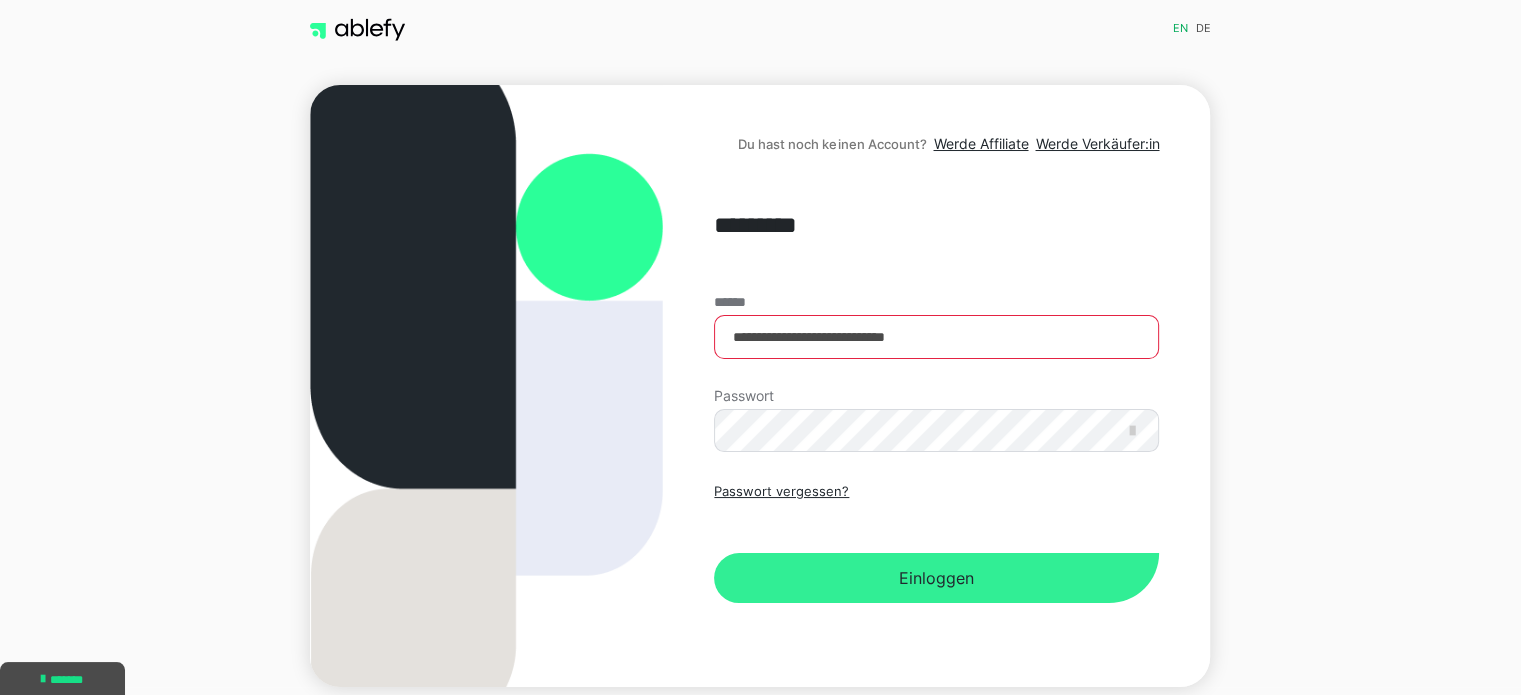 click on "Einloggen" at bounding box center (936, 578) 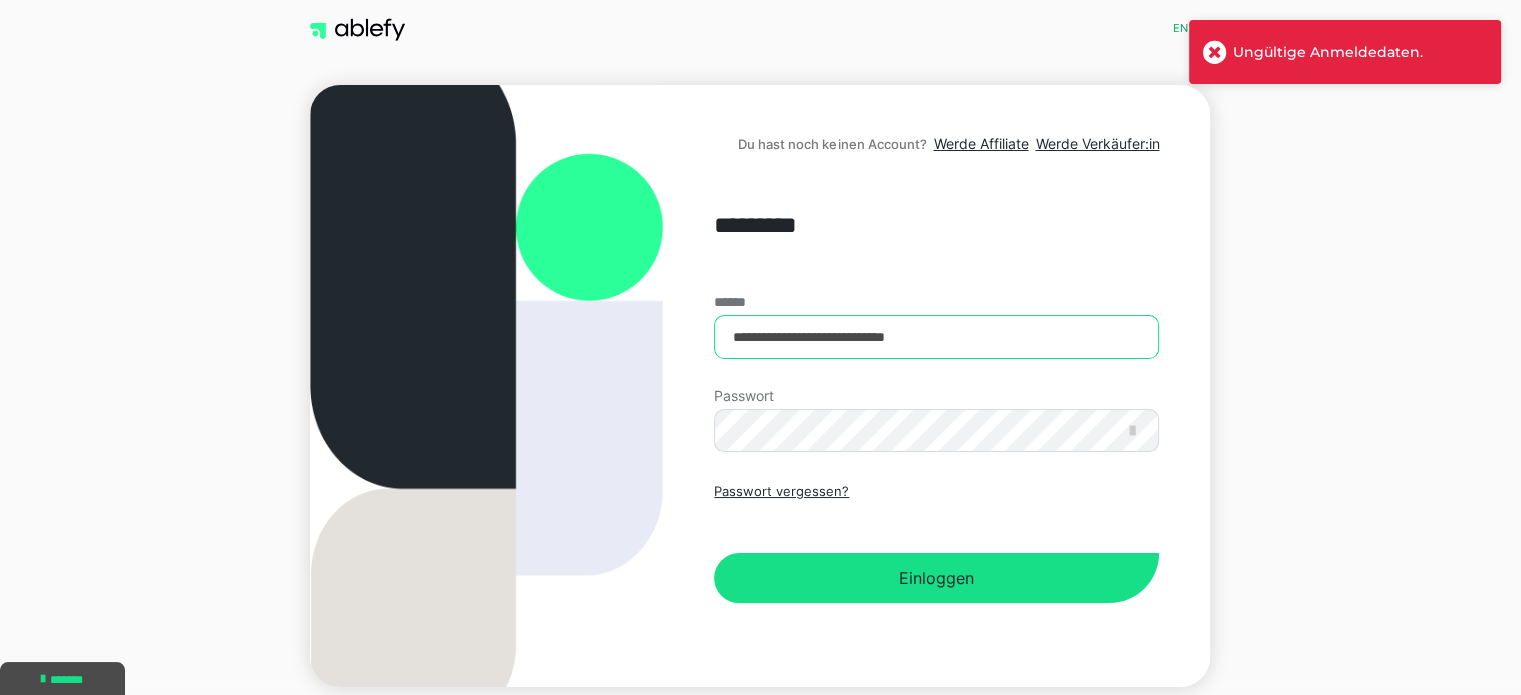 click on "**********" at bounding box center [936, 337] 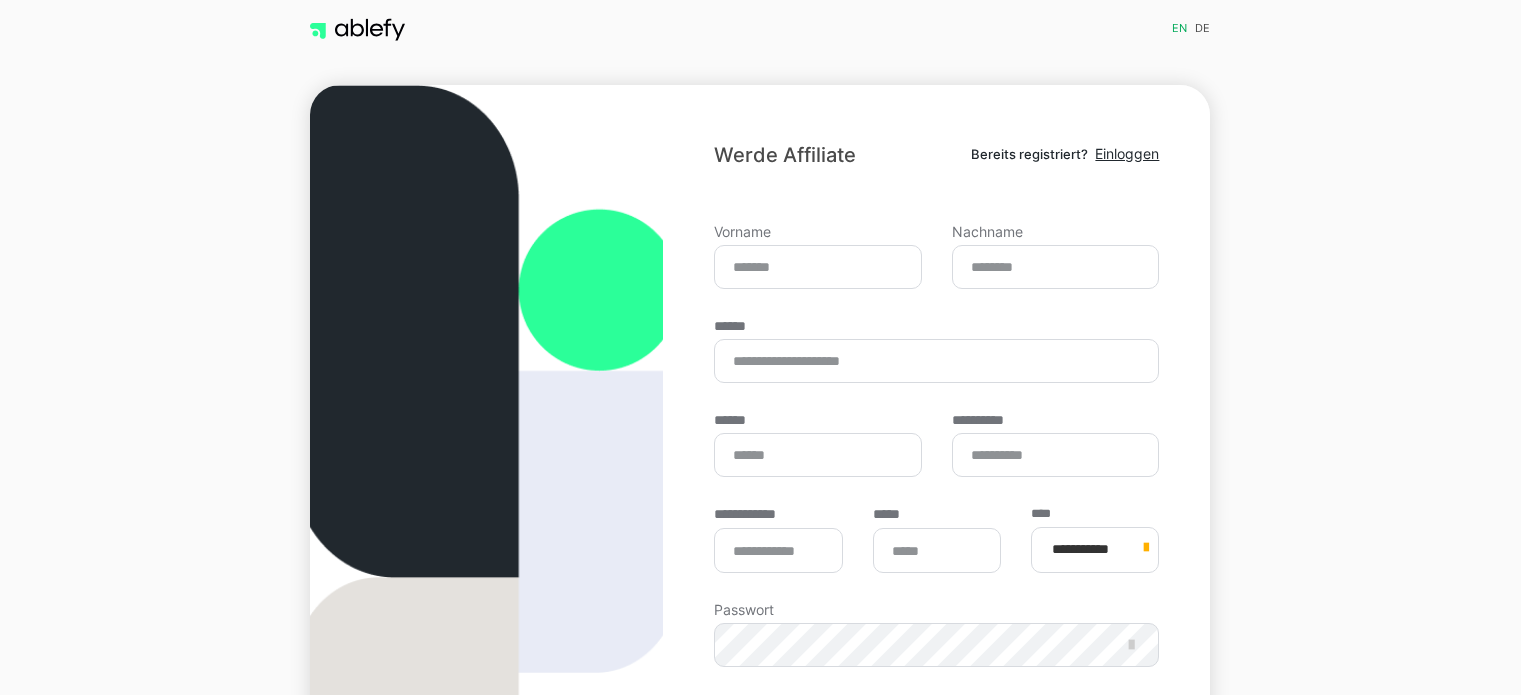 scroll, scrollTop: 0, scrollLeft: 0, axis: both 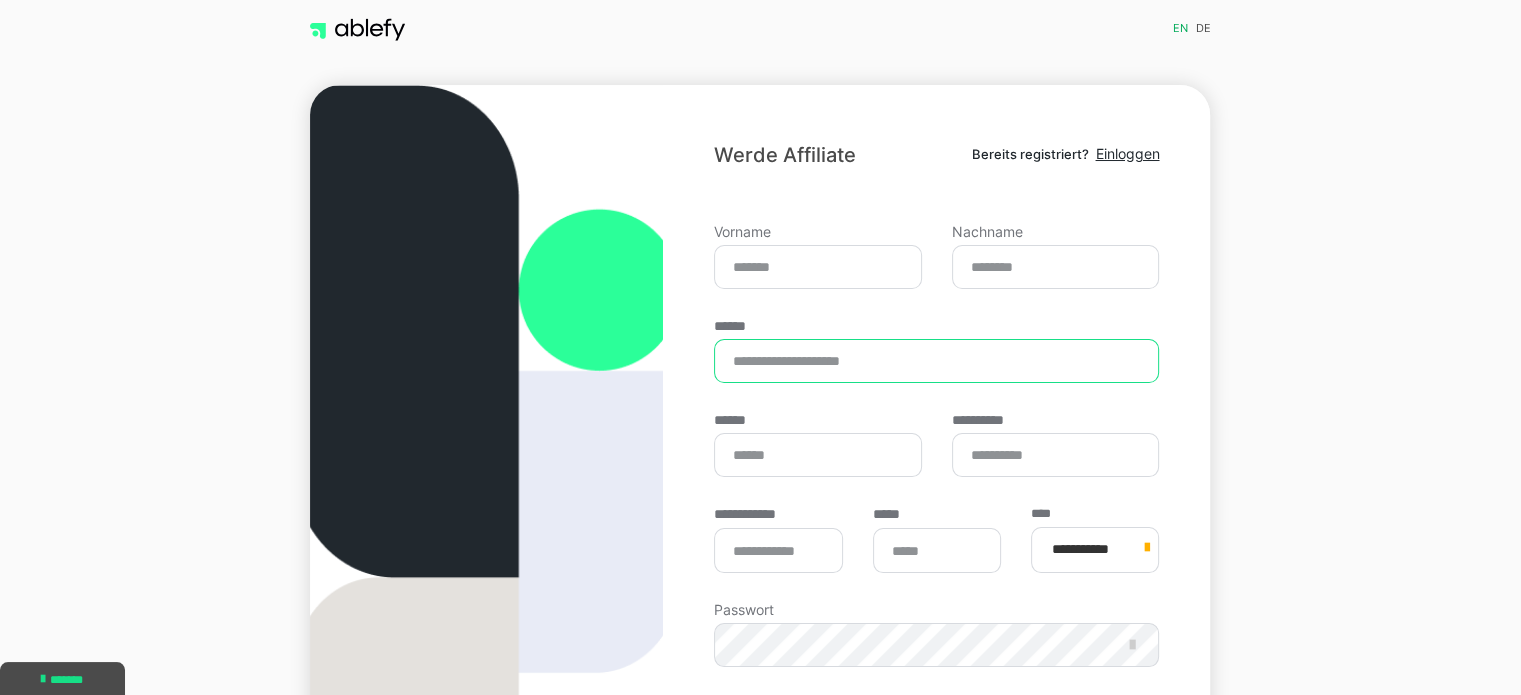 click on "******" at bounding box center [936, 361] 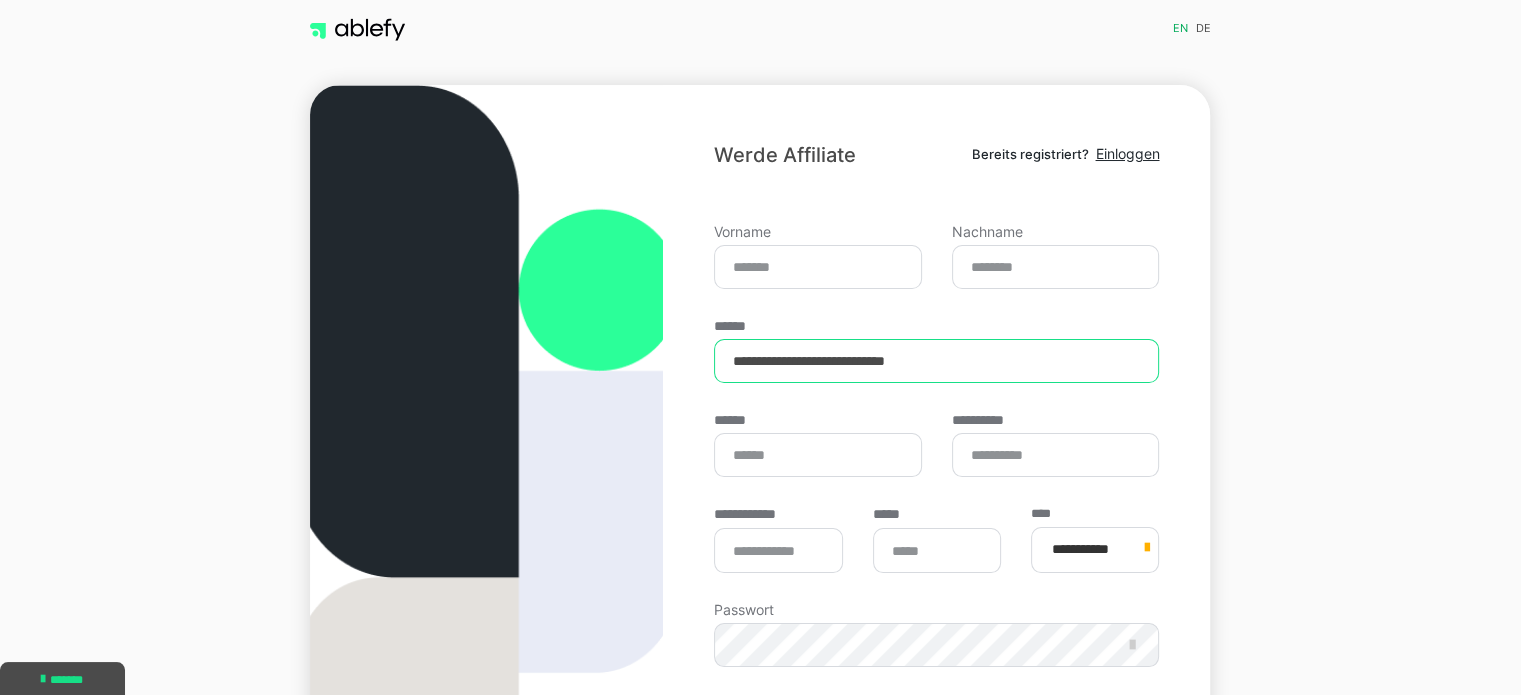 type on "**********" 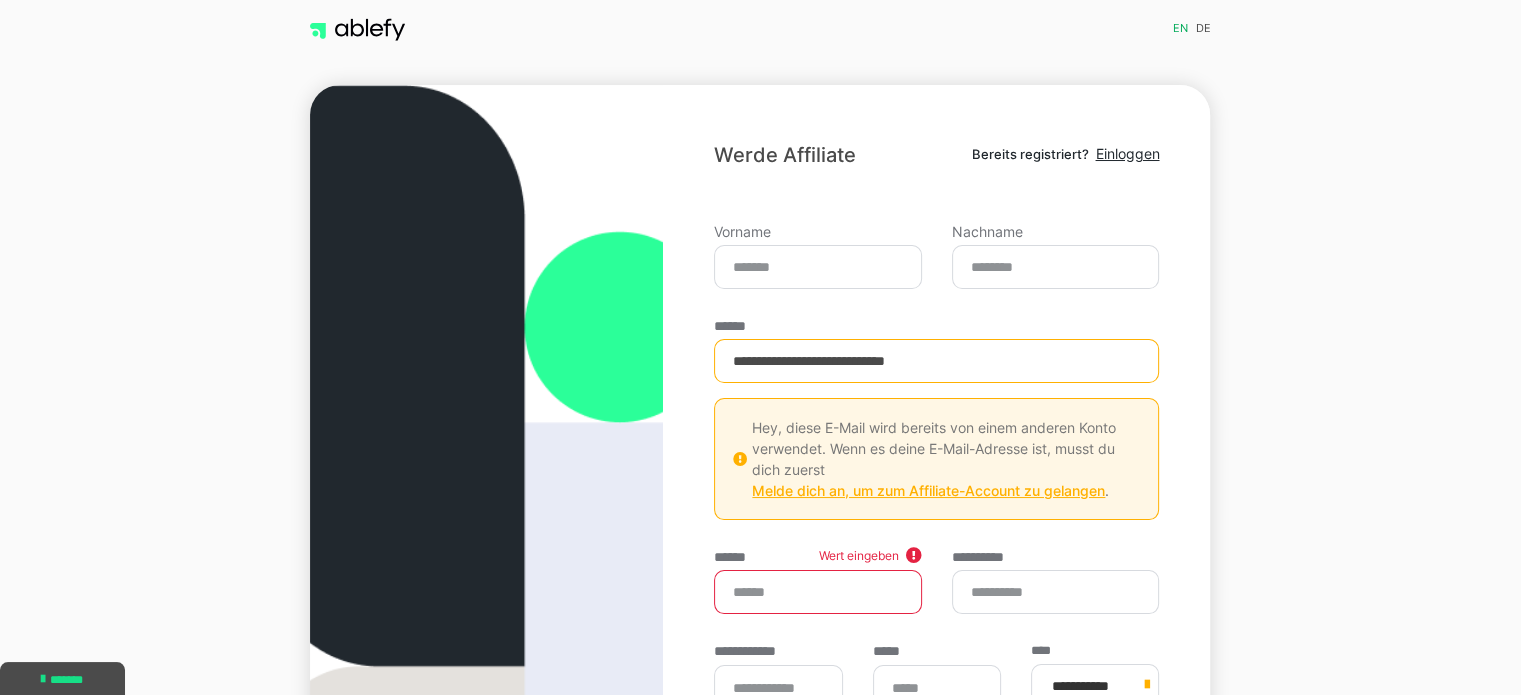 click on "Melde dich an, um zum Affiliate-Account zu gelangen" at bounding box center [928, 490] 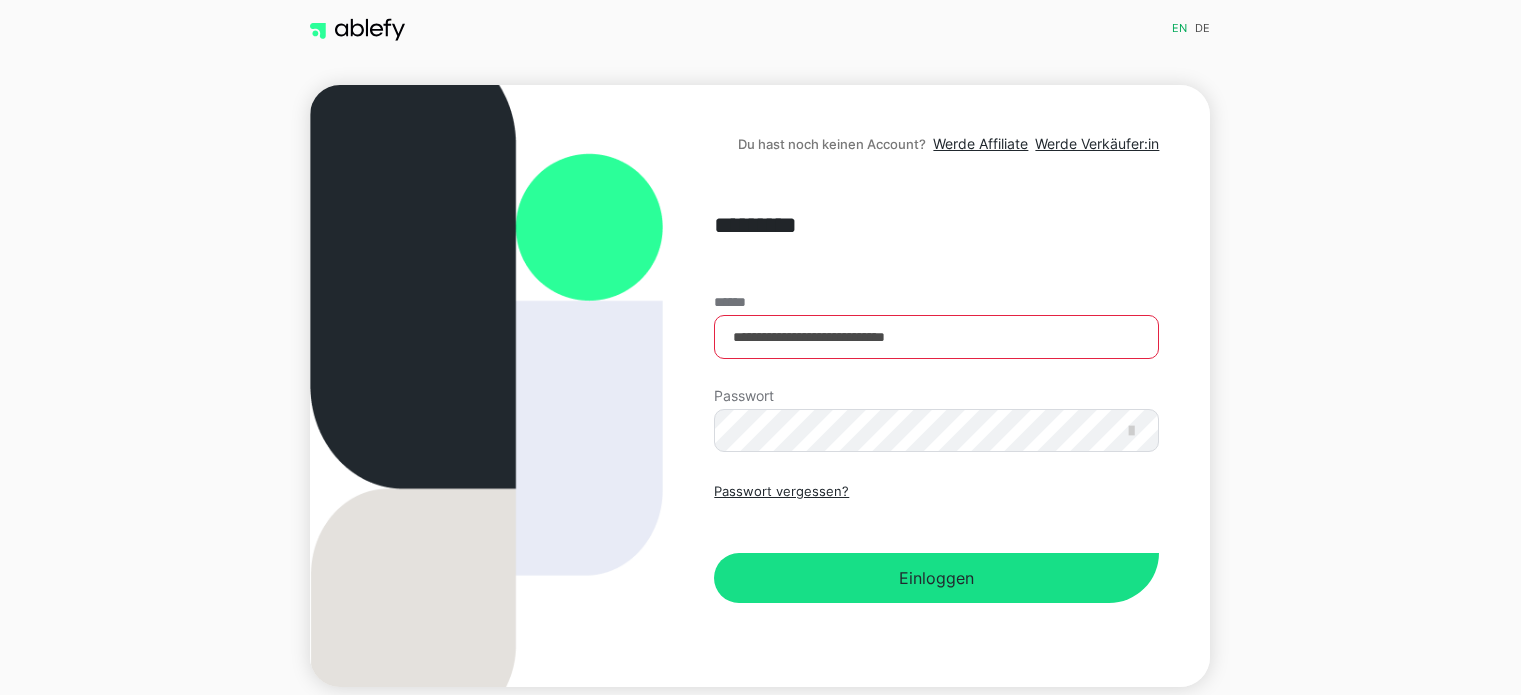 scroll, scrollTop: 0, scrollLeft: 0, axis: both 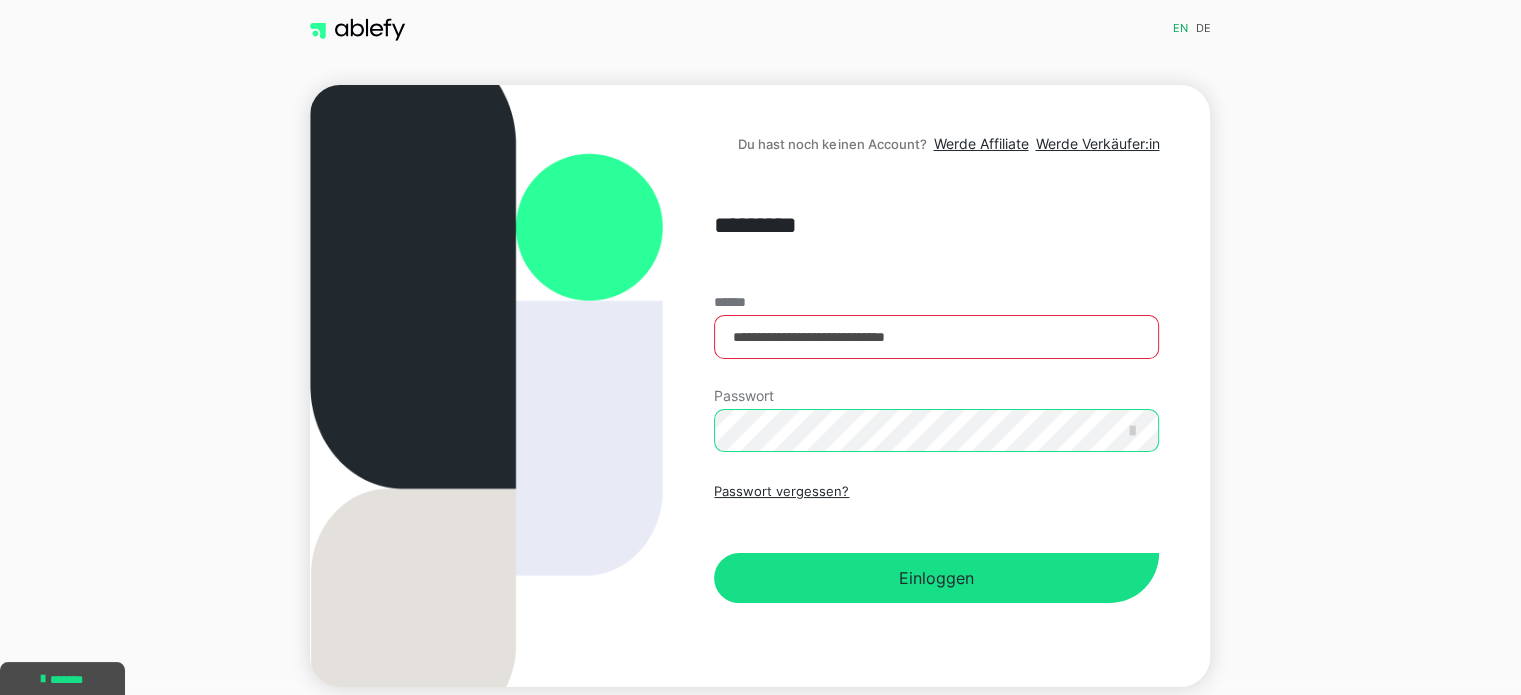 click on "Einloggen" at bounding box center [936, 578] 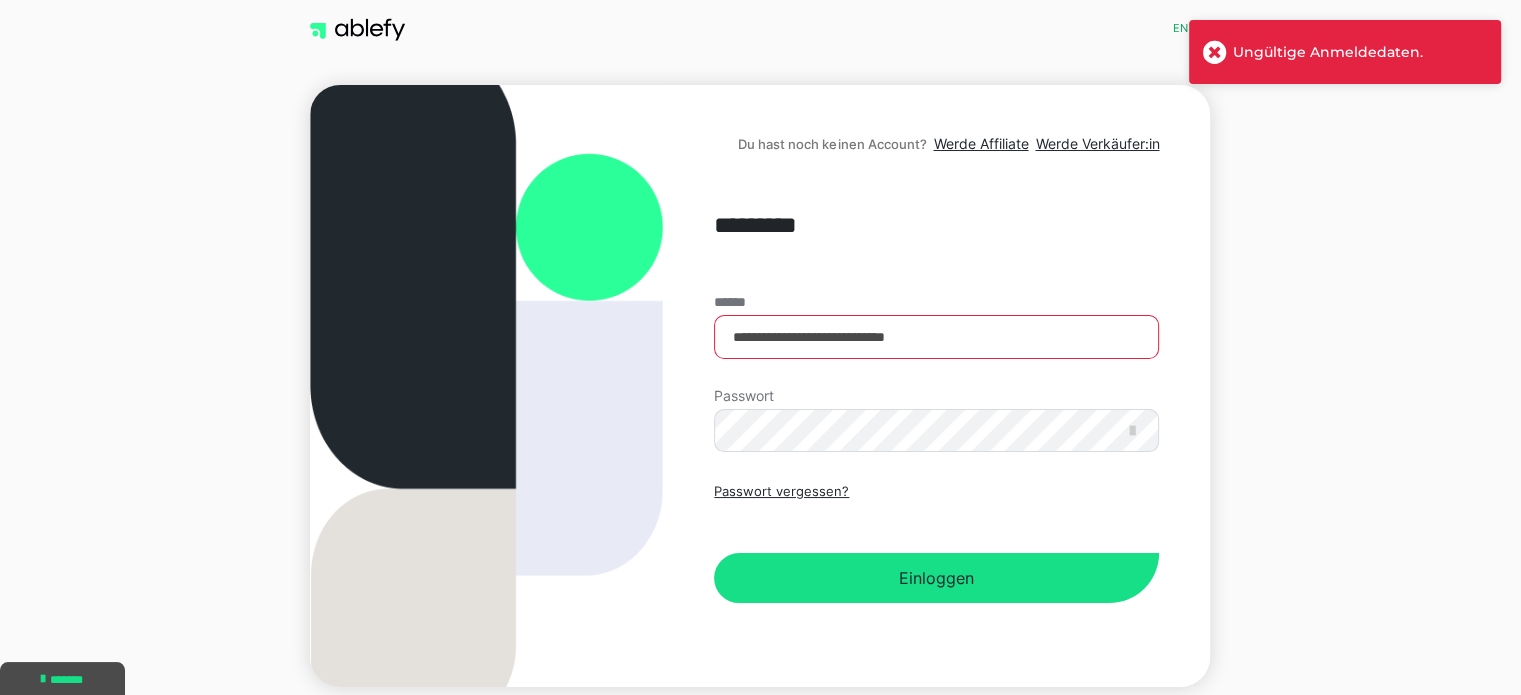 click on "**********" at bounding box center (936, 386) 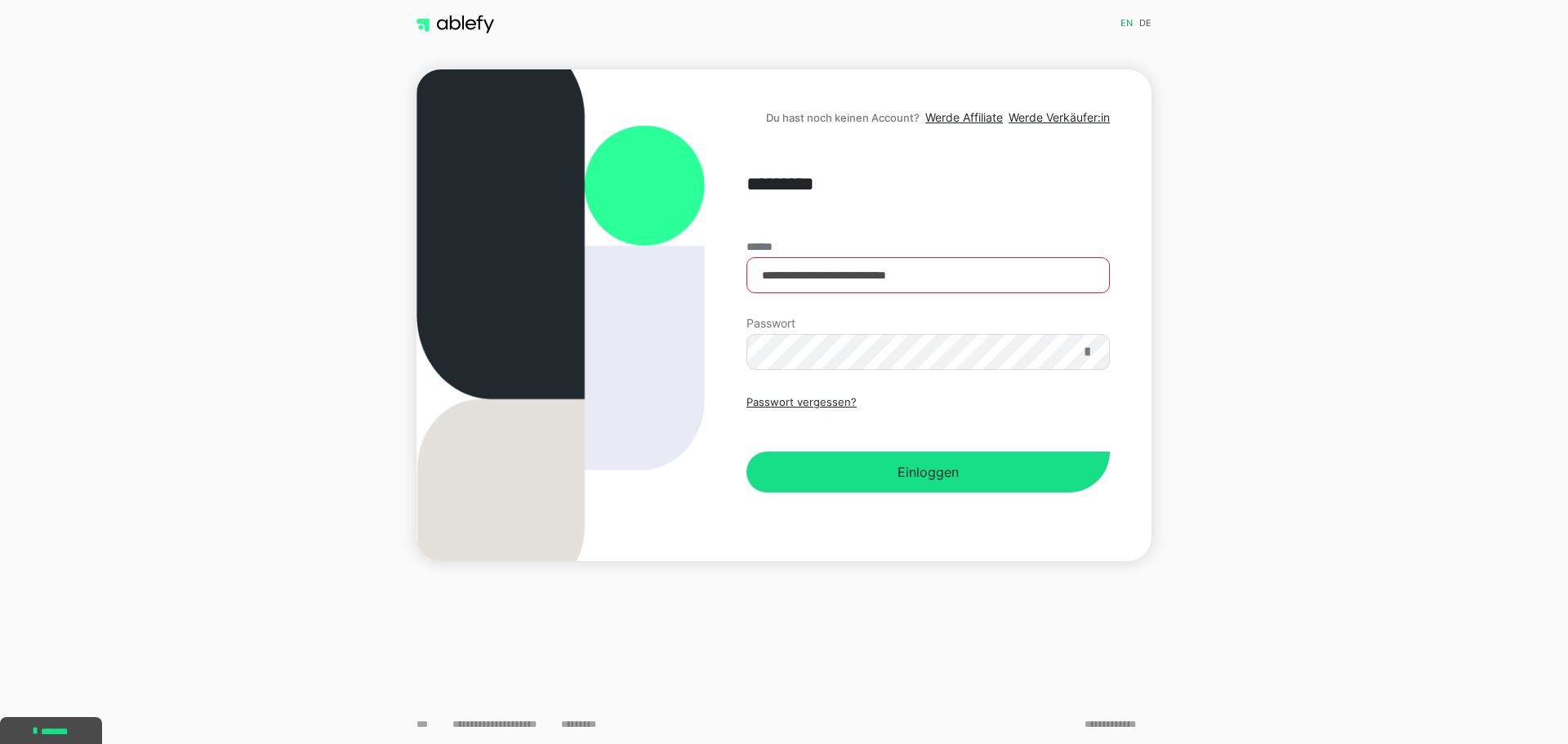 click at bounding box center [1087, 352] 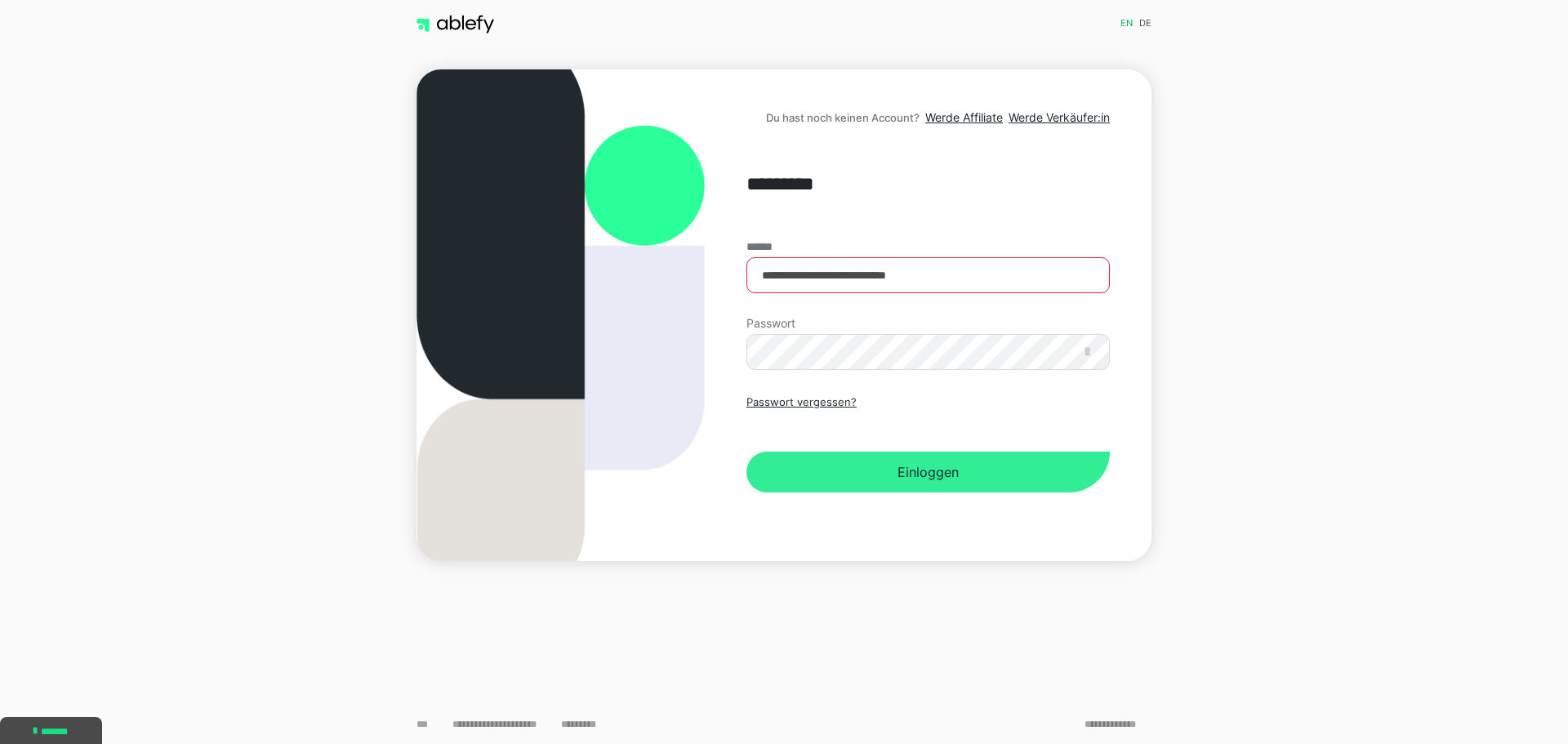 click on "Einloggen" at bounding box center [928, 472] 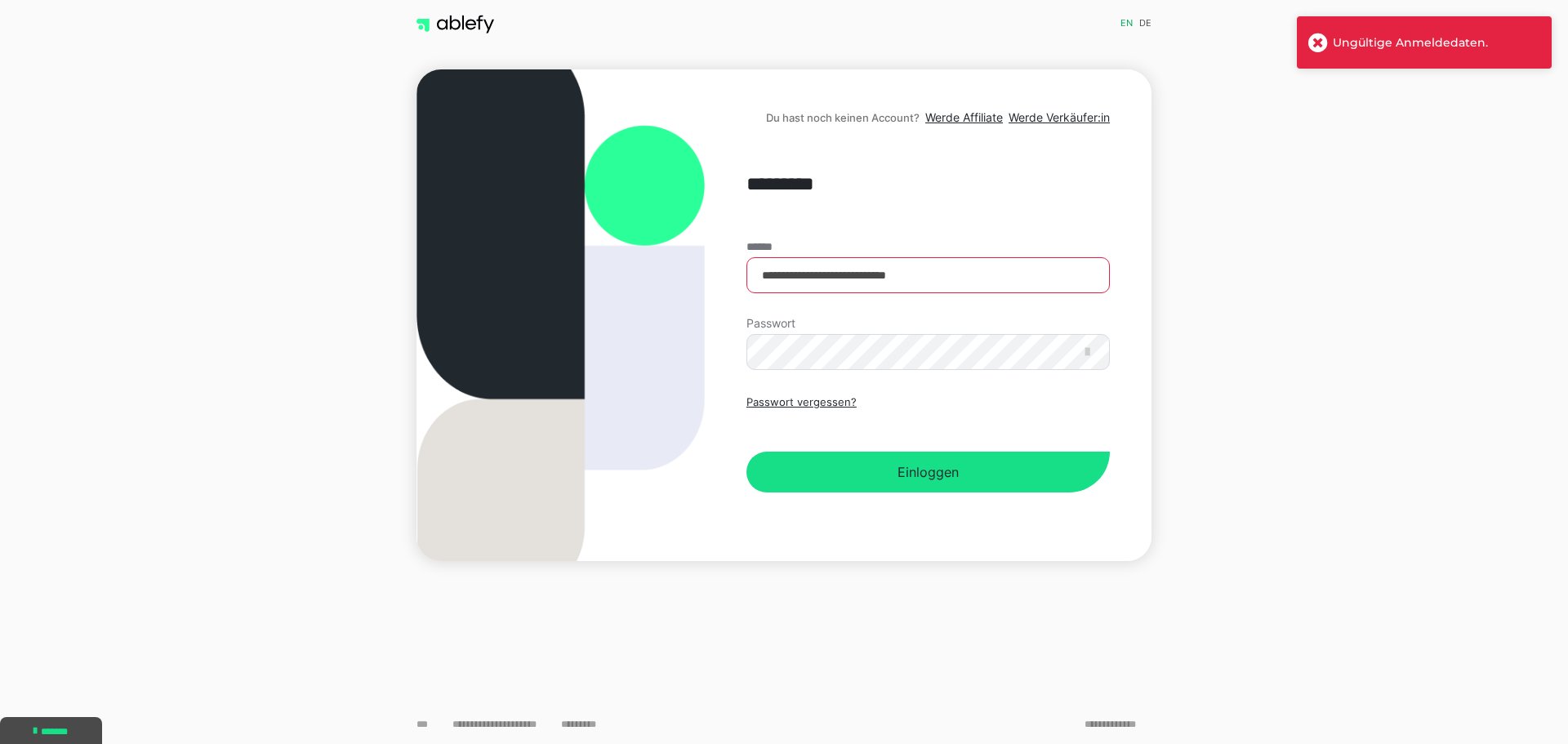 drag, startPoint x: 844, startPoint y: 438, endPoint x: 1405, endPoint y: 36, distance: 690.16302 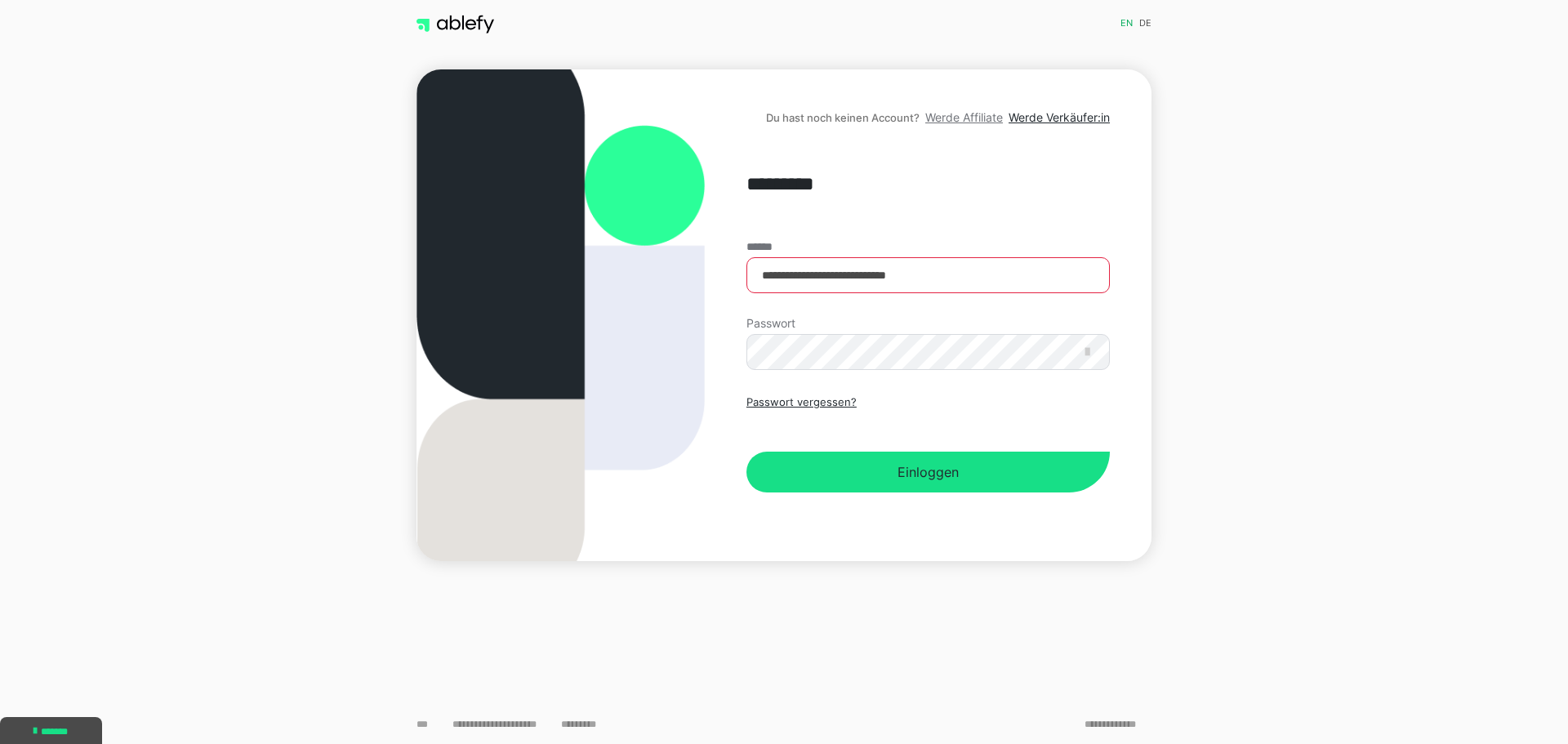 click on "Werde Affiliate" at bounding box center (964, 117) 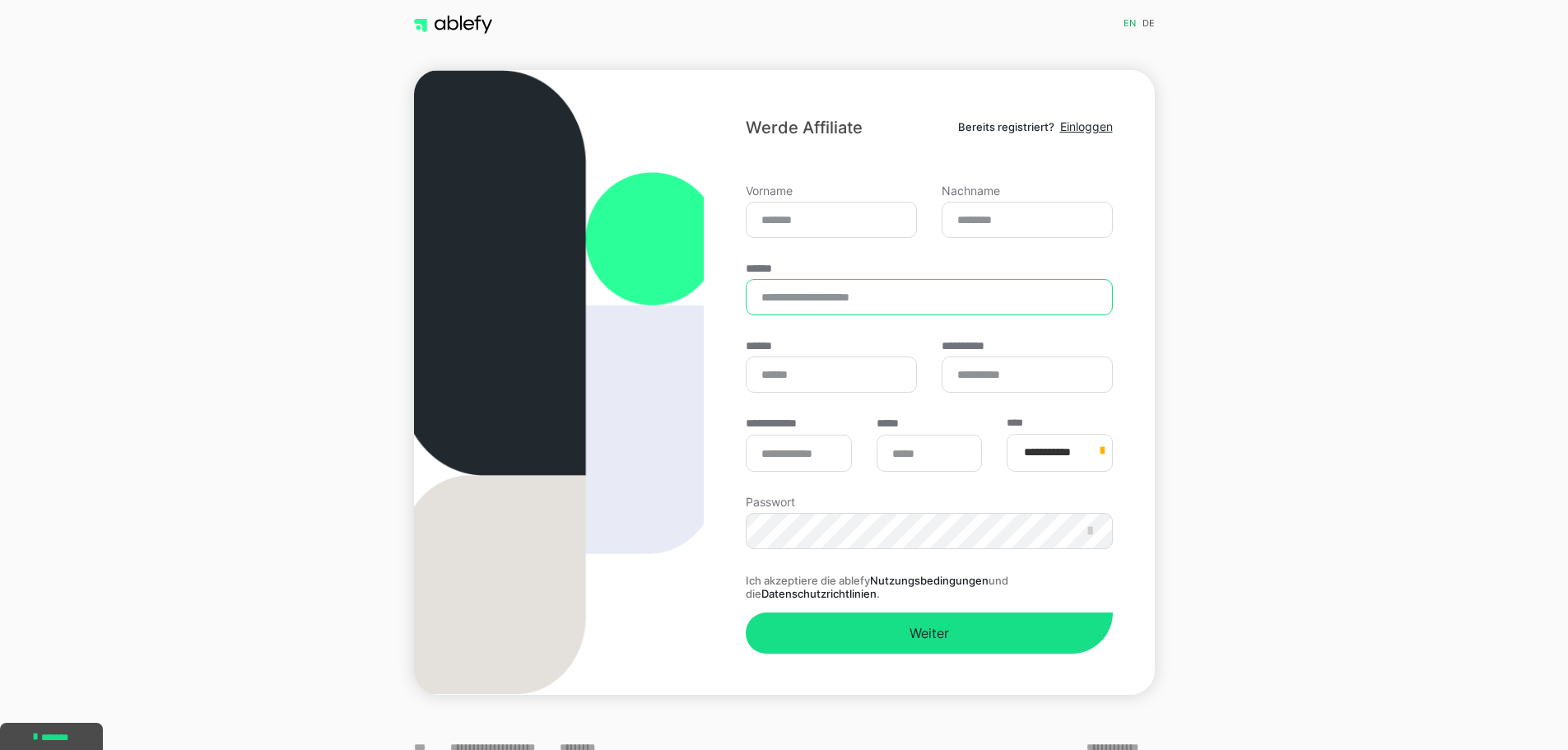 click on "******" at bounding box center (928, 297) 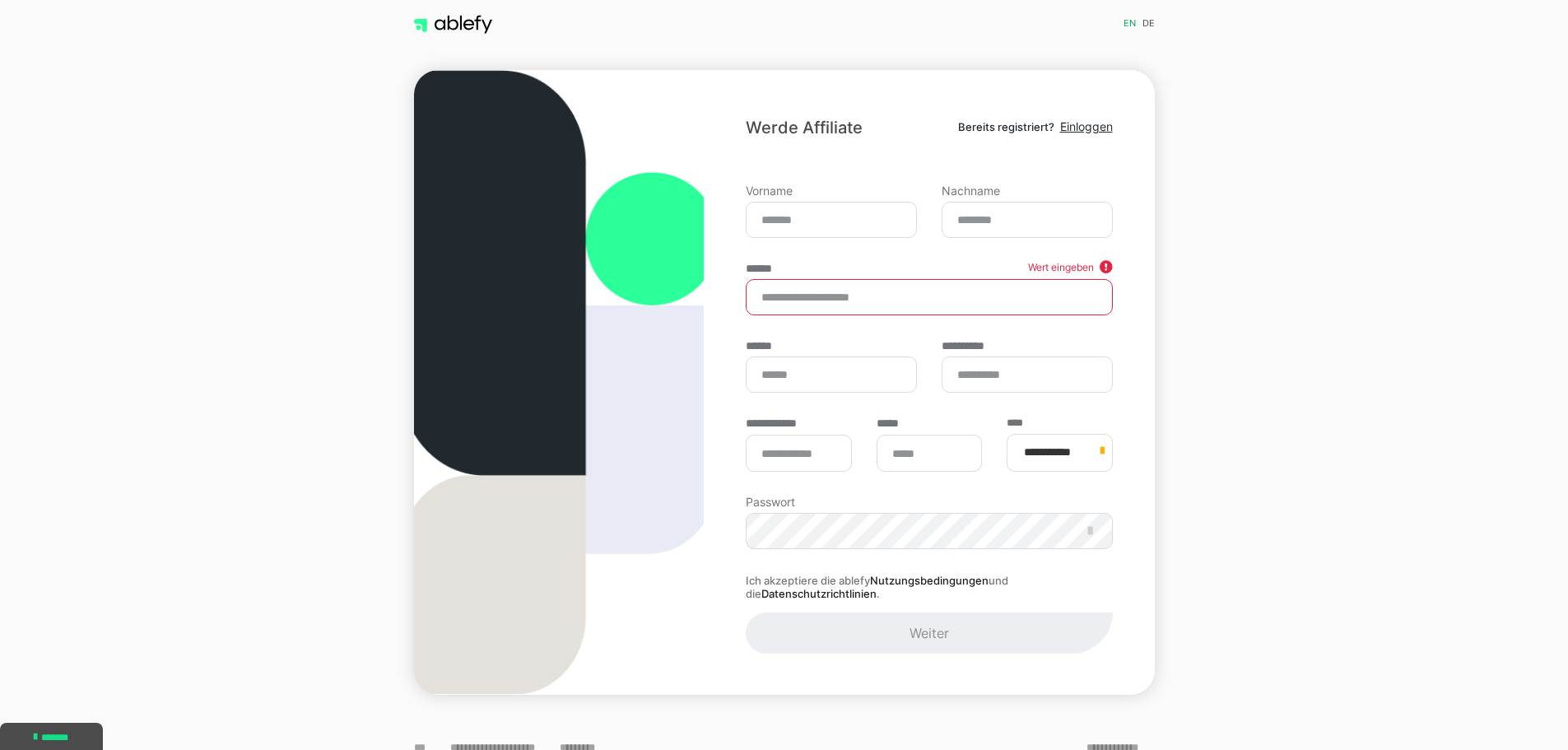 click on "******" at bounding box center [928, 297] 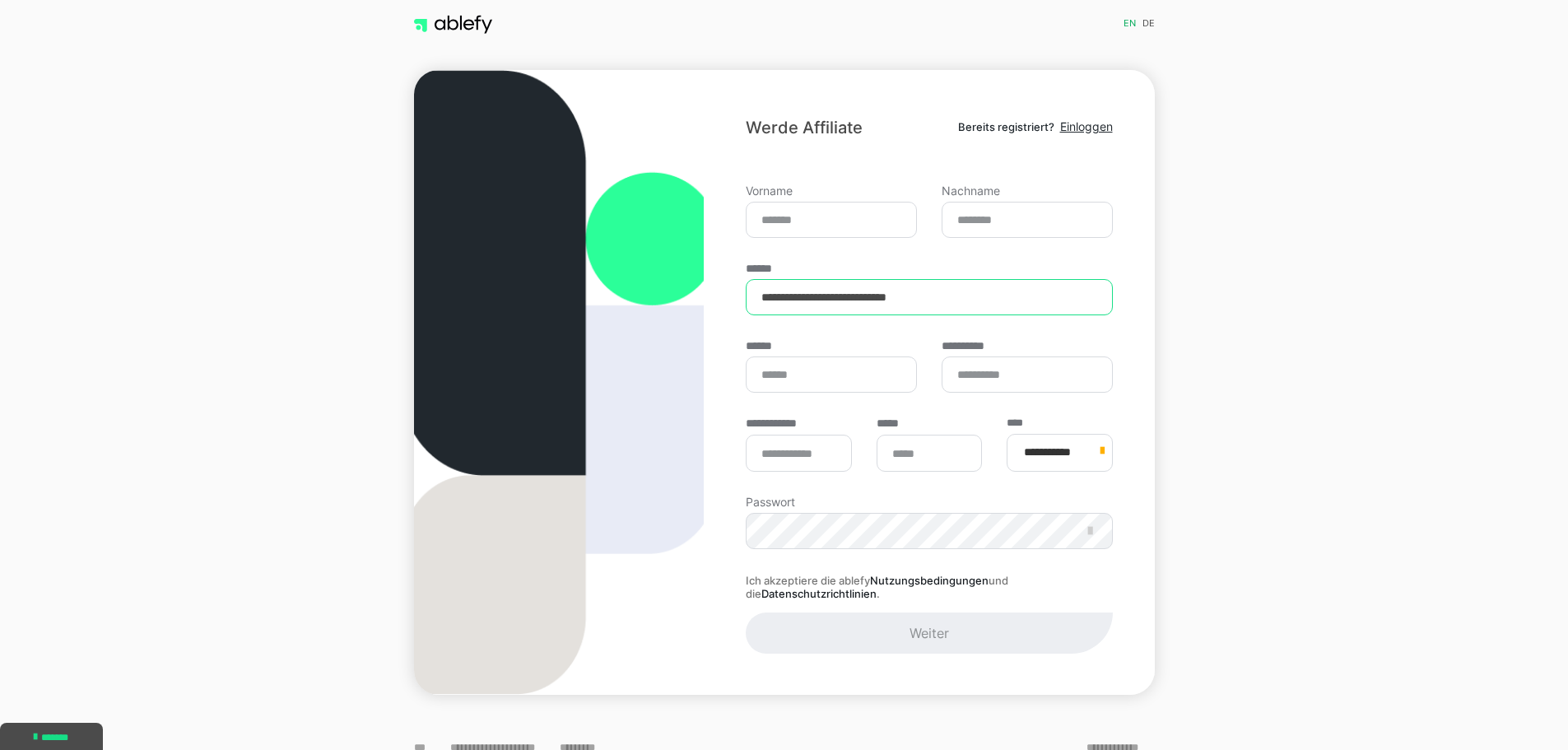 type on "**********" 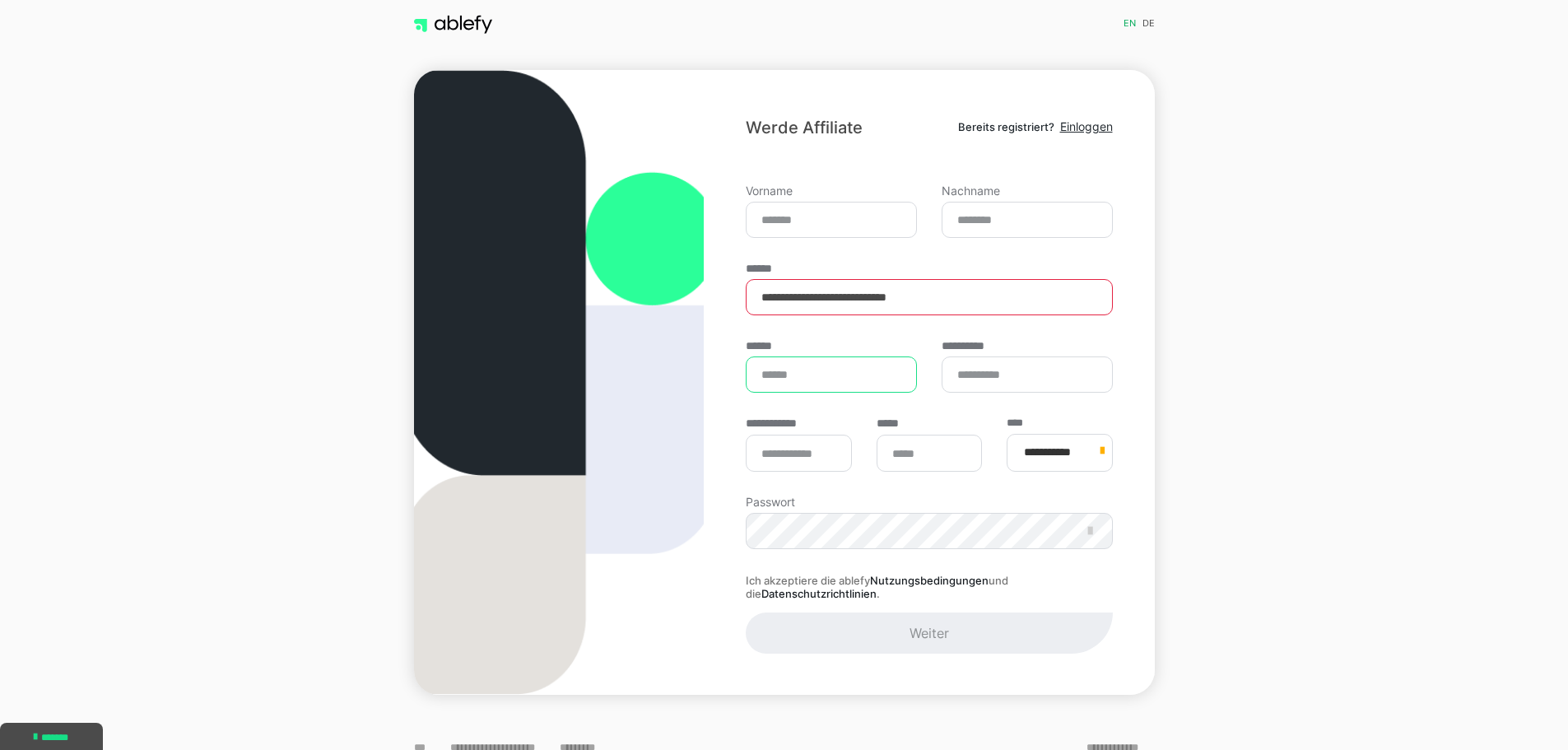 click on "******" at bounding box center (831, 375) 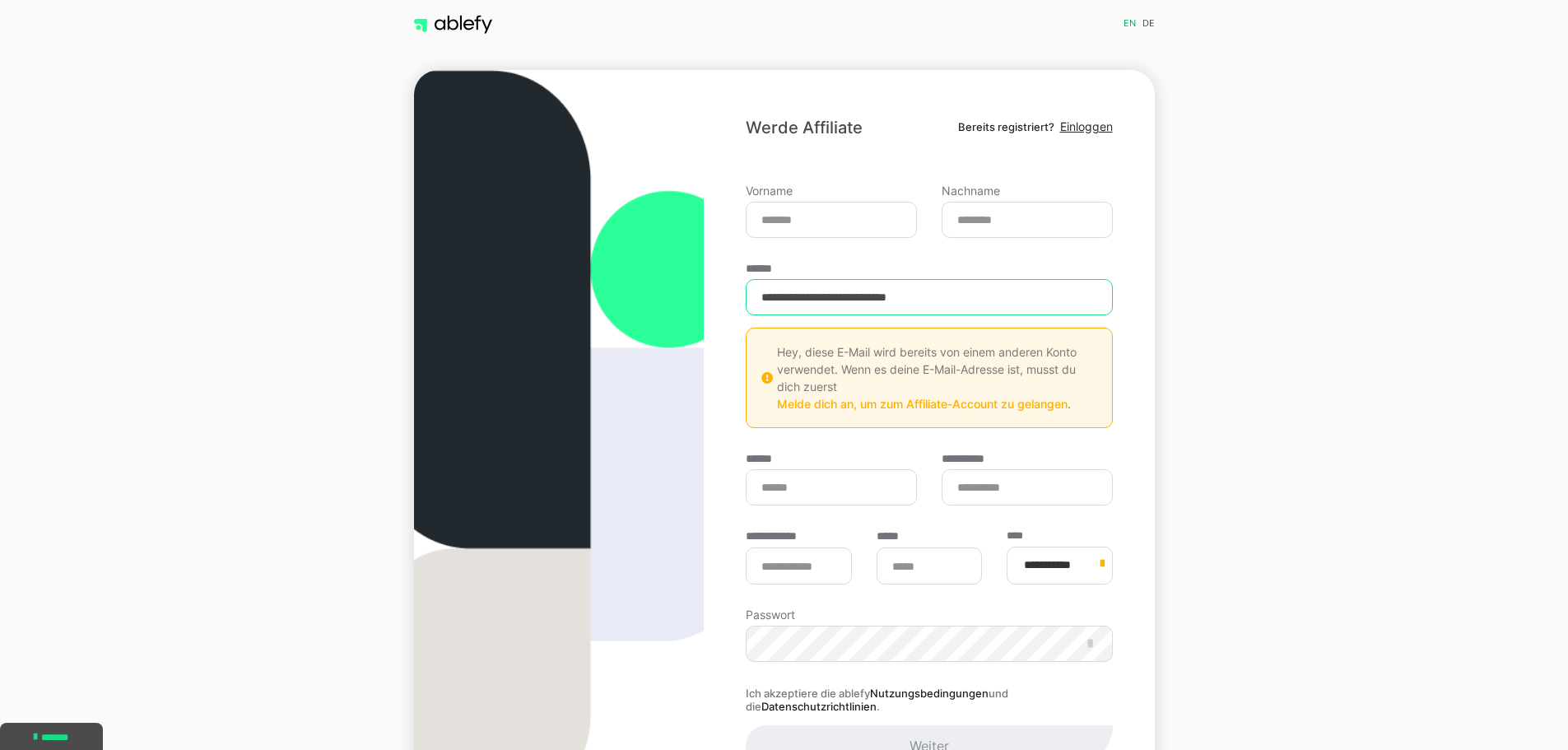 click on "**********" at bounding box center (928, 297) 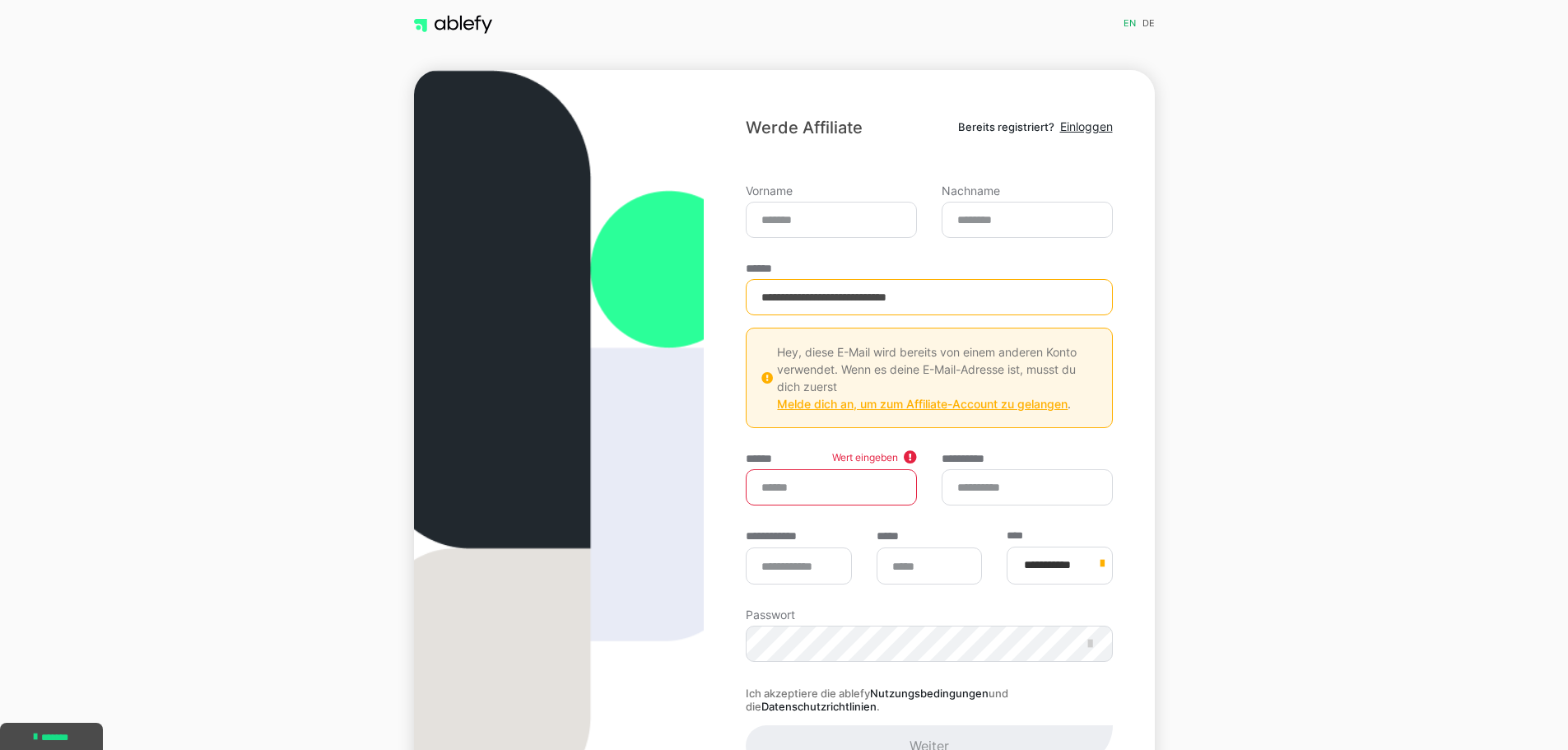 click on "Melde dich an, um zum Affiliate-Account zu gelangen" at bounding box center (922, 403) 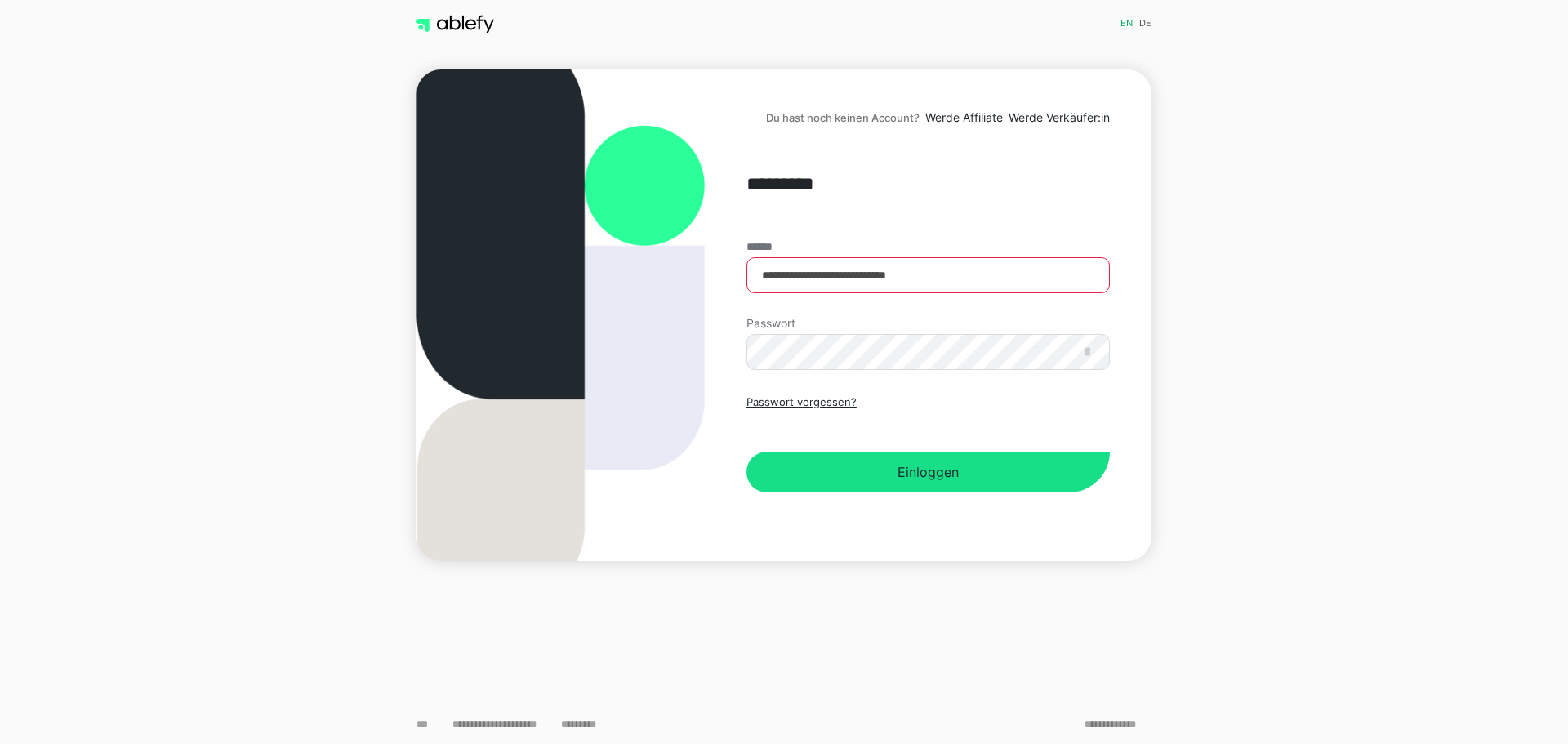 scroll, scrollTop: 0, scrollLeft: 0, axis: both 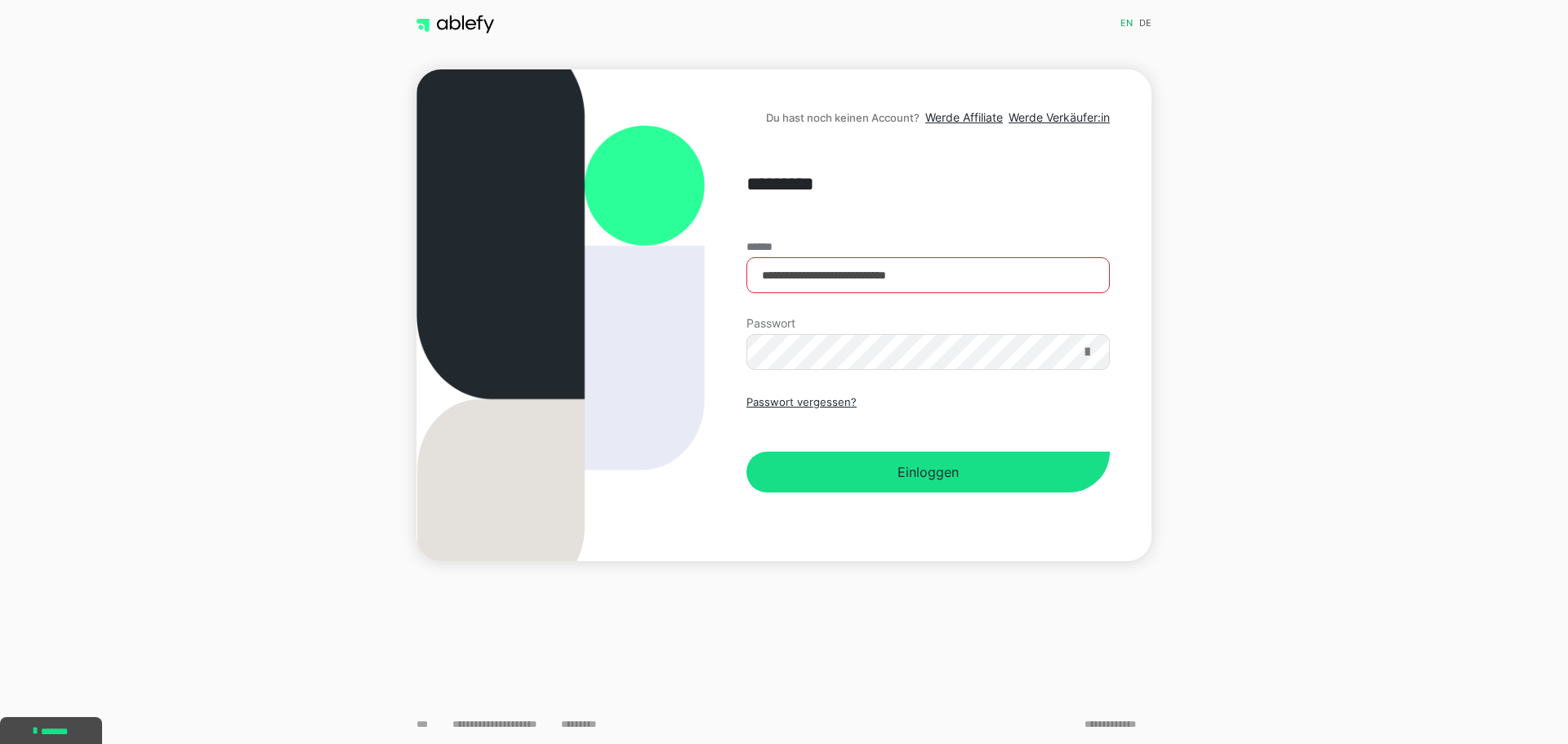 click at bounding box center (1087, 352) 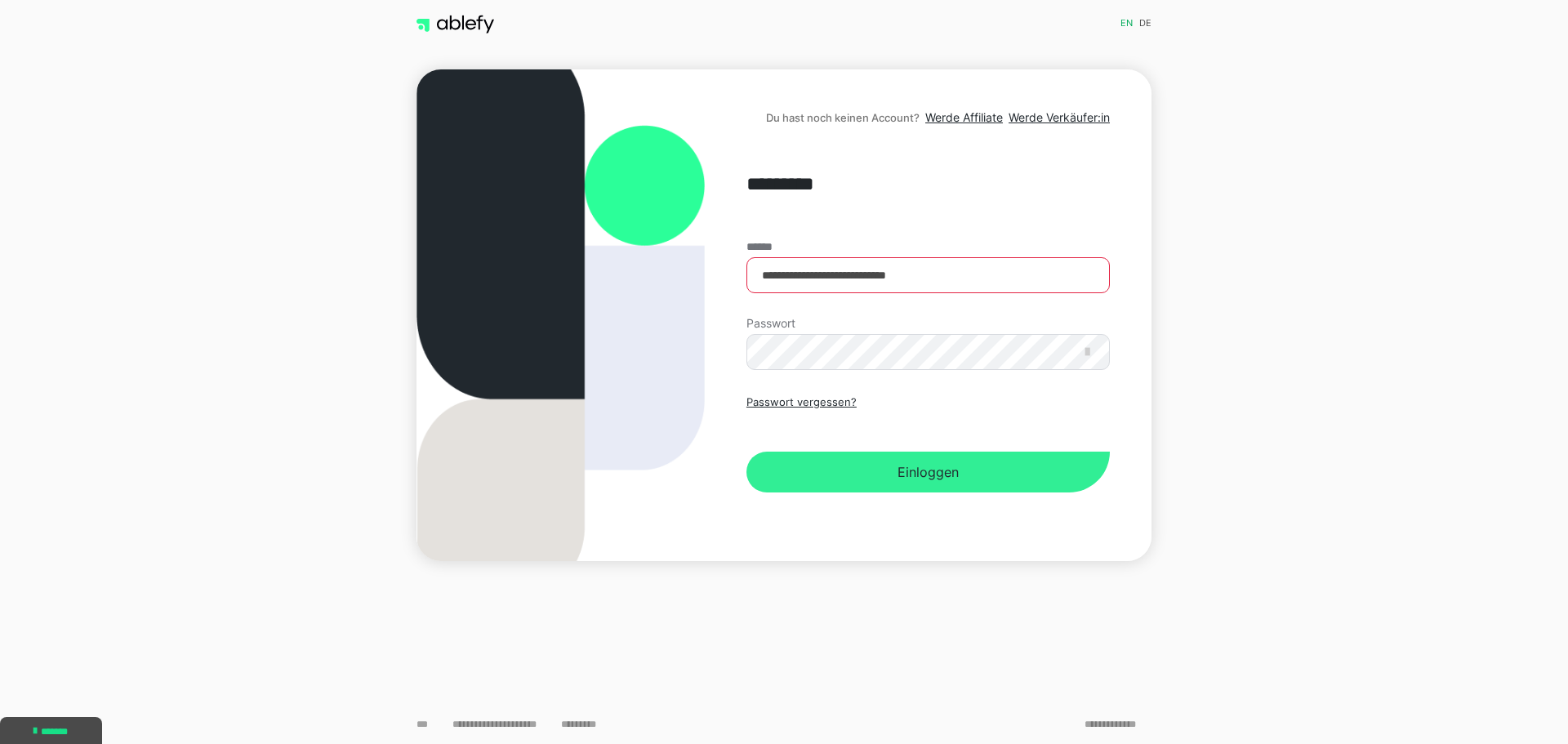 click on "Einloggen" at bounding box center [928, 472] 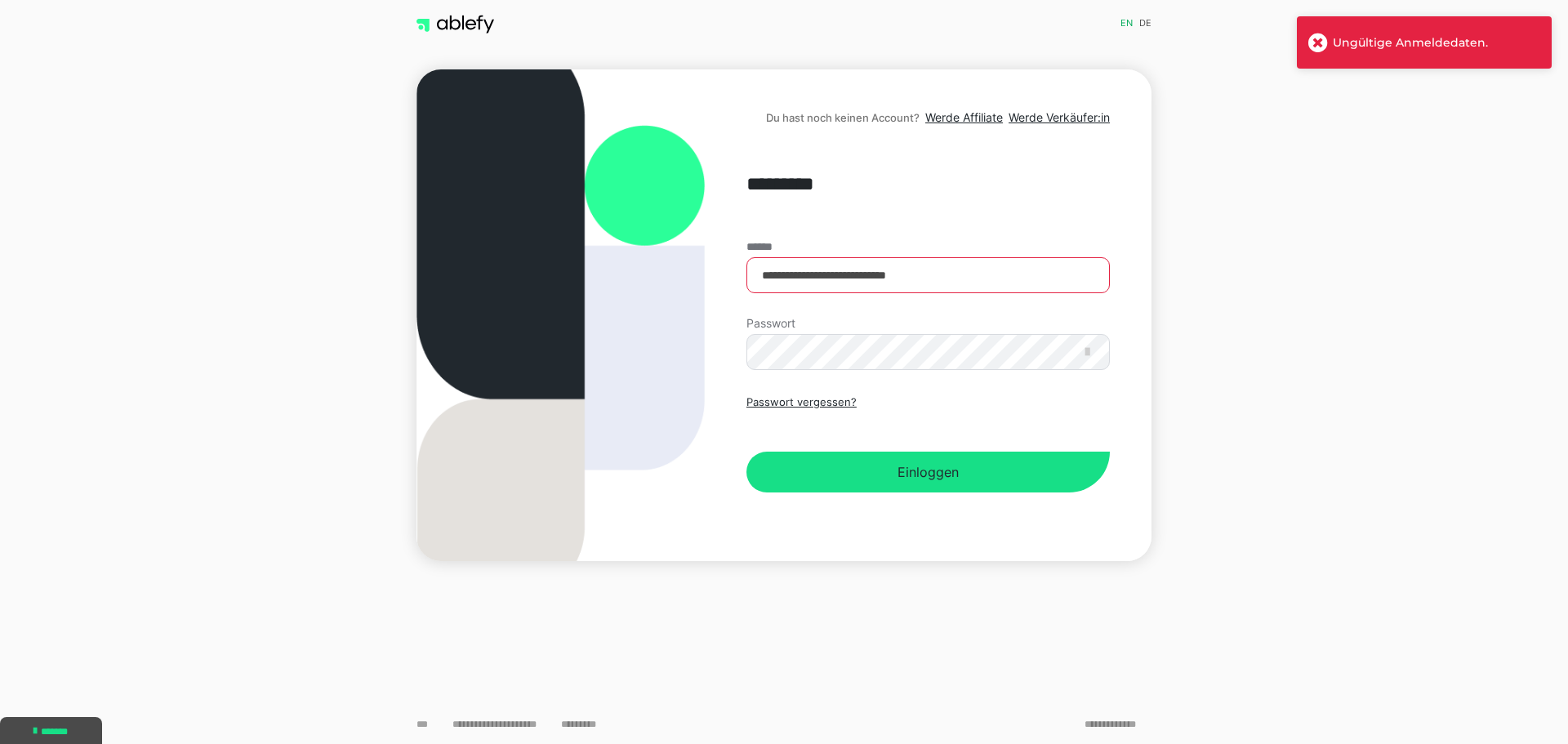 click on "**********" at bounding box center [784, 315] 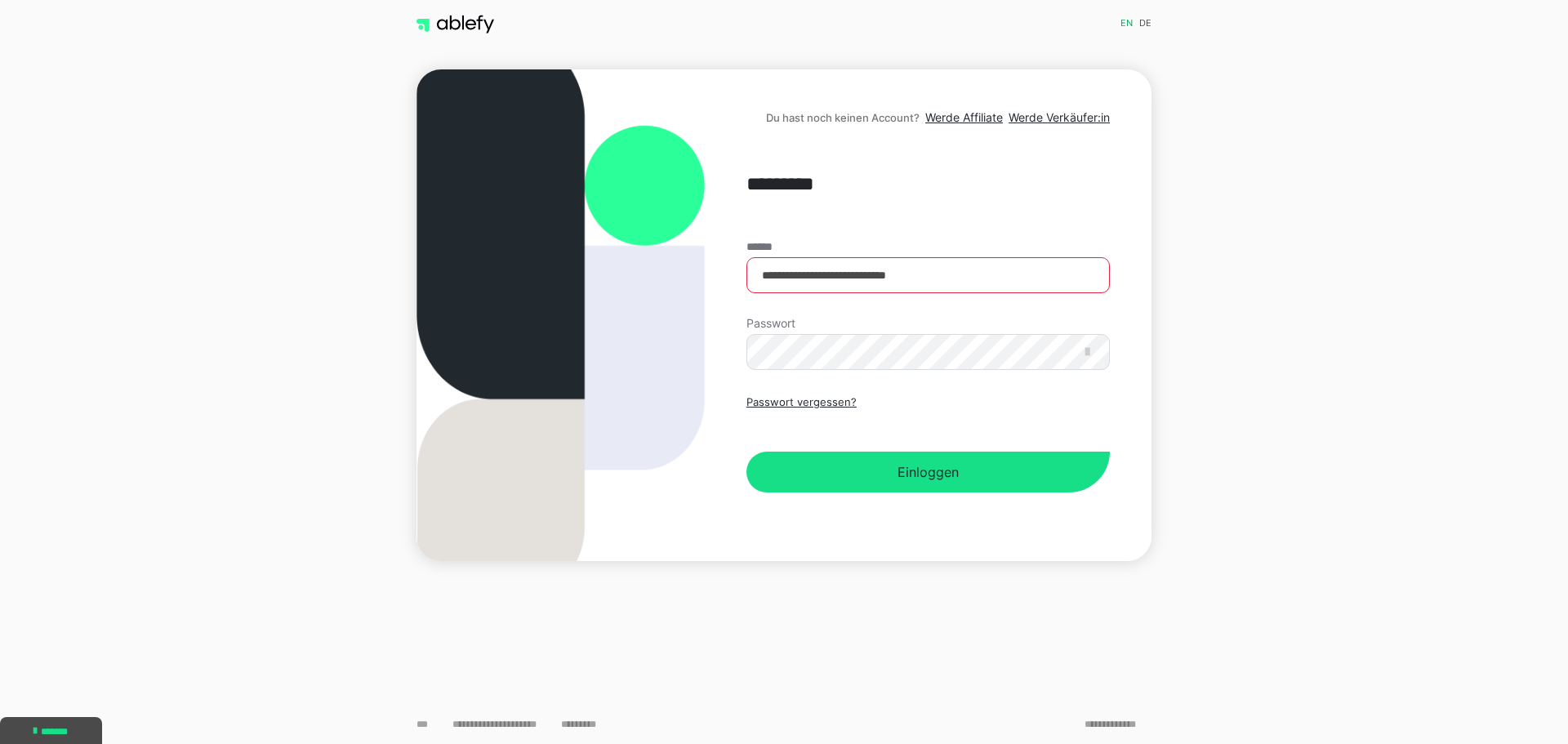 click at bounding box center [455, 25] 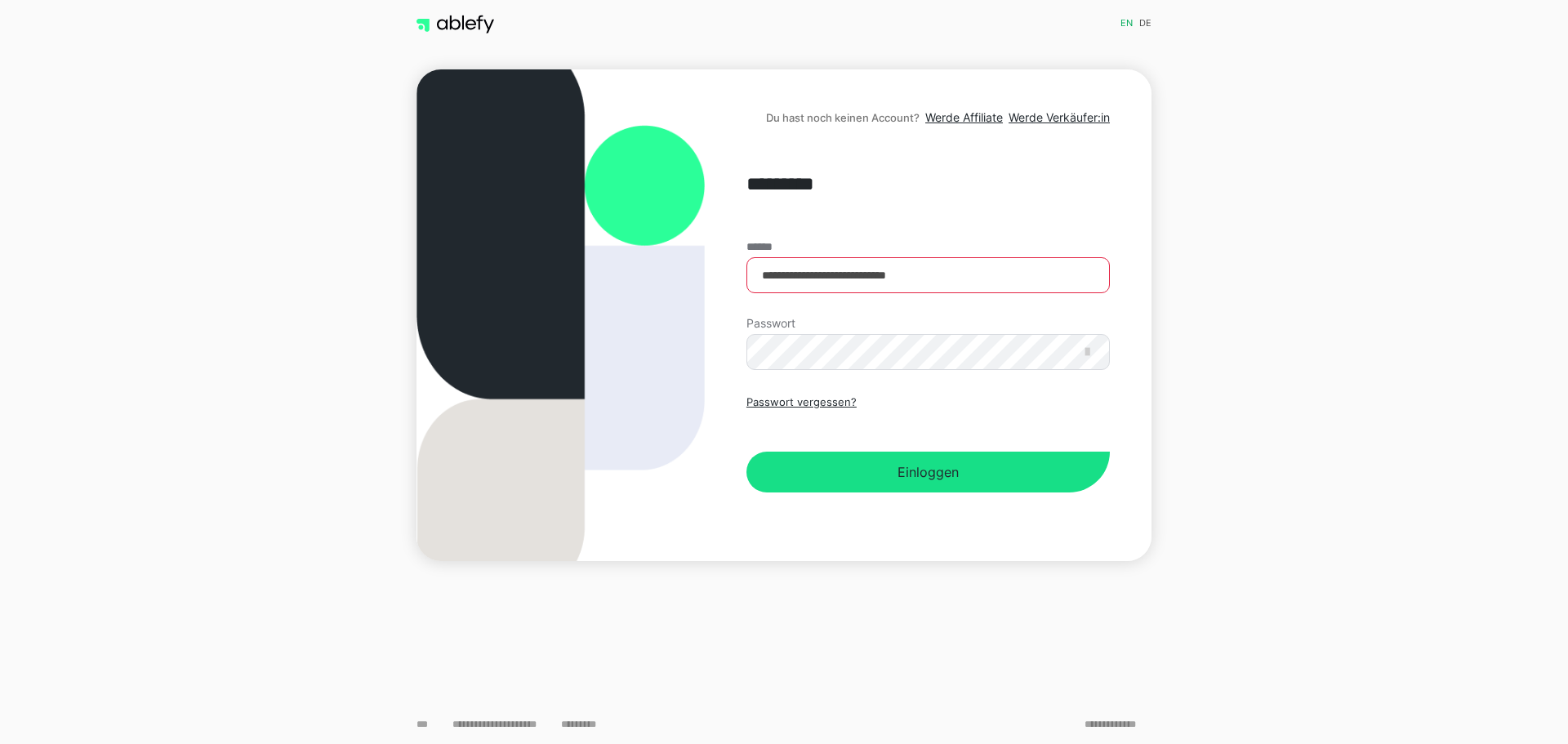 scroll, scrollTop: 0, scrollLeft: 0, axis: both 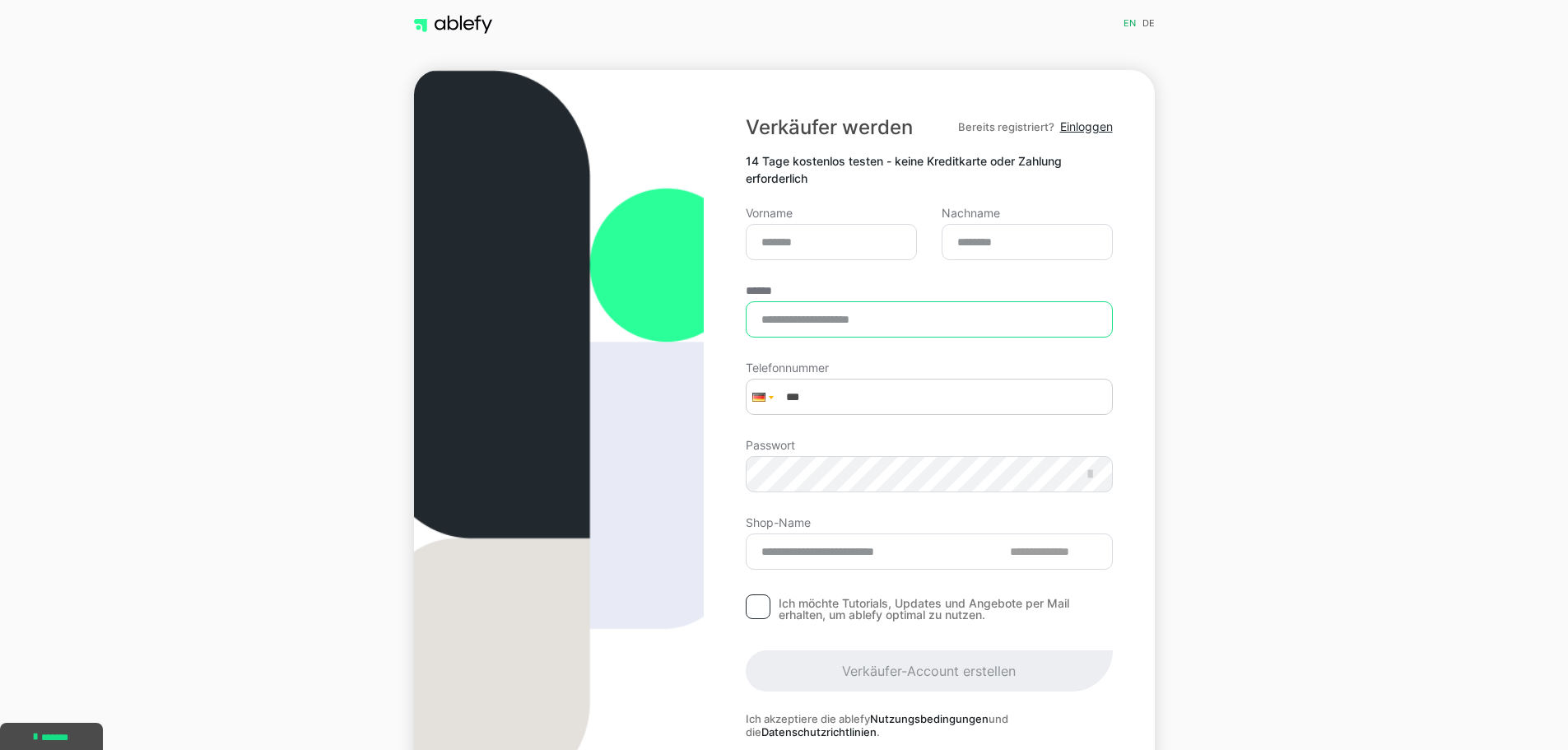 click on "******" at bounding box center [928, 319] 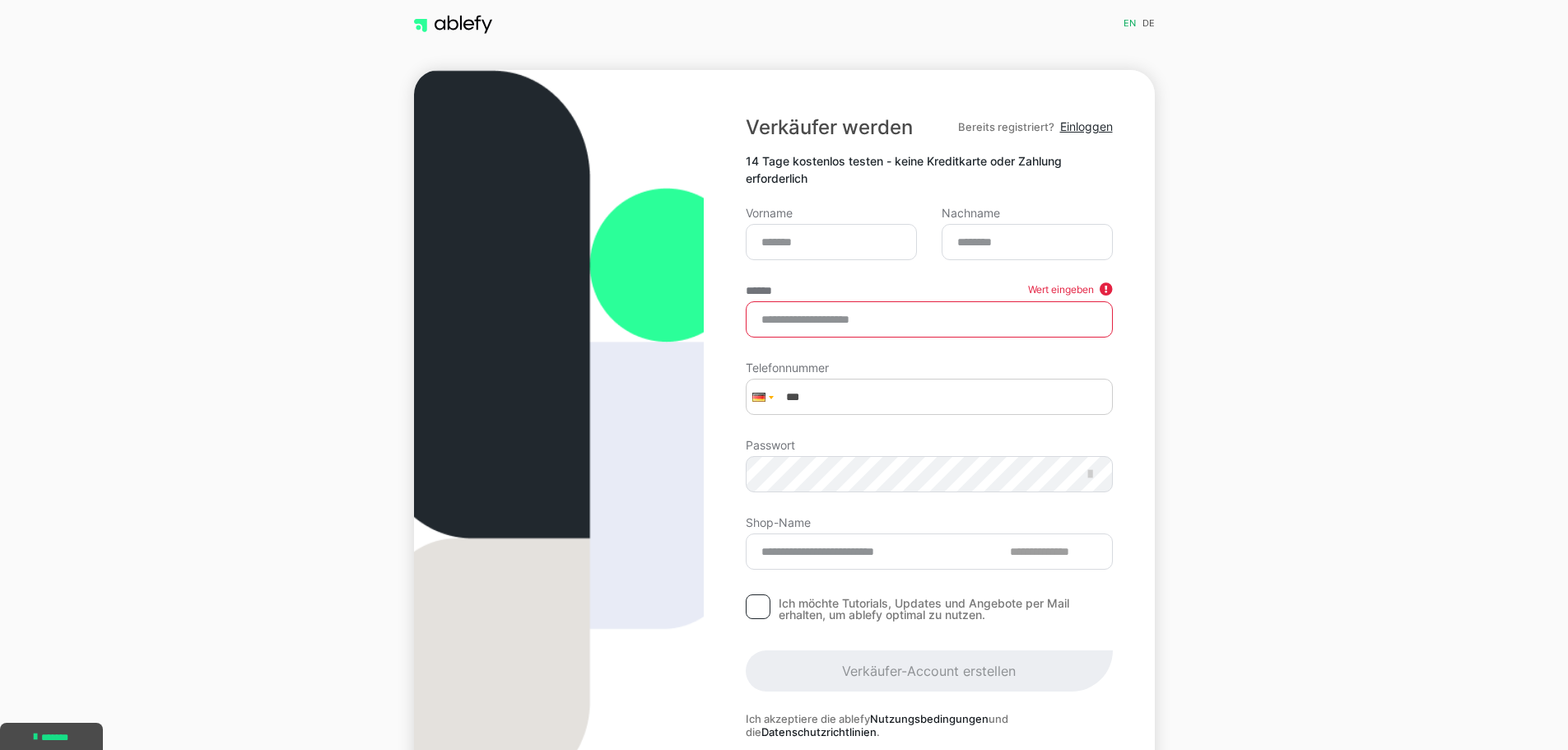 click on "******" at bounding box center [928, 319] 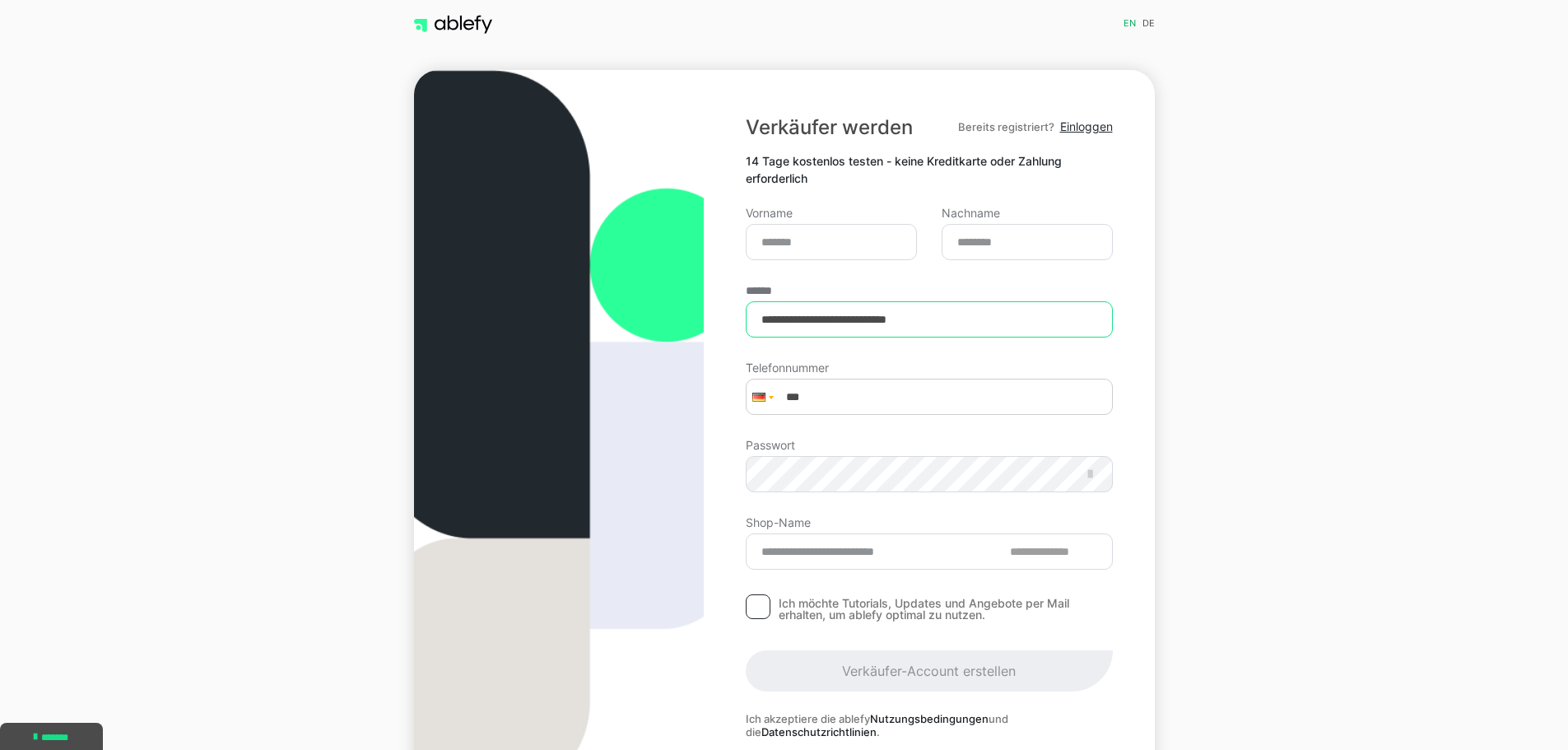type on "**********" 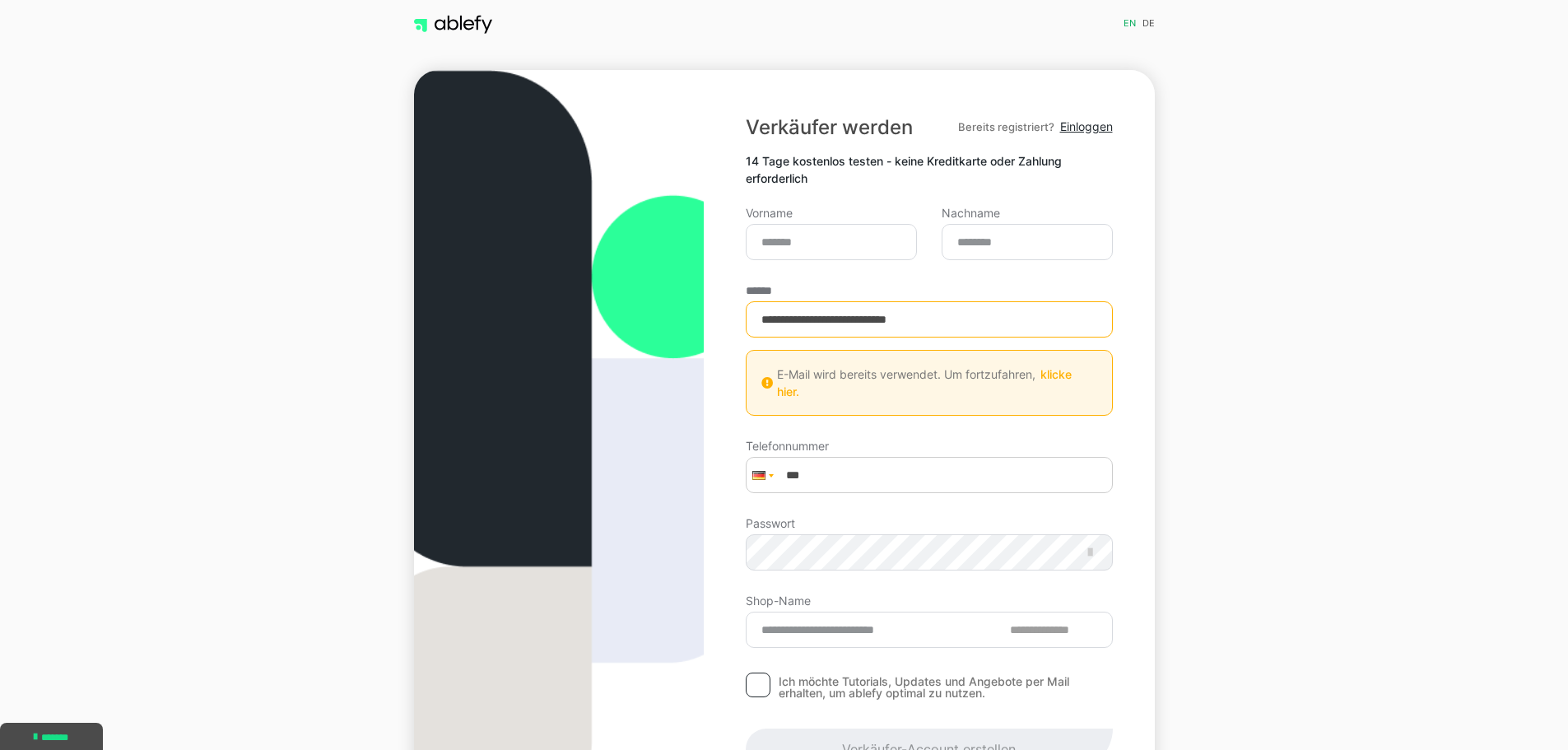 click on "klicke hier." at bounding box center (924, 383) 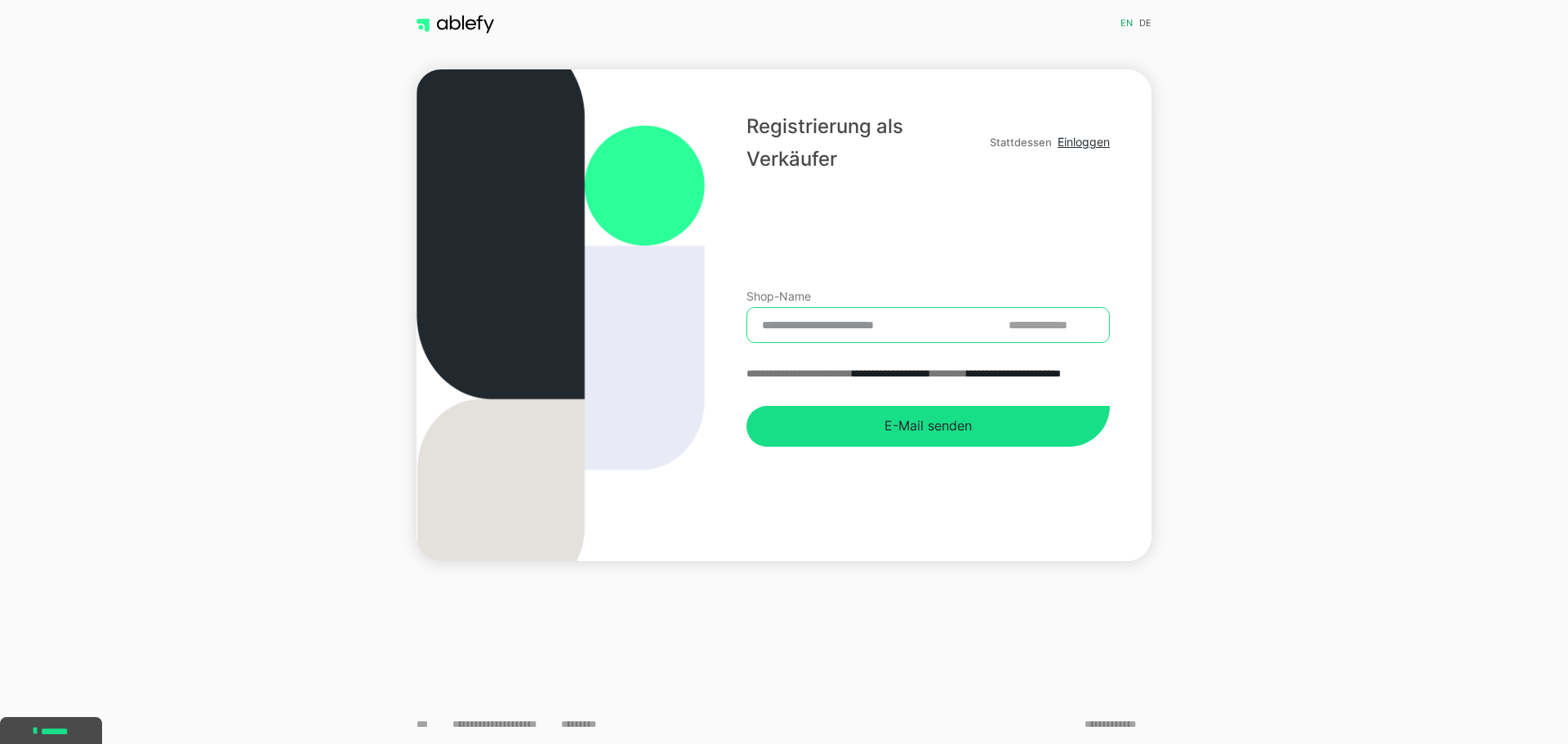 click on "Shop-Name" at bounding box center [928, 325] 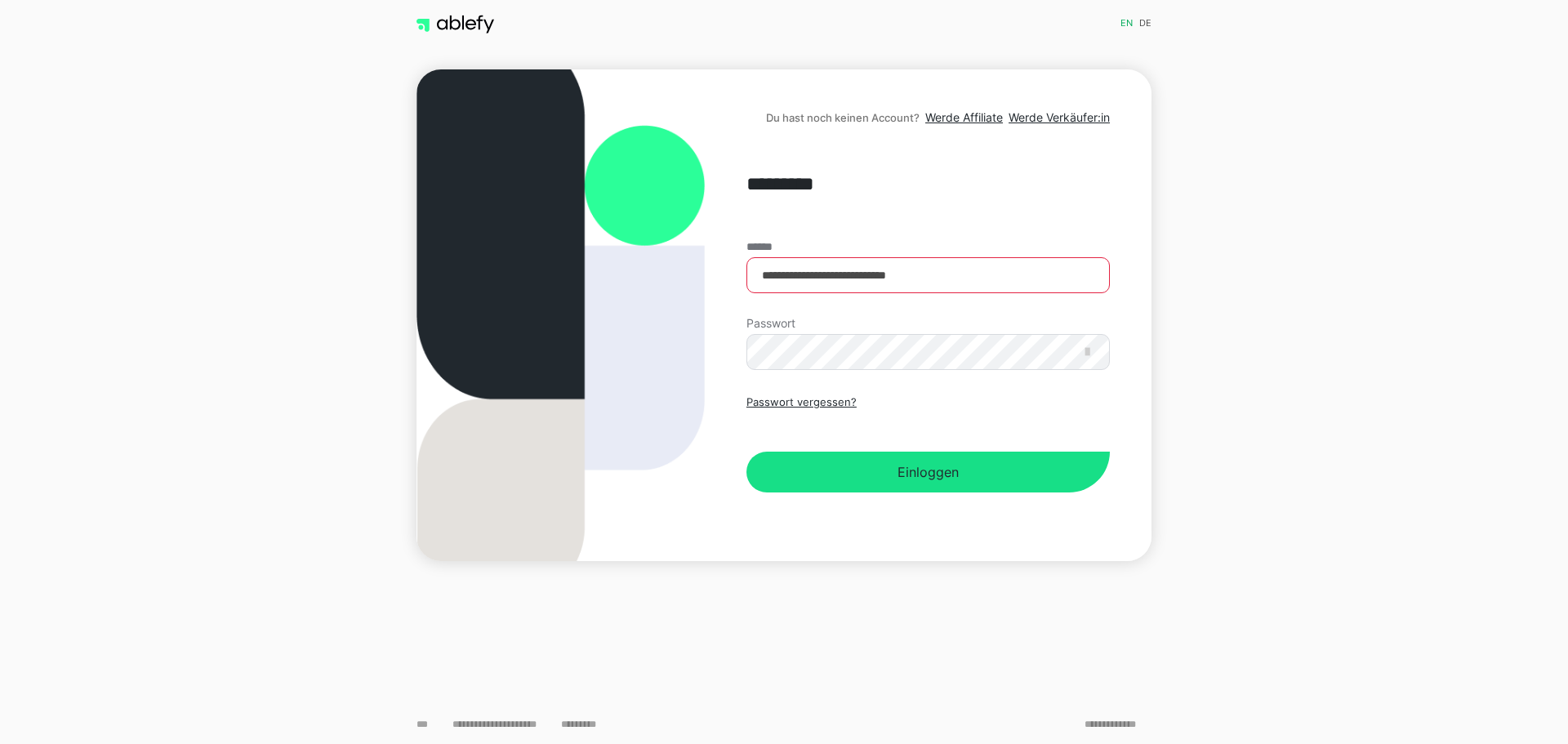 scroll, scrollTop: 0, scrollLeft: 0, axis: both 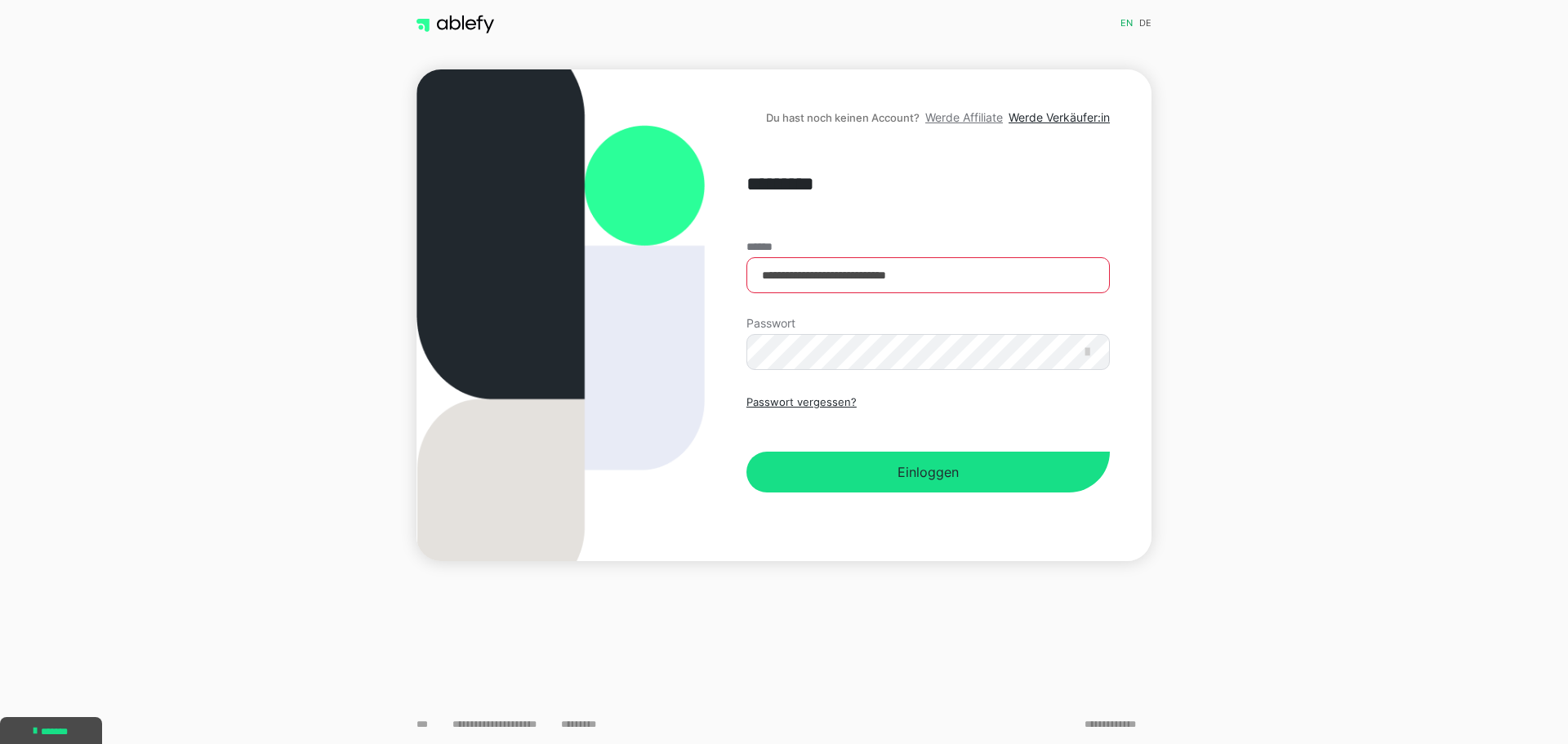 click on "Werde Affiliate" at bounding box center [964, 117] 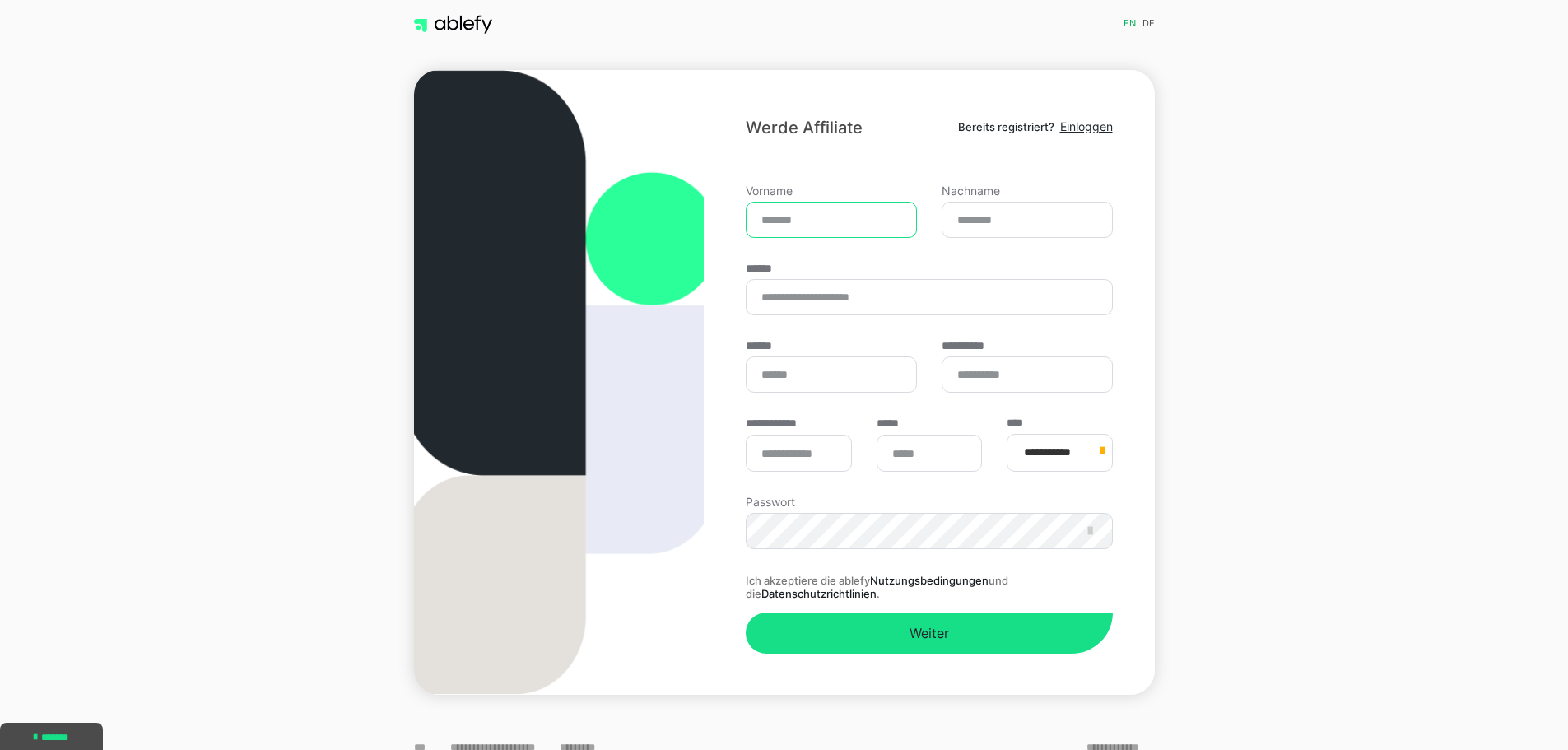 click on "Vorname" at bounding box center [831, 220] 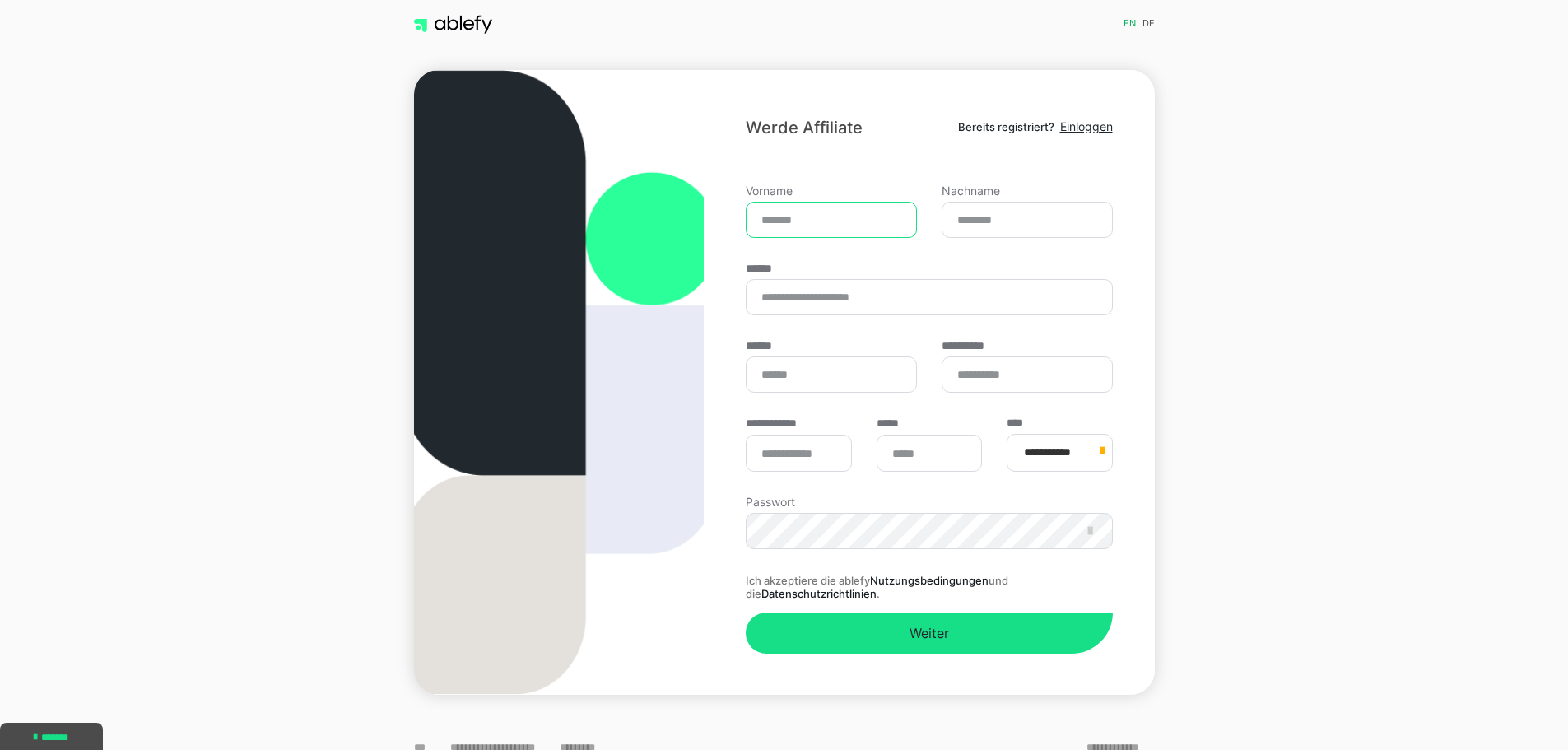 type on "*" 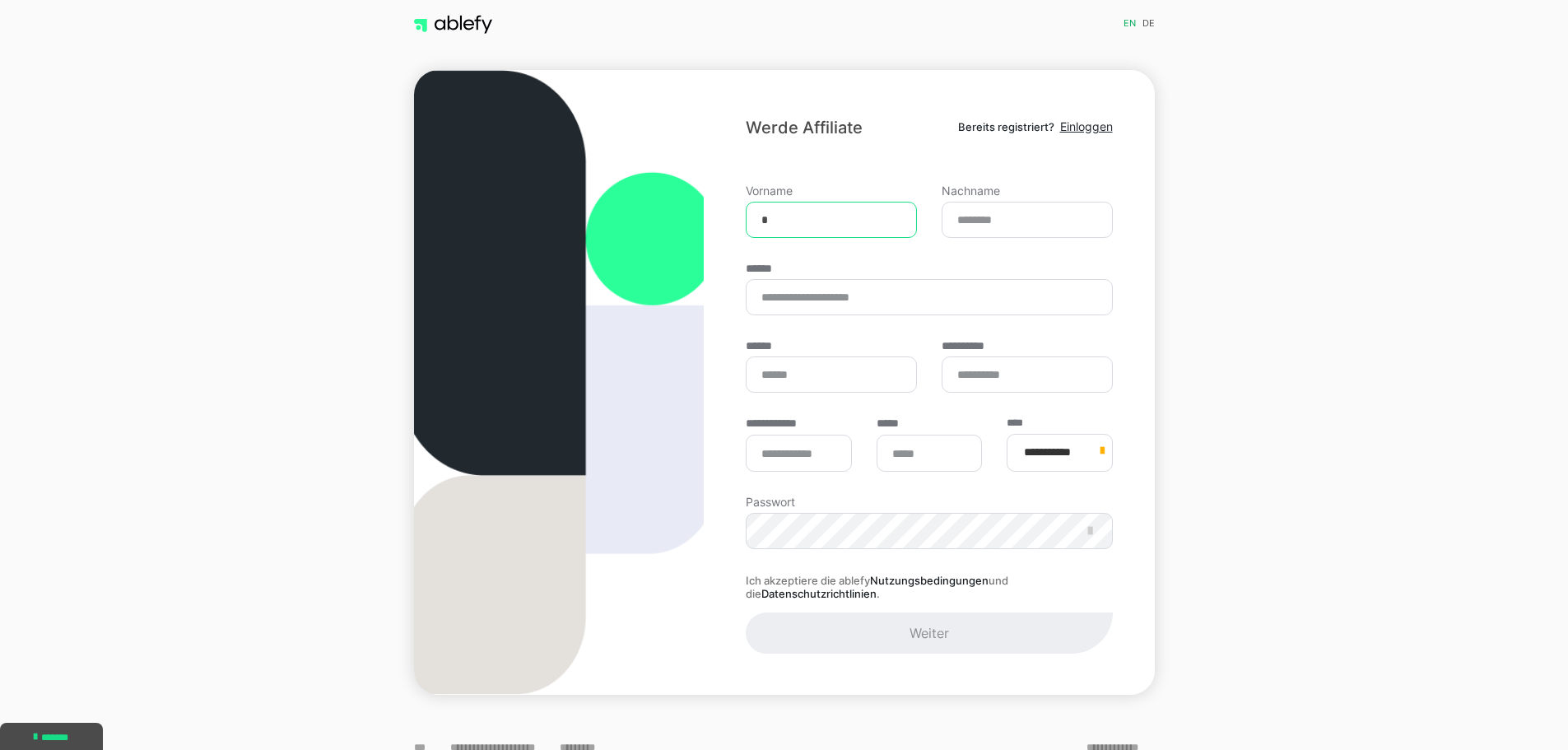 type 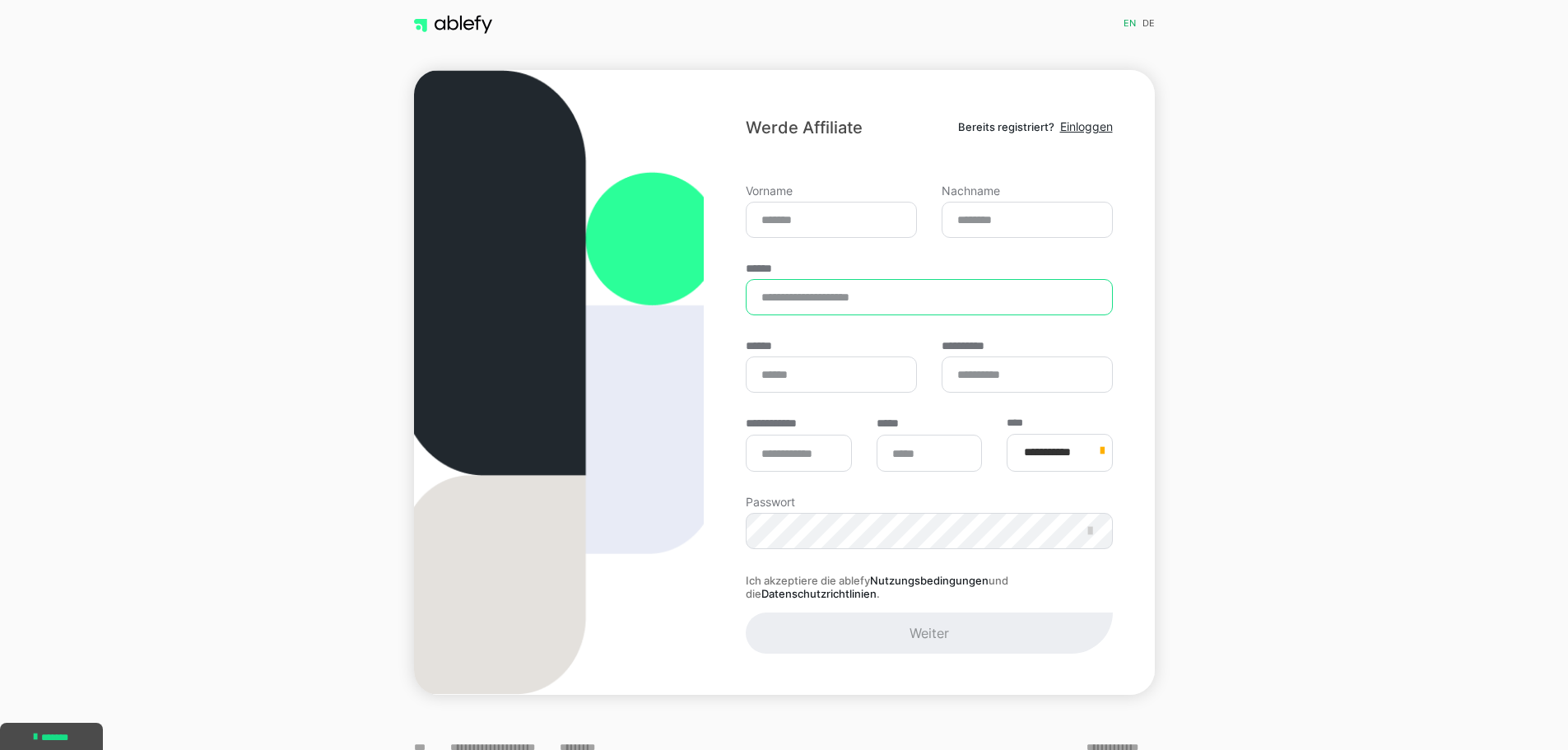 click on "******" at bounding box center [928, 297] 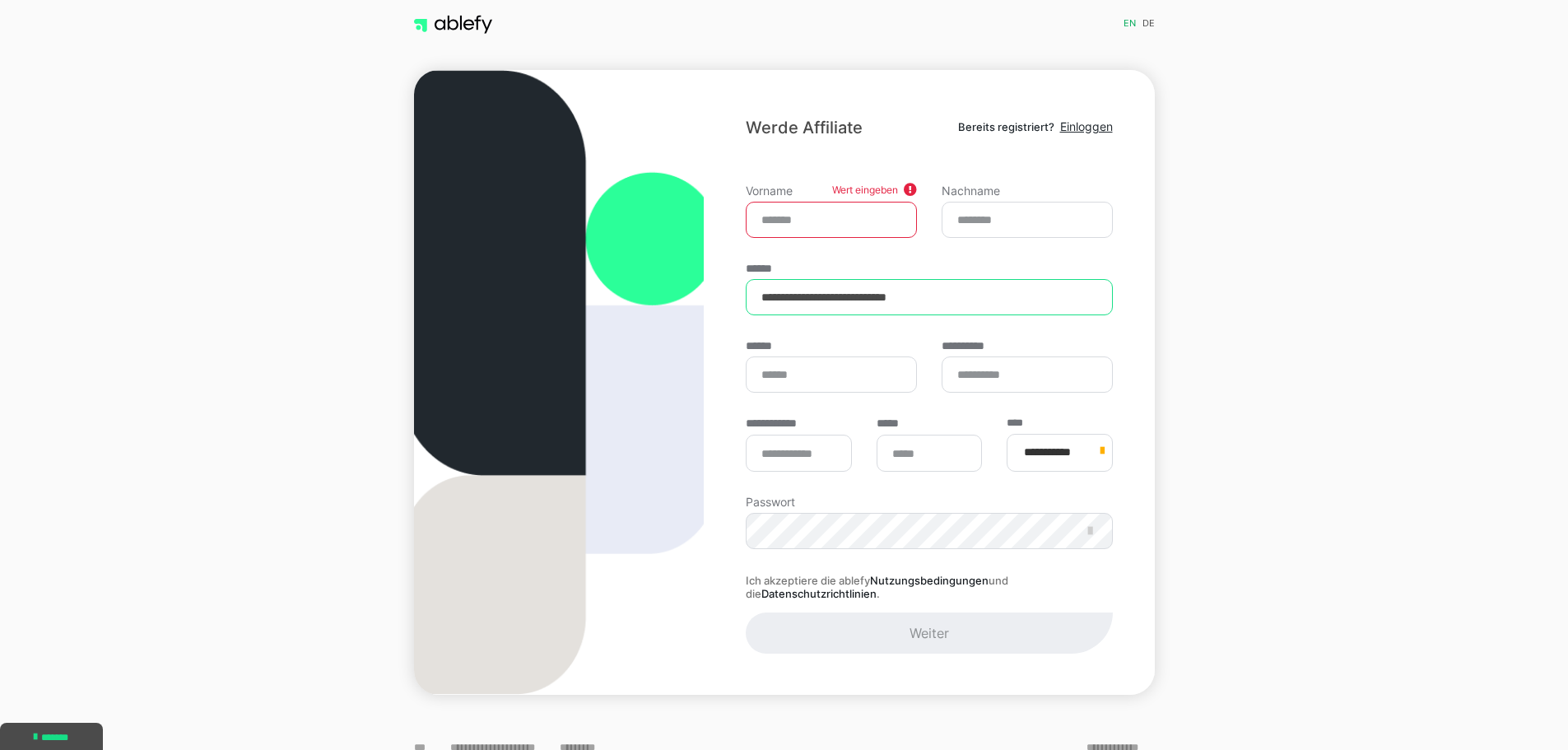 type on "**********" 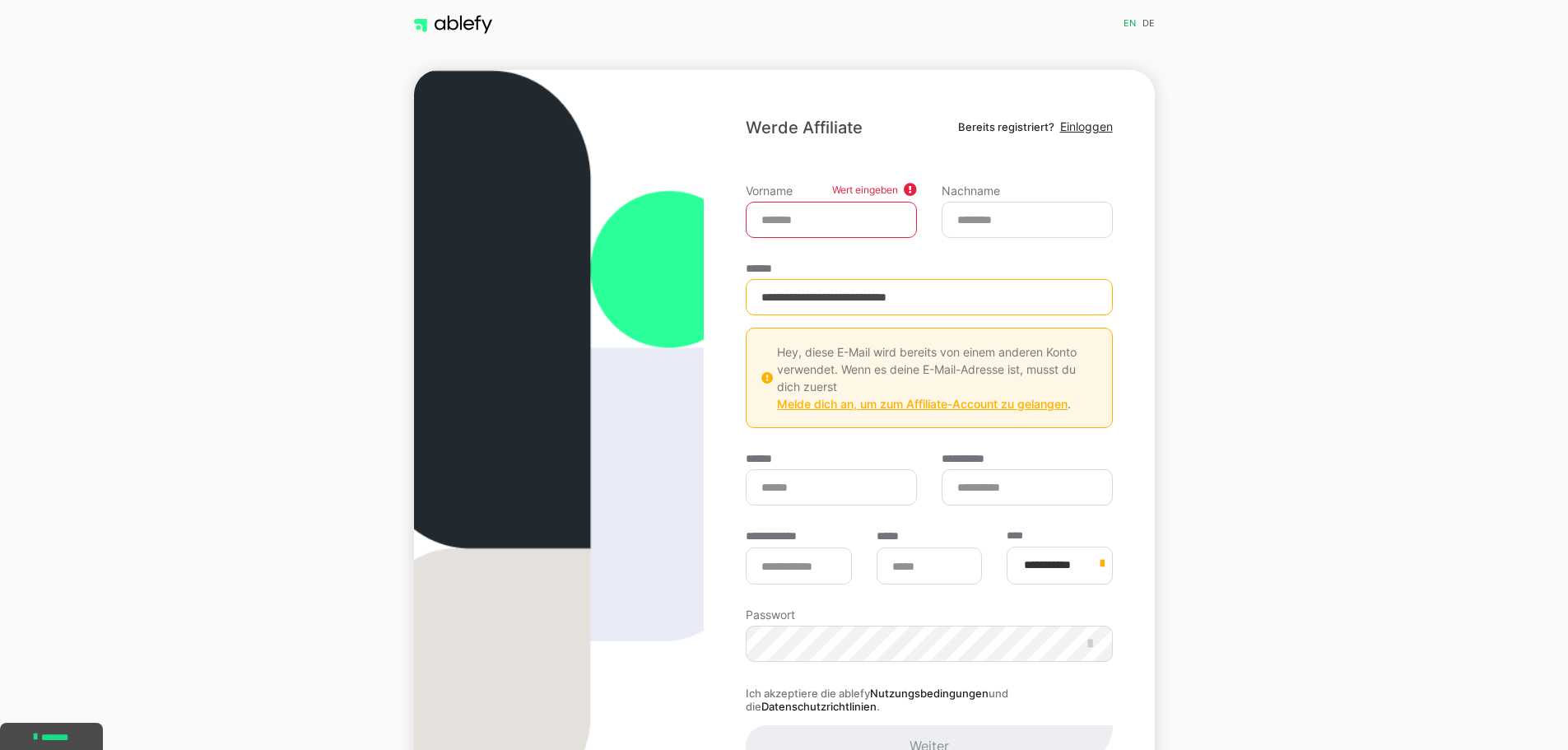 click on "Melde dich an, um zum Affiliate-Account zu gelangen" at bounding box center (922, 403) 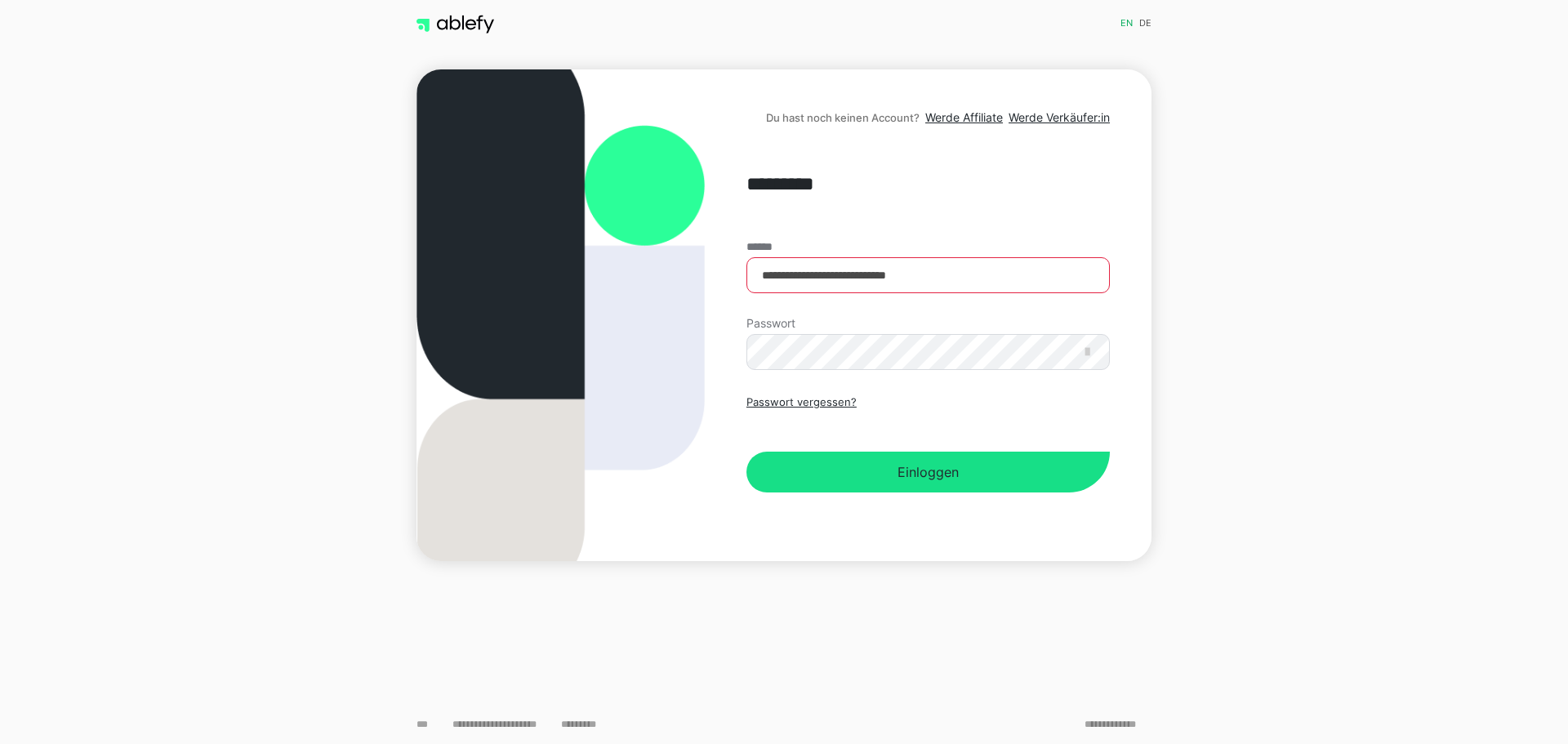 scroll, scrollTop: 0, scrollLeft: 0, axis: both 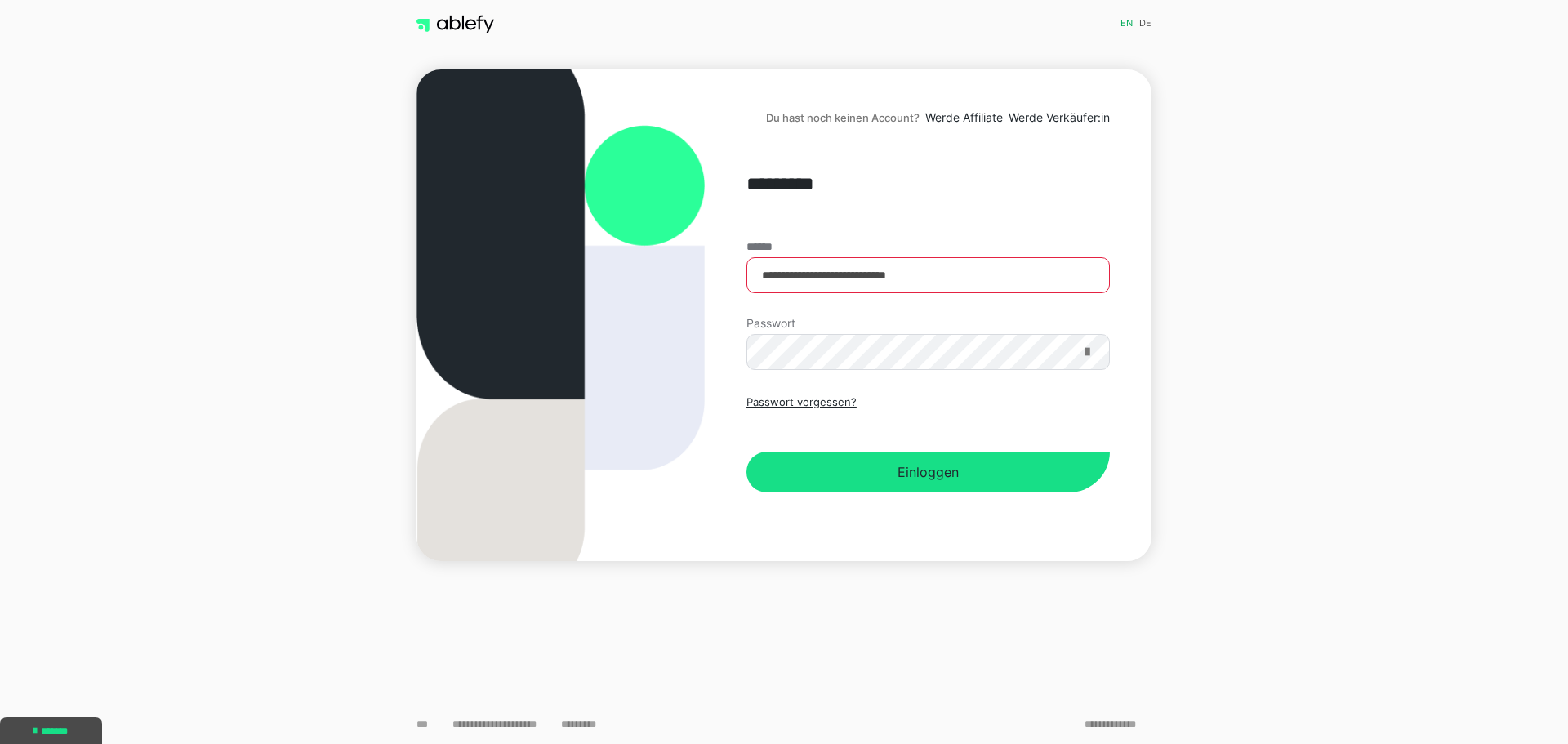 click at bounding box center [1087, 352] 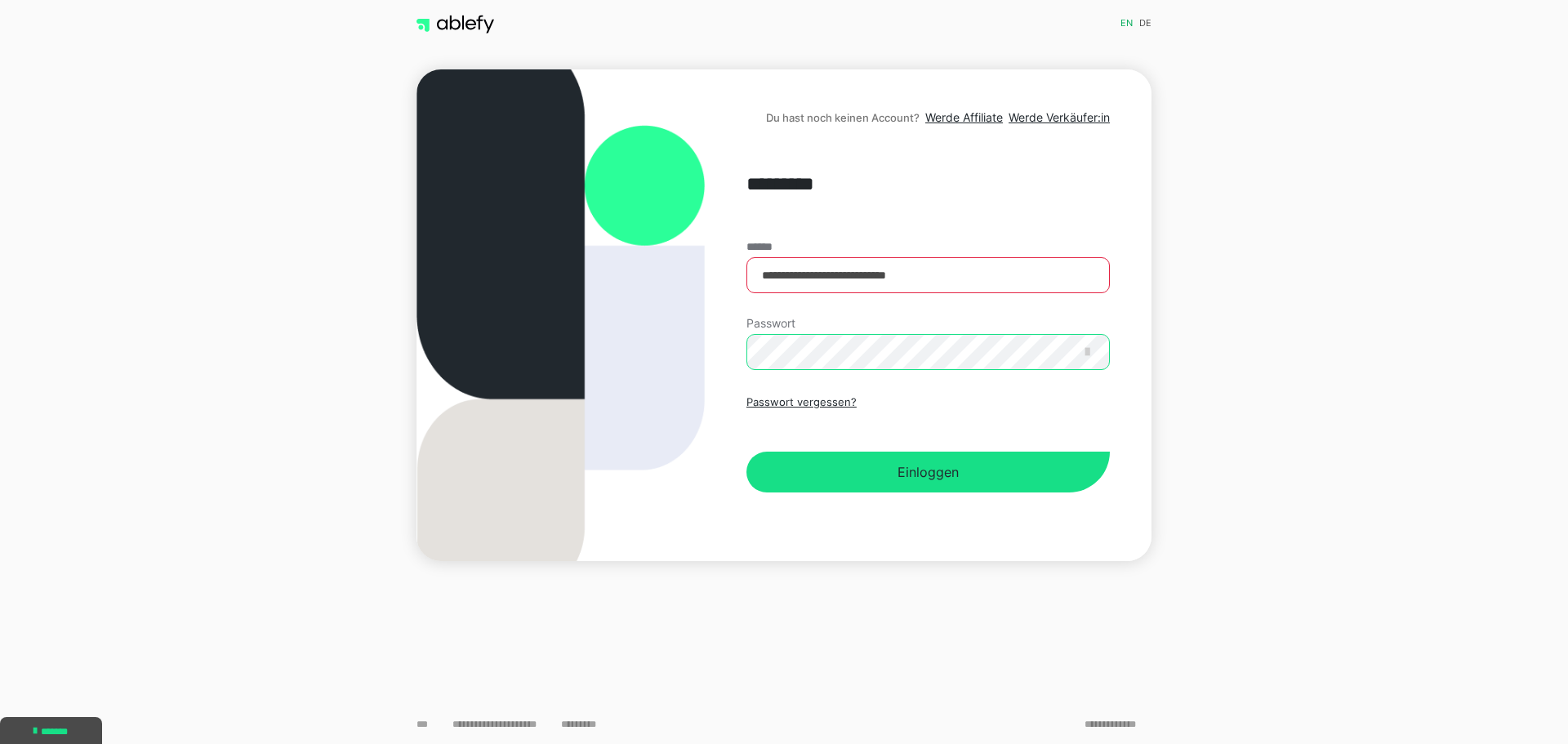 click on "Du hast noch keinen Account? Werde Affiliate Werde Verkäufer:in [MASKED] [MASKED] [MASKED] Passwort Passwort vergessen? Einloggen" at bounding box center [784, 315] 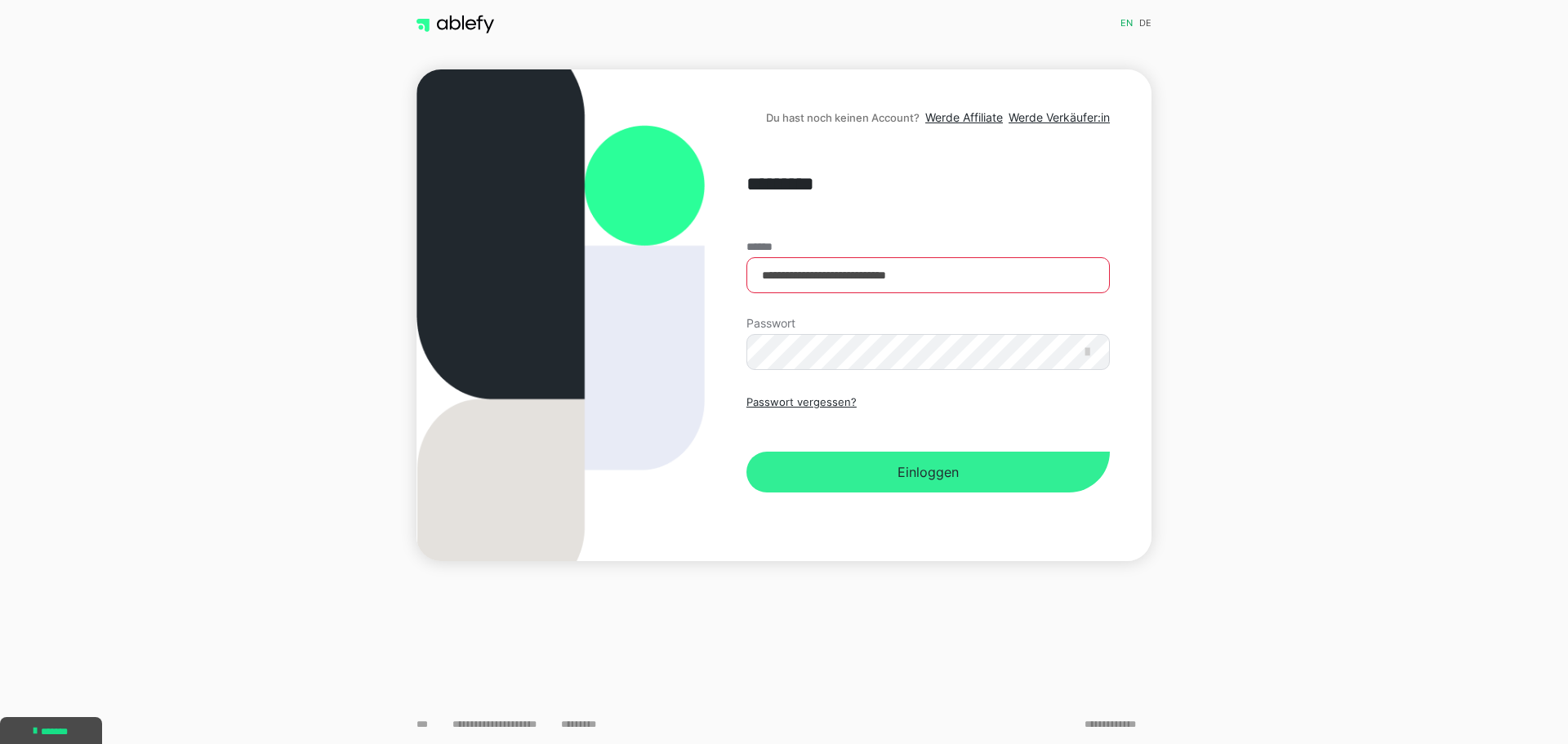 click on "Einloggen" at bounding box center (928, 472) 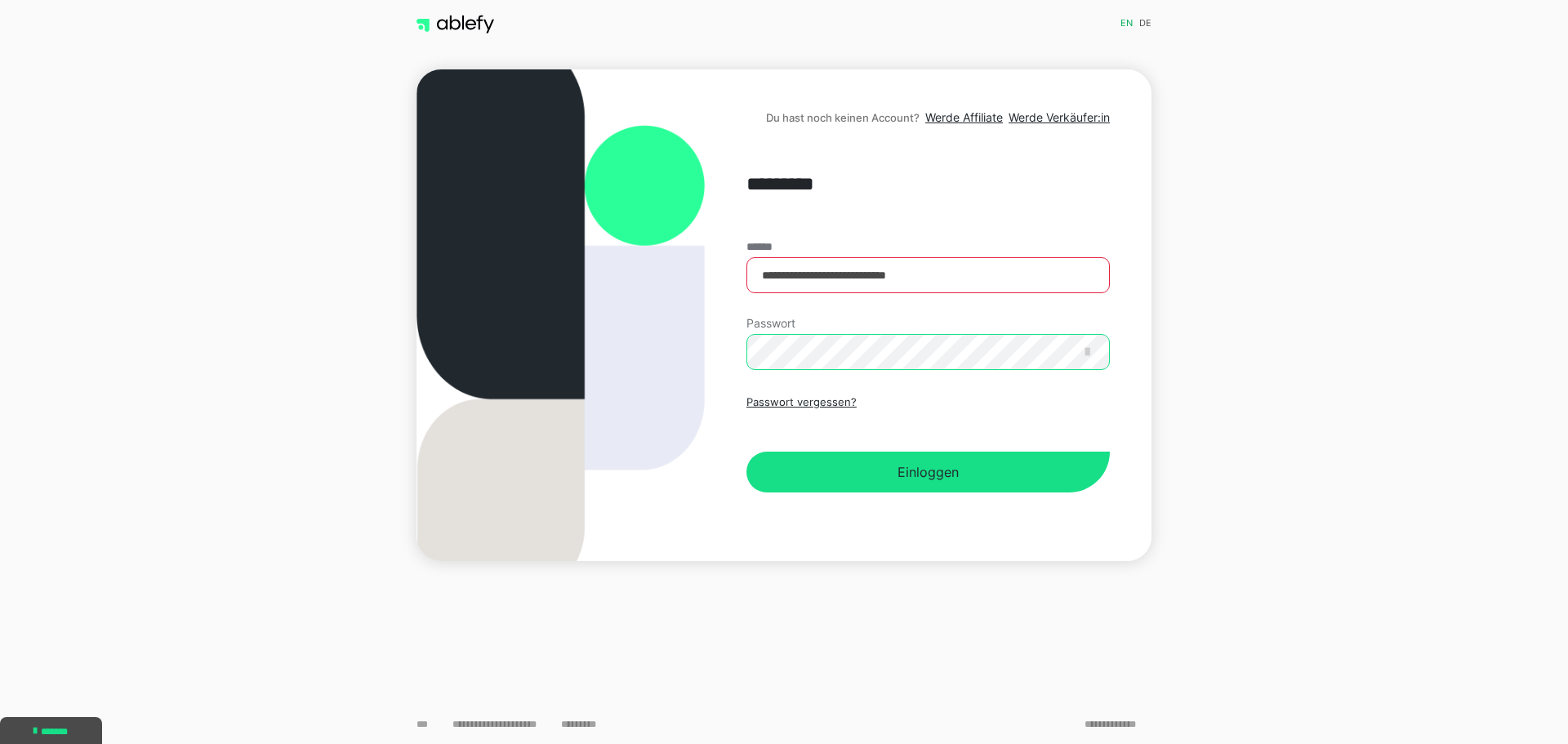click on "Einloggen" at bounding box center (928, 472) 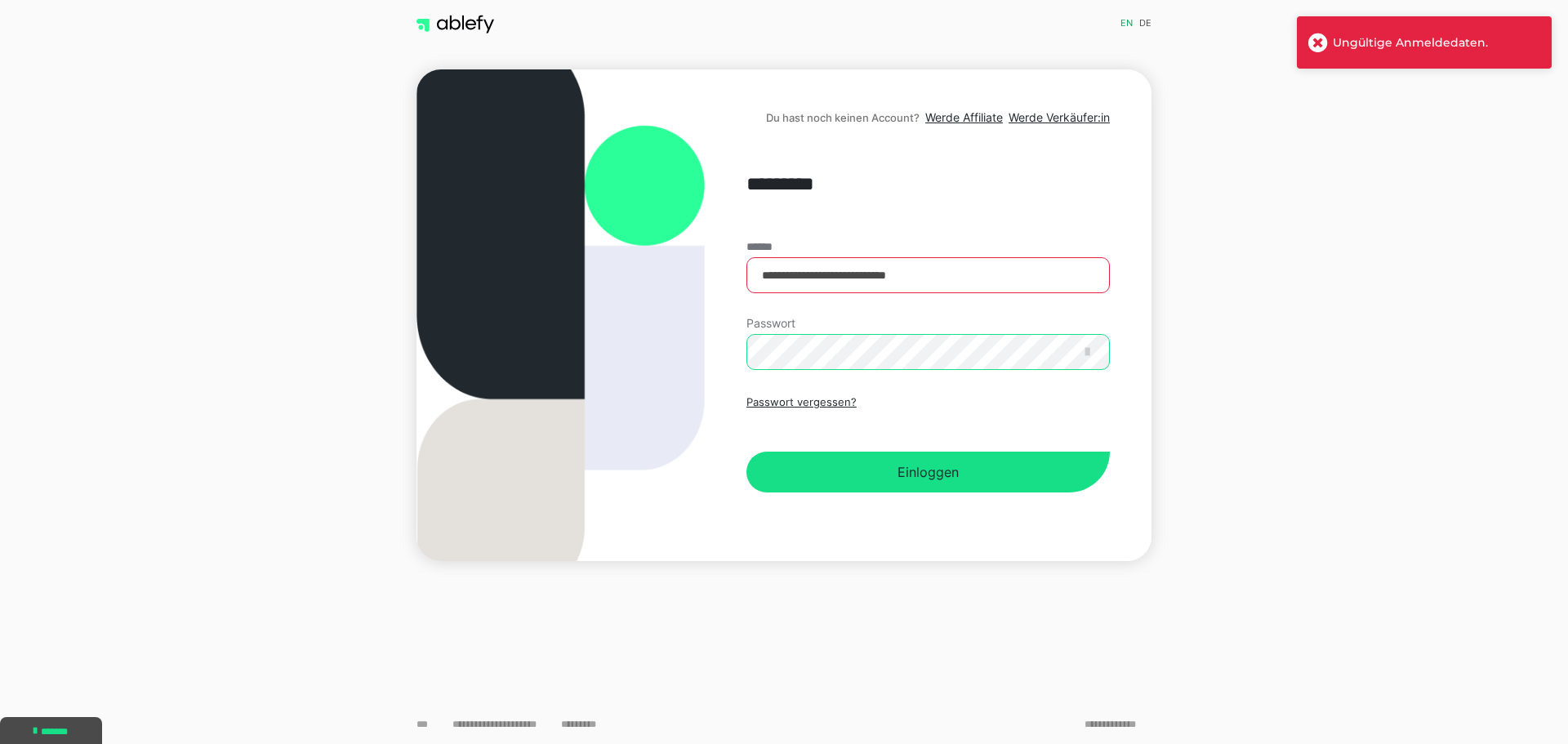 click on "Einloggen" at bounding box center [928, 472] 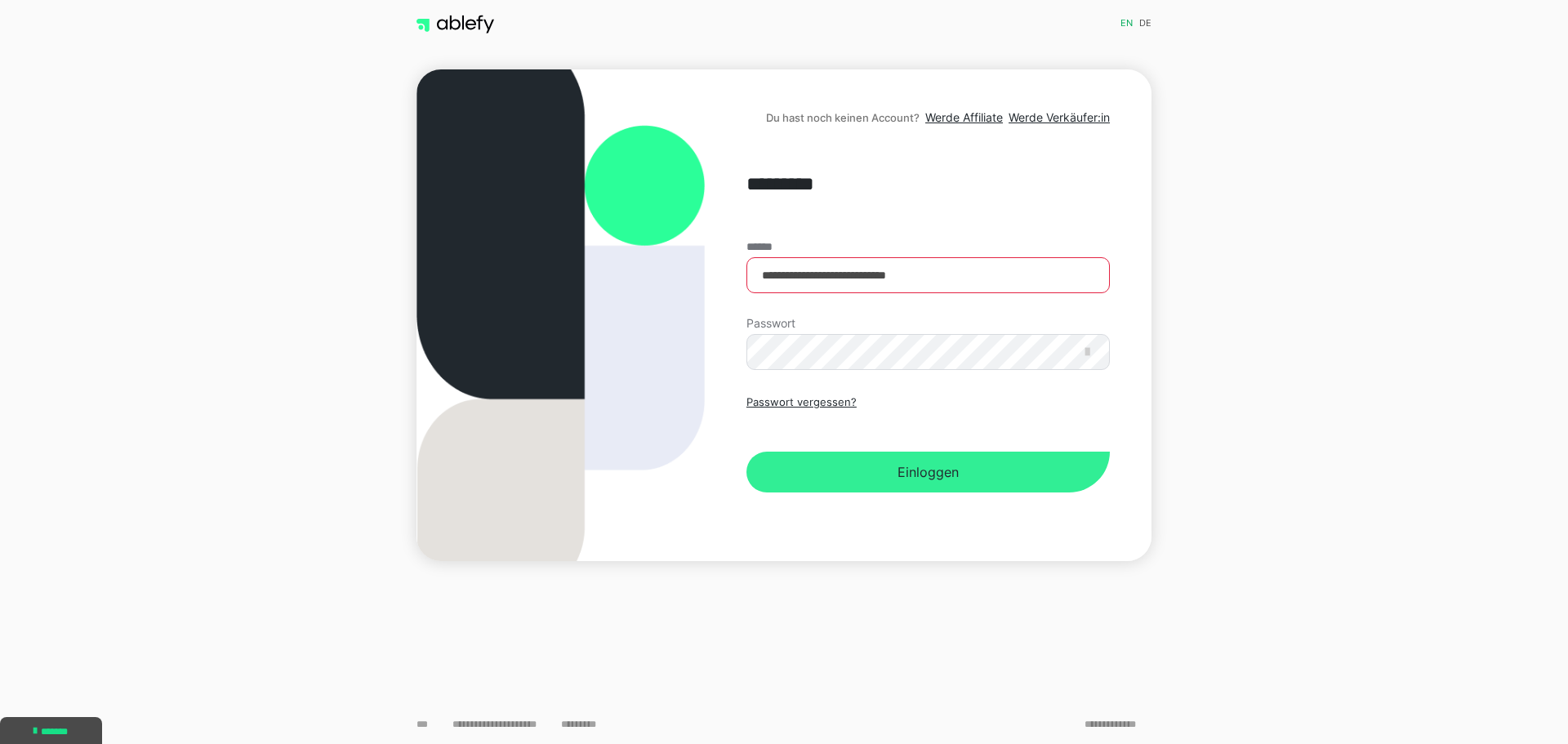 click on "Einloggen" at bounding box center [928, 472] 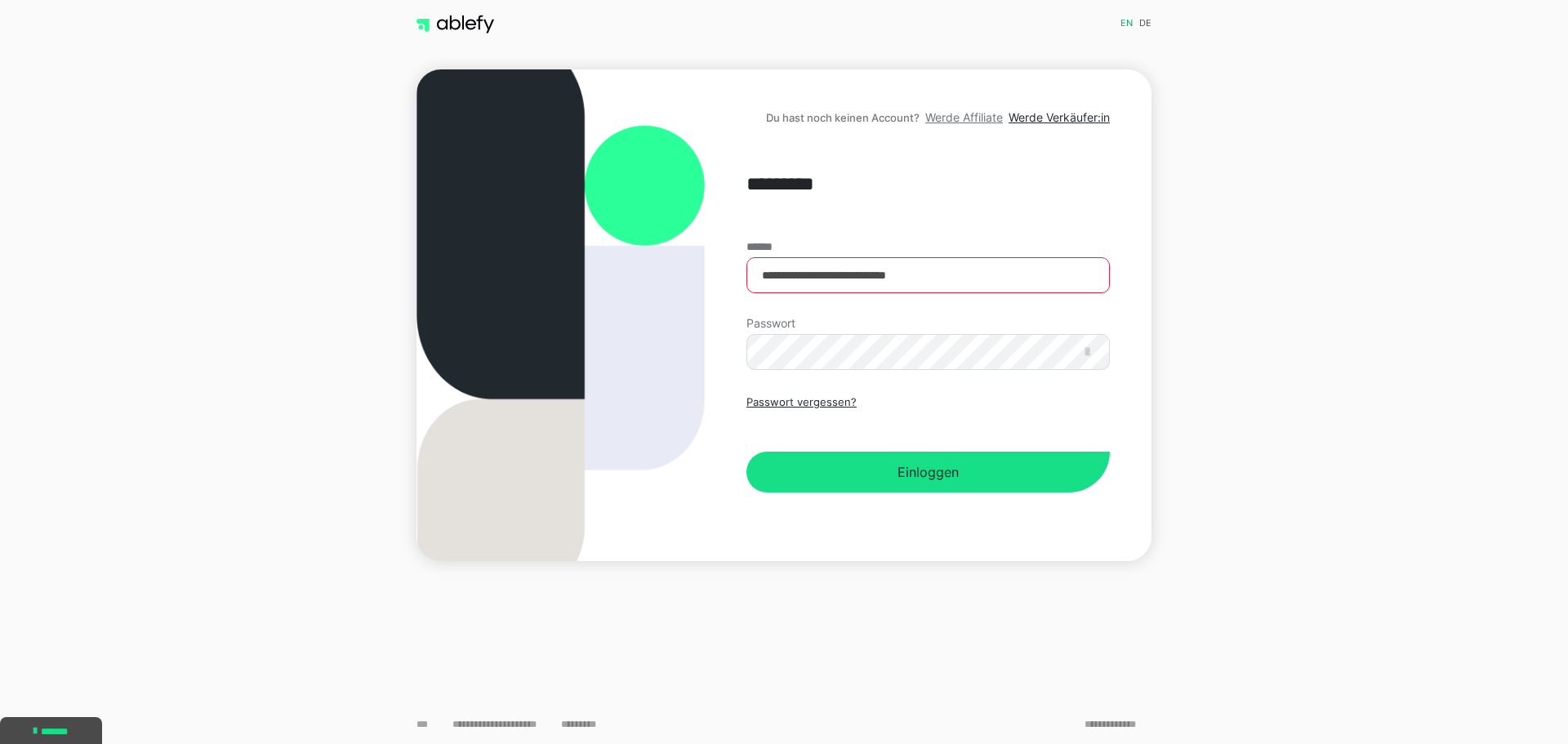 click on "Werde Affiliate" at bounding box center [964, 117] 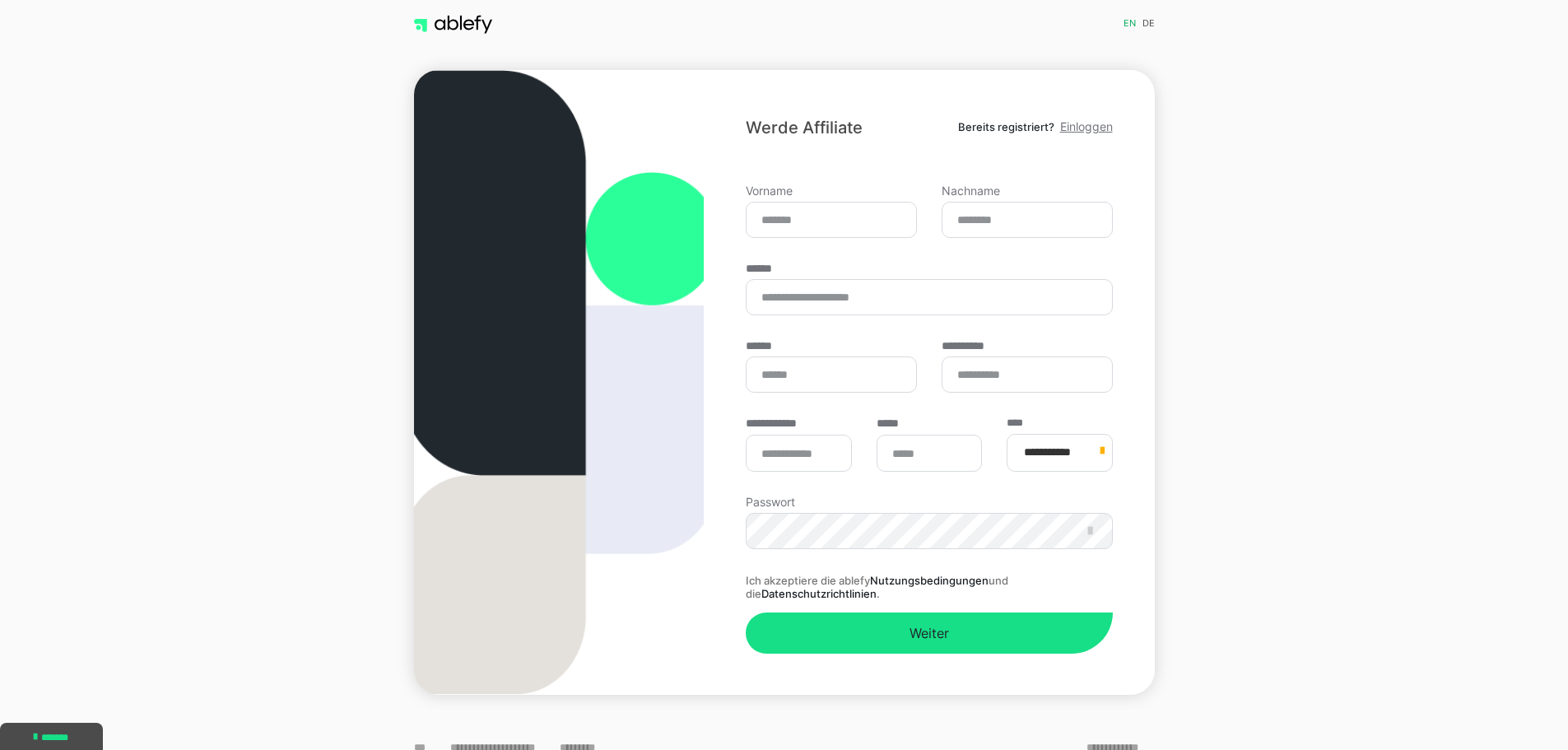 click on "Einloggen" at bounding box center (1086, 126) 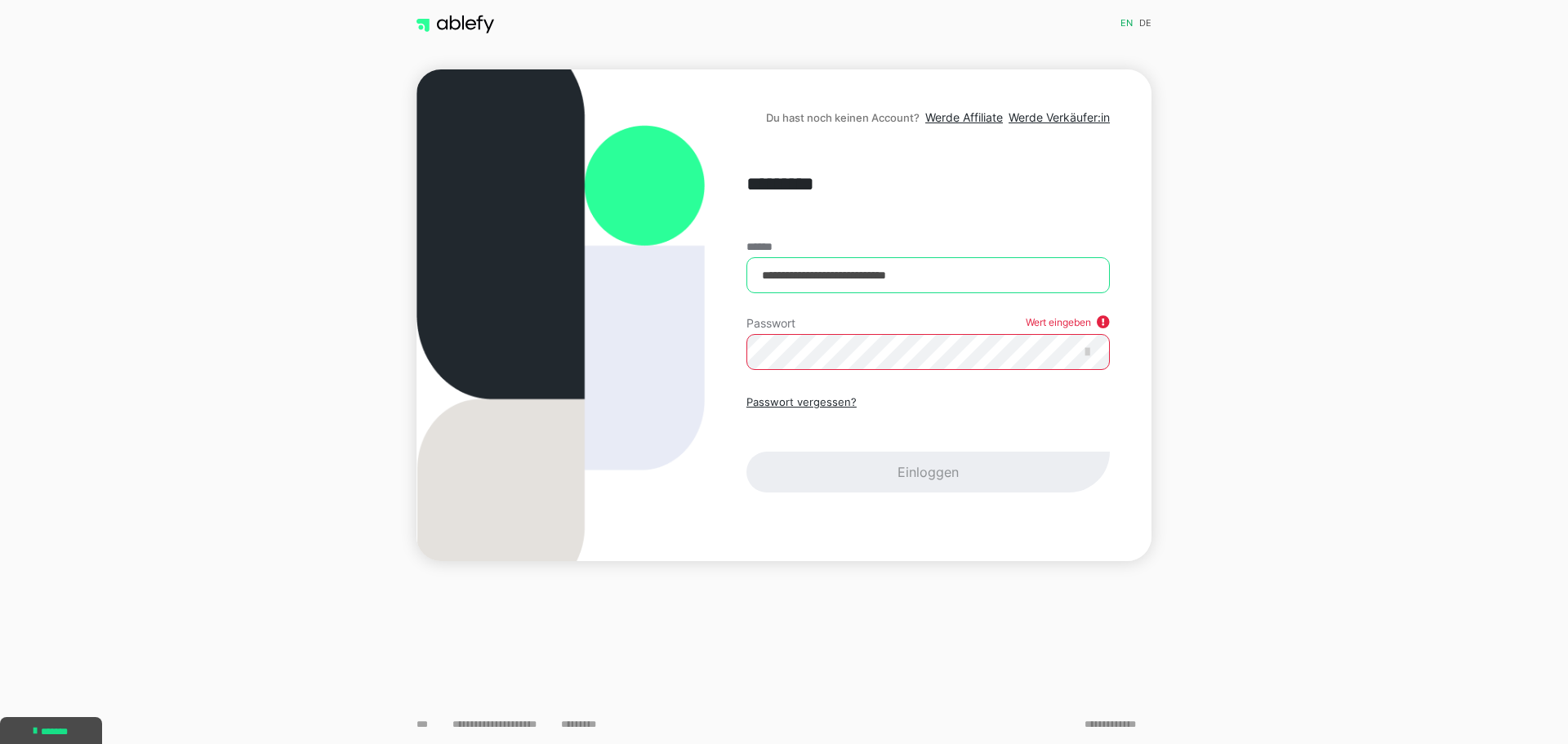 click on "**********" at bounding box center (928, 275) 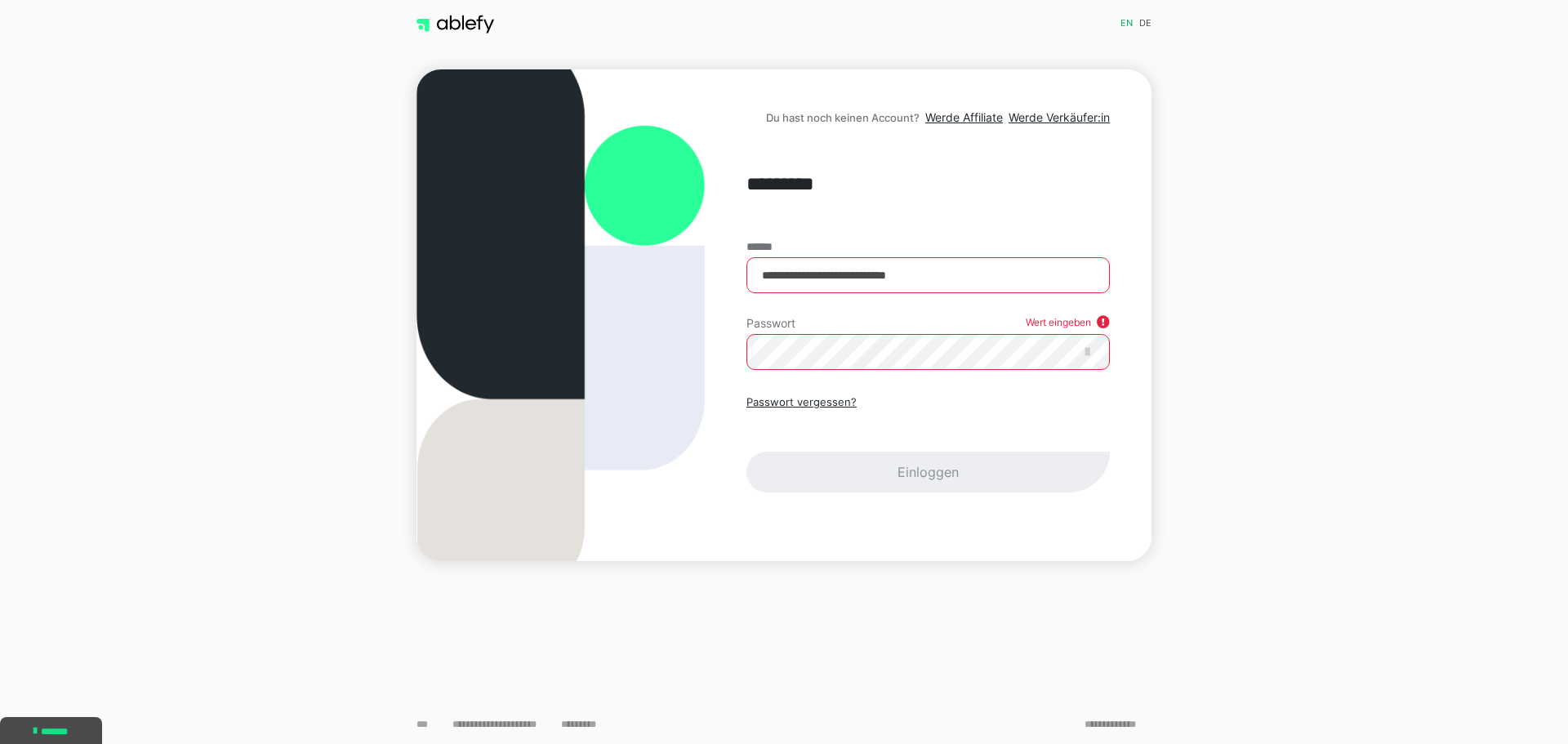 click at bounding box center (455, 25) 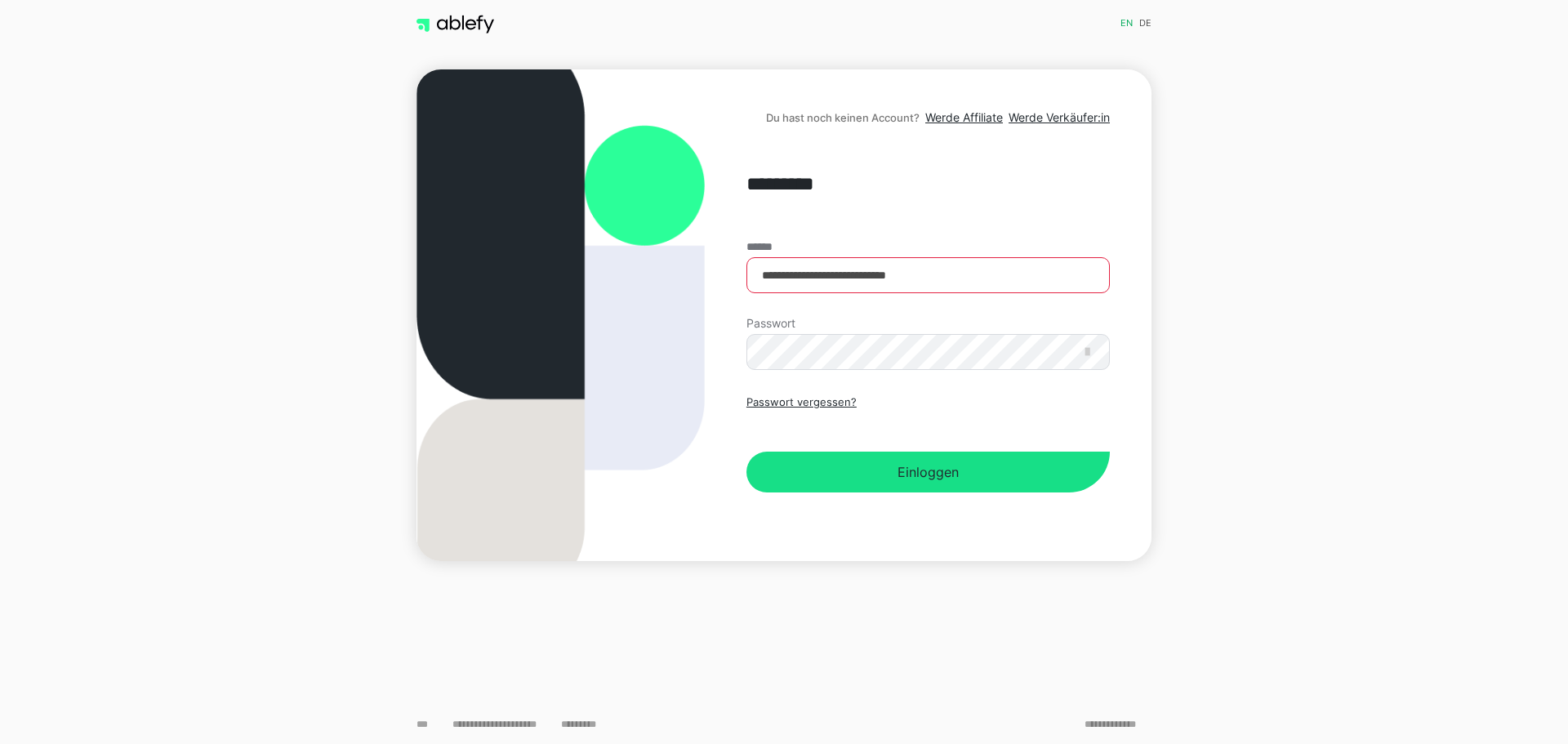 scroll, scrollTop: 0, scrollLeft: 0, axis: both 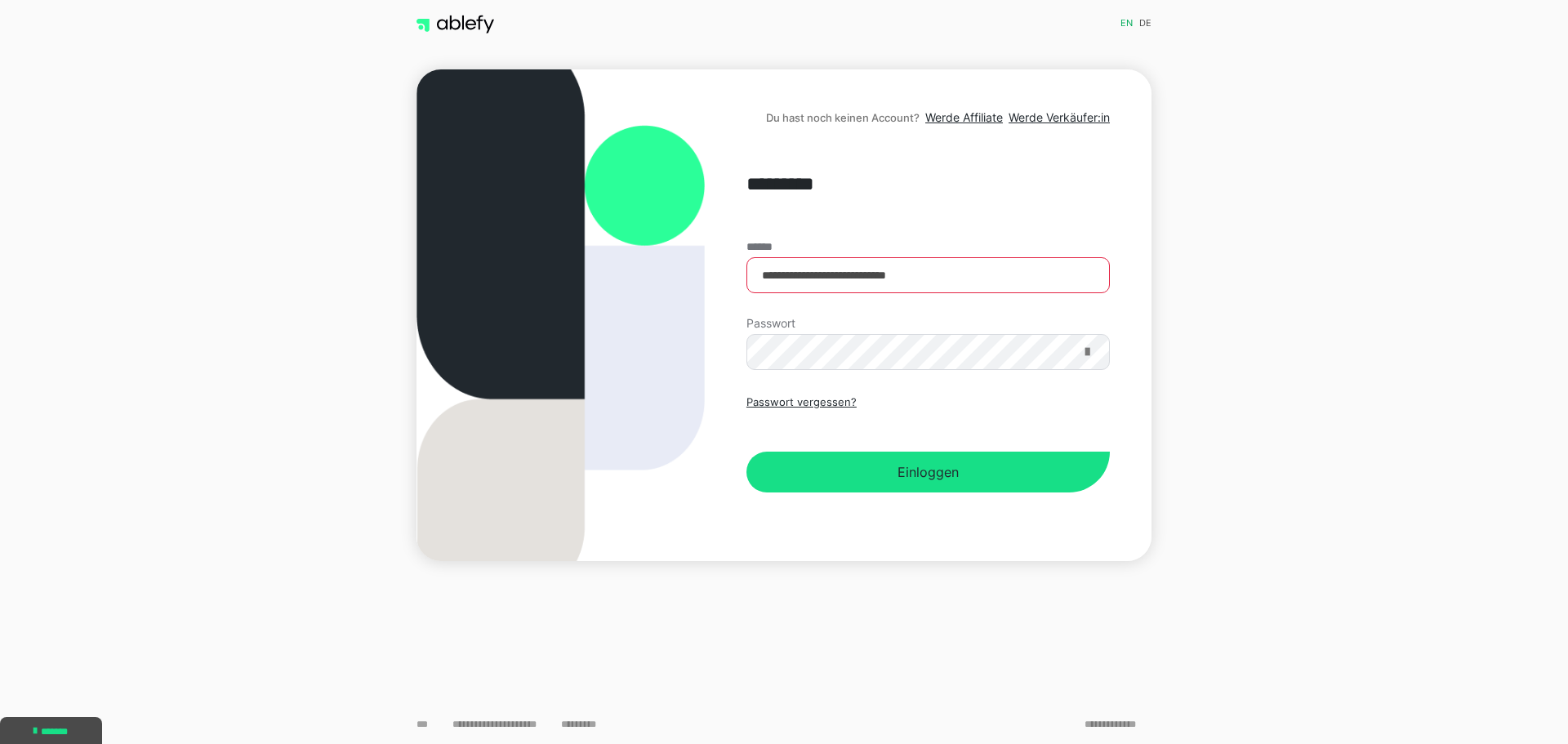click at bounding box center (1087, 352) 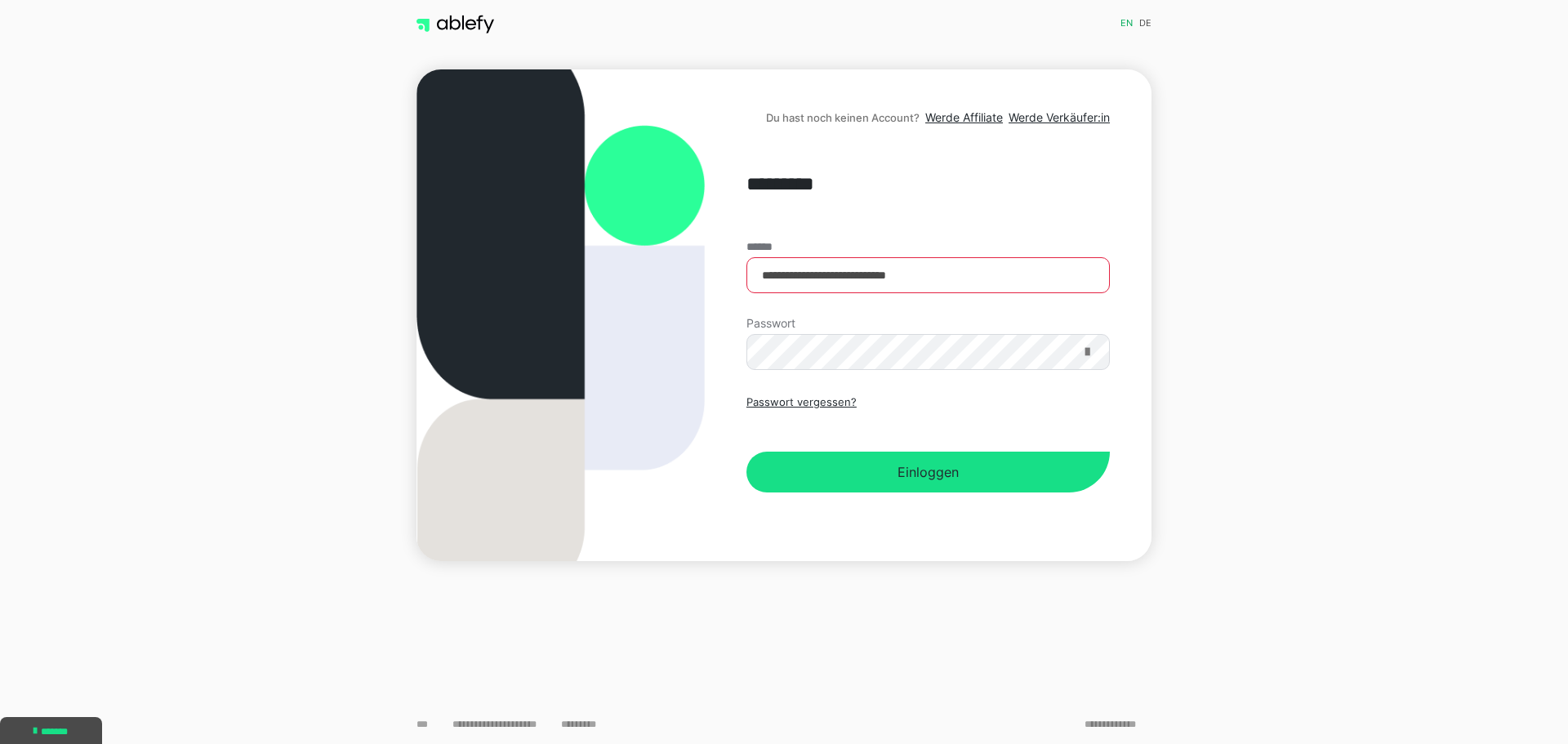 click at bounding box center [1087, 352] 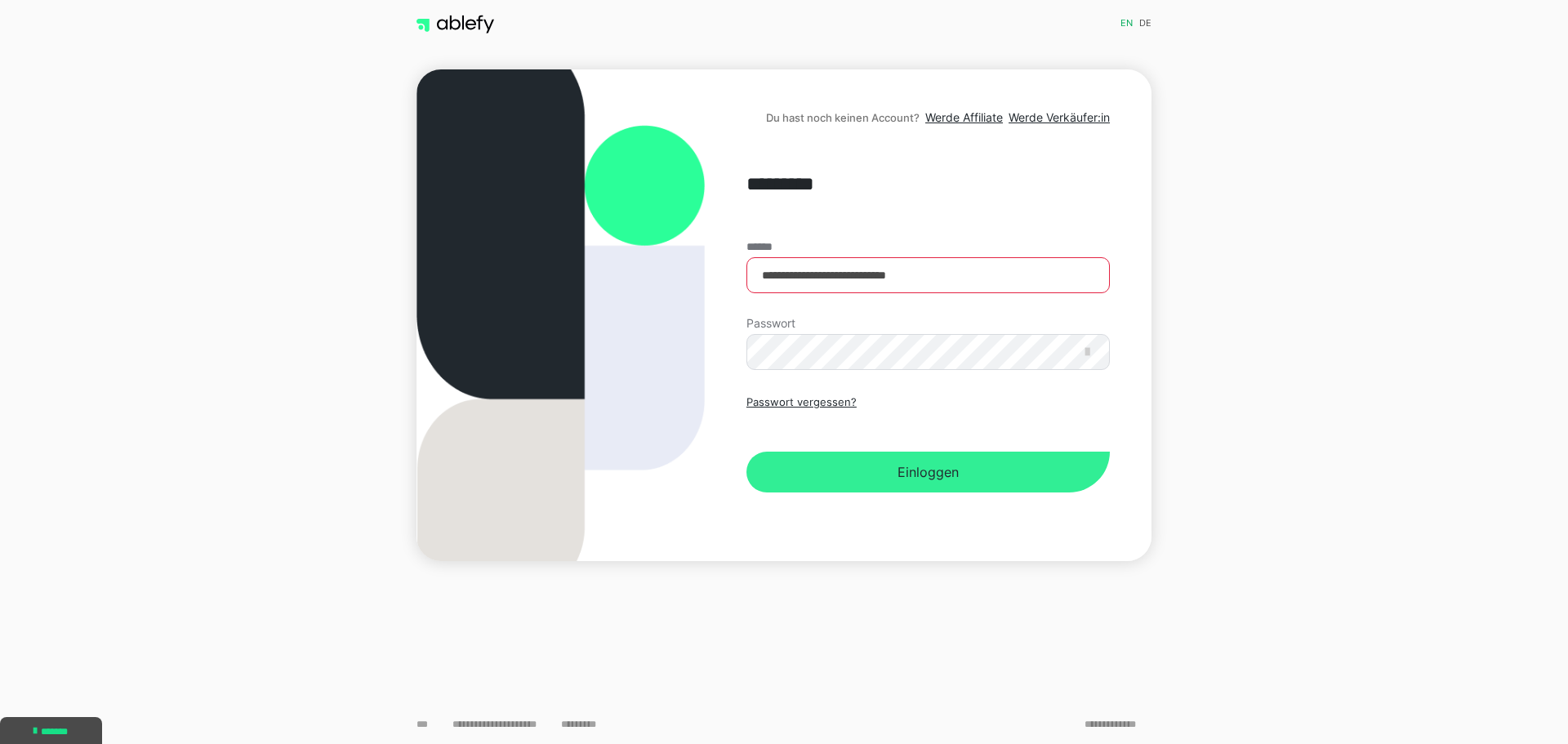 click on "Einloggen" at bounding box center [928, 472] 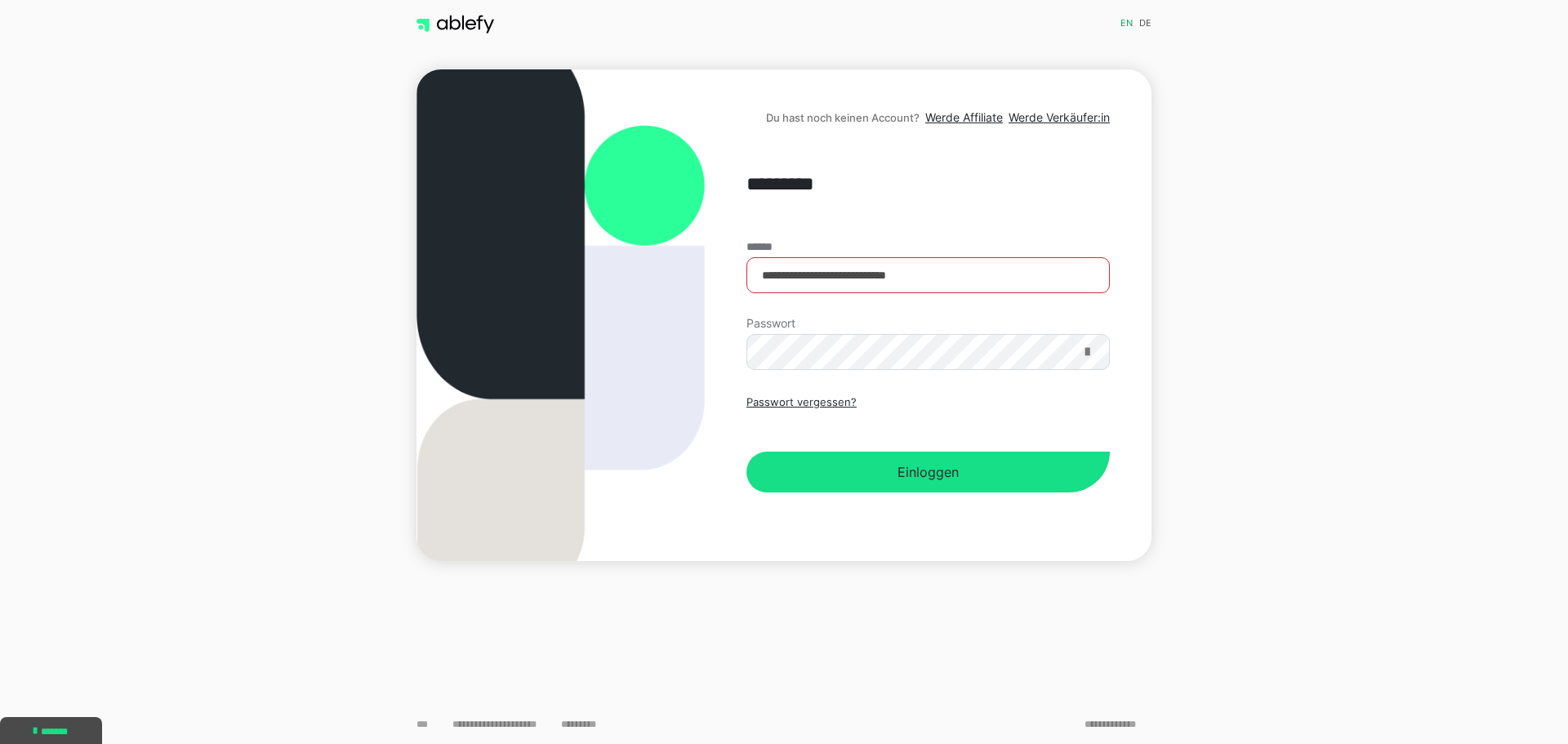 click at bounding box center (1087, 352) 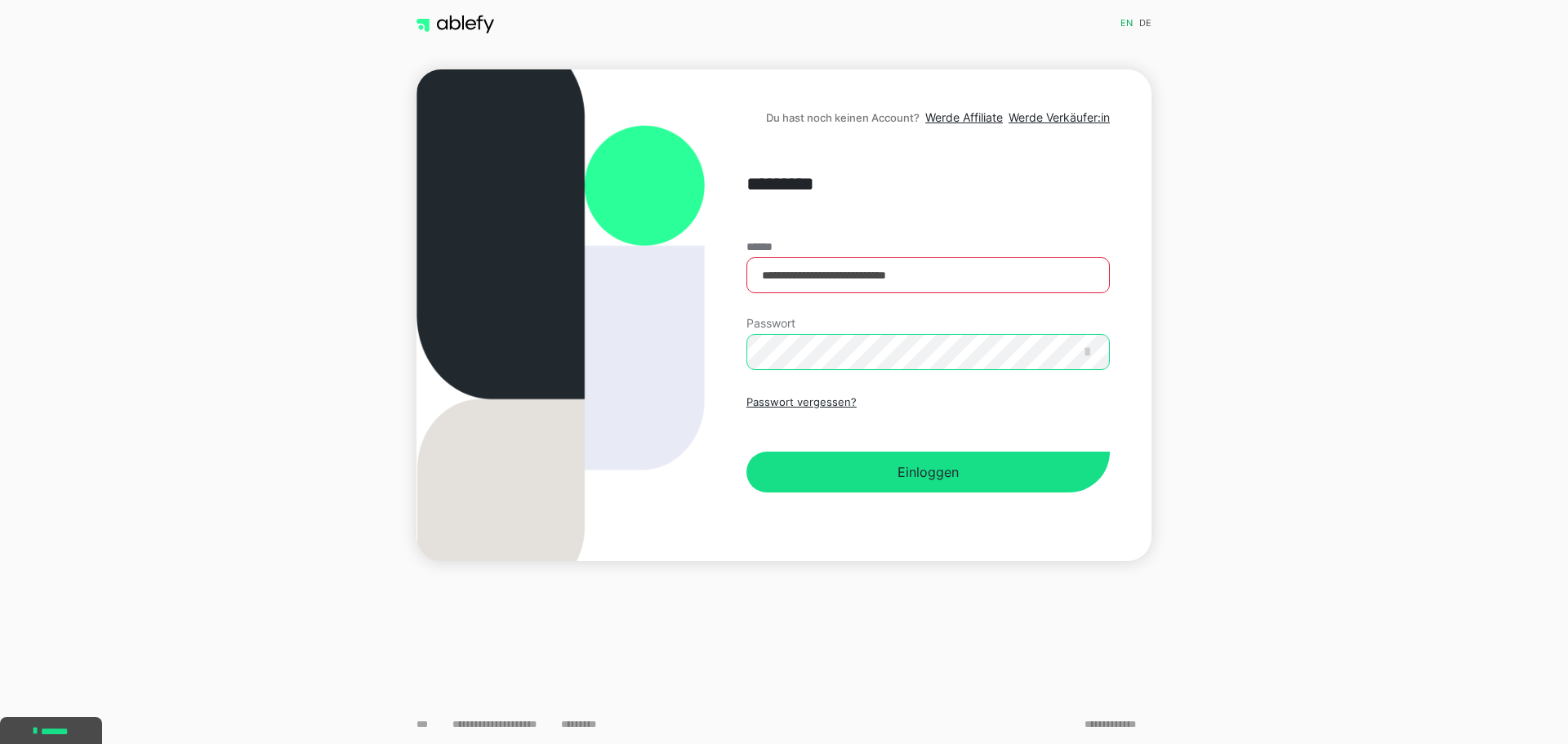 click on "Einloggen" at bounding box center (928, 472) 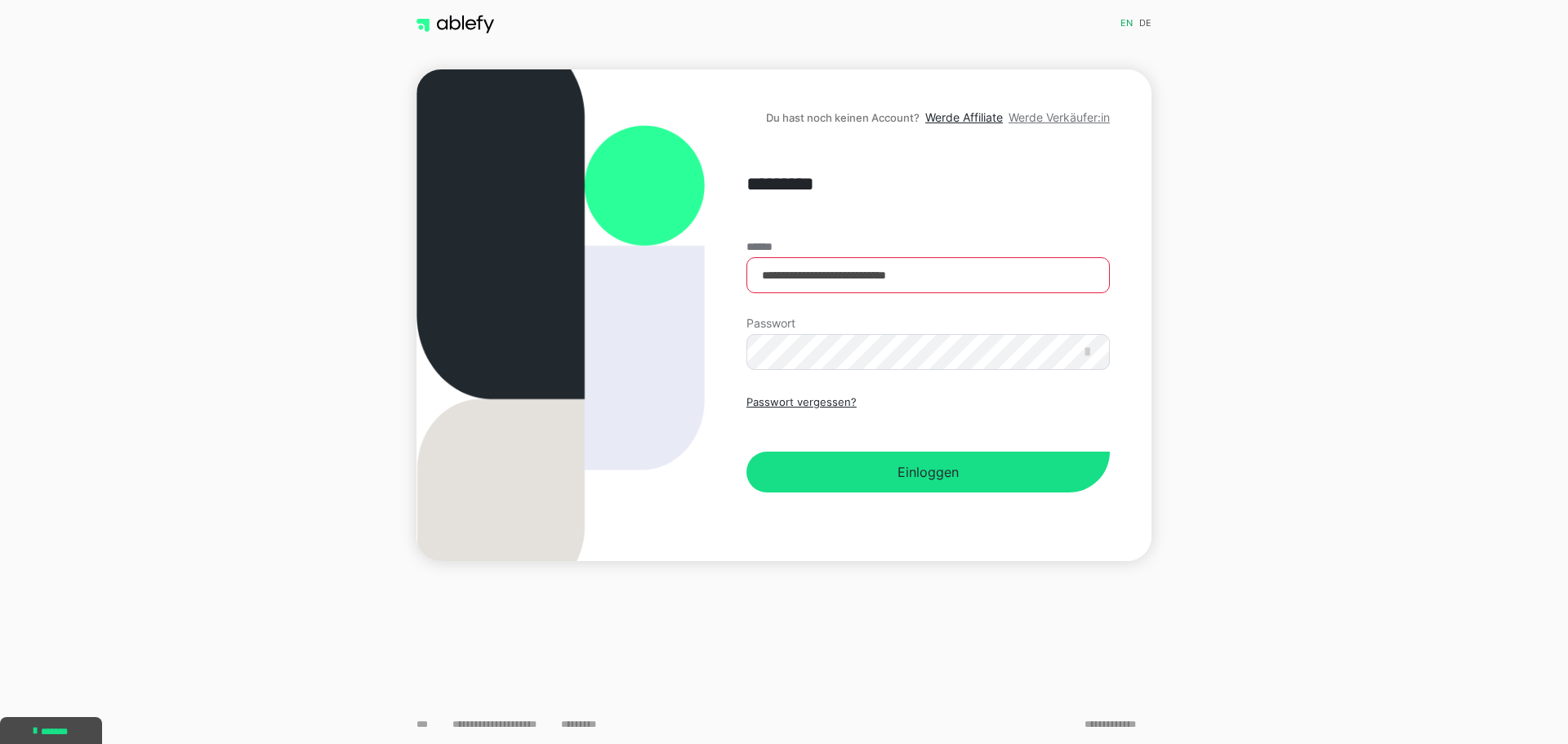 click on "Werde Verkäufer:in" at bounding box center (1059, 117) 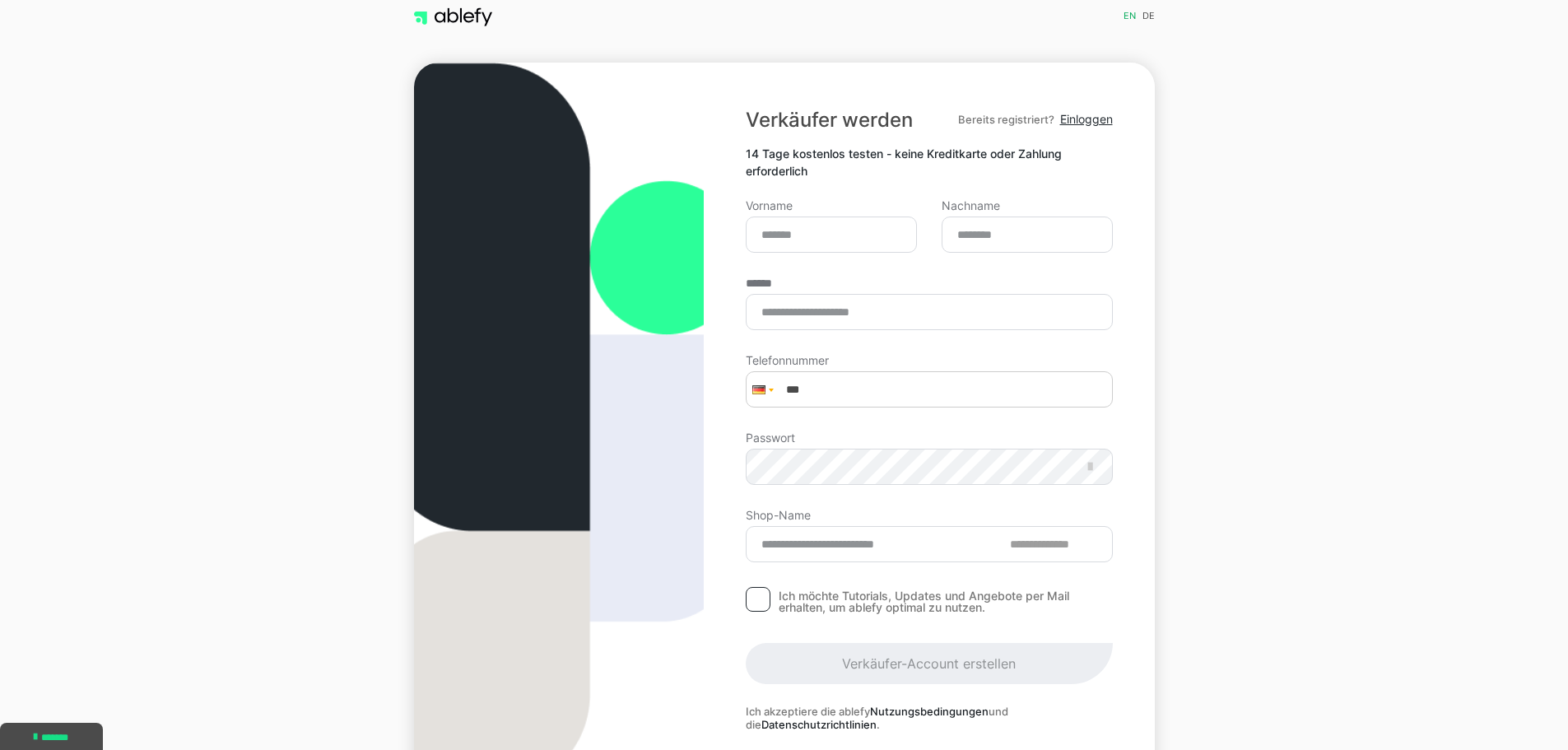scroll, scrollTop: 0, scrollLeft: 0, axis: both 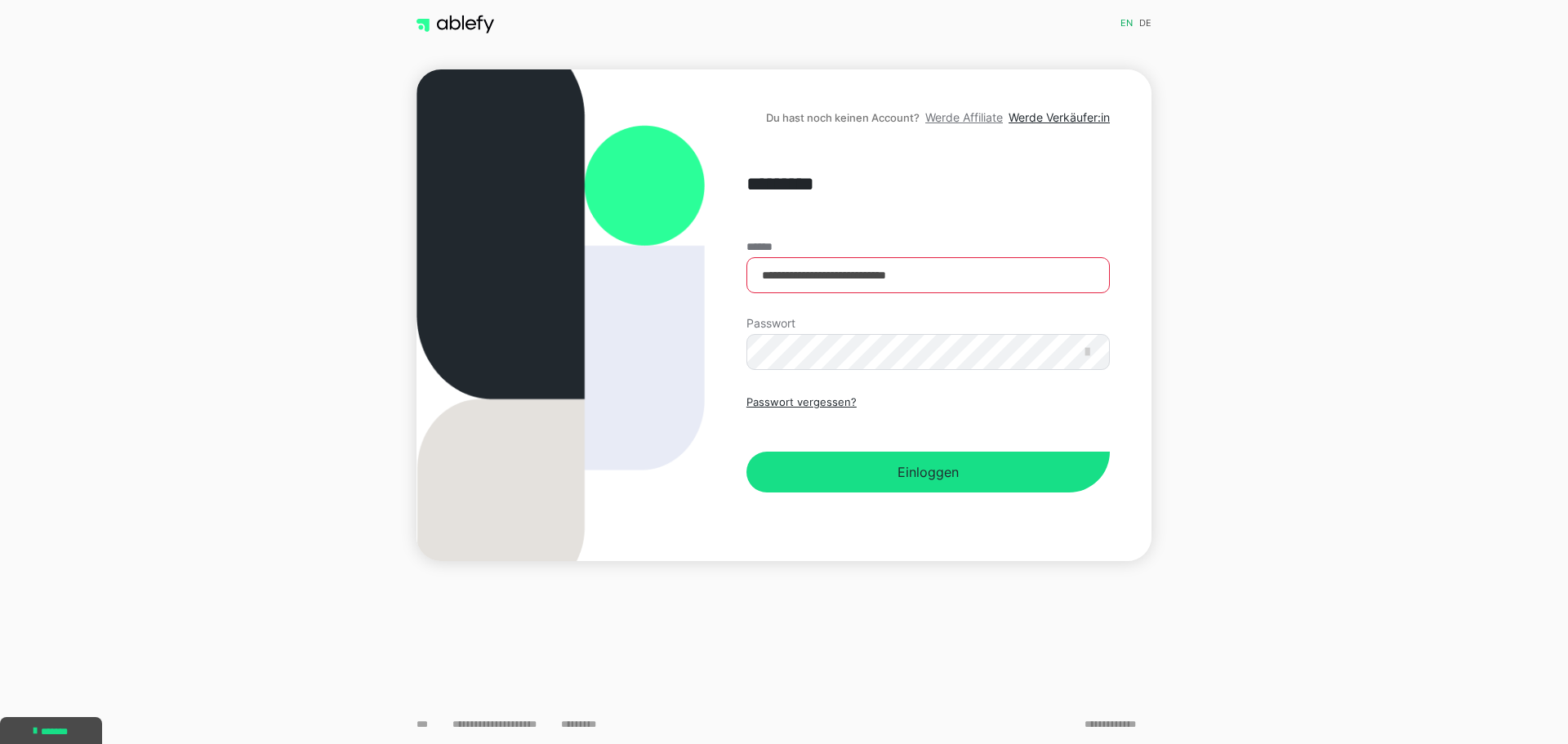 click on "Werde Affiliate" at bounding box center [964, 117] 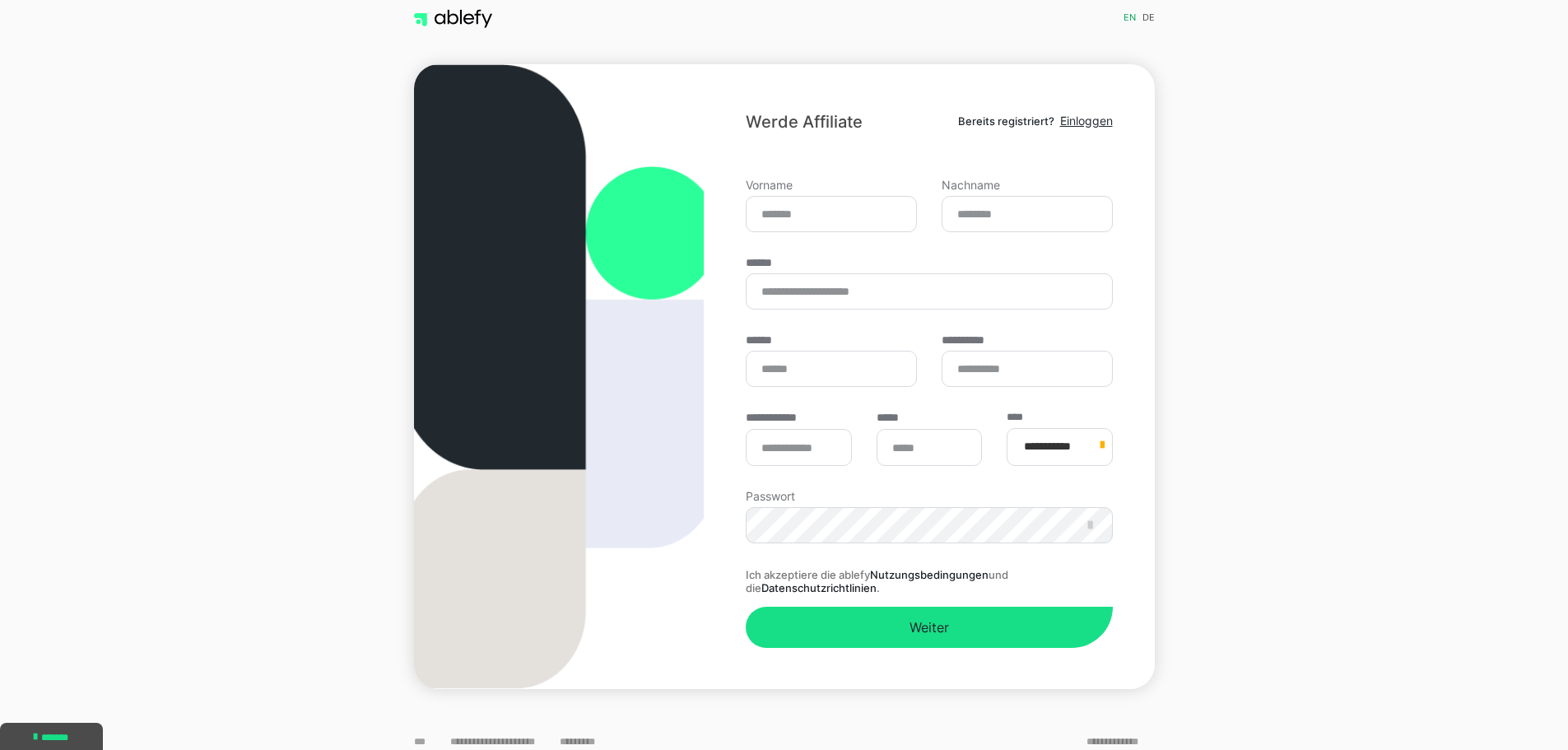 scroll, scrollTop: 0, scrollLeft: 0, axis: both 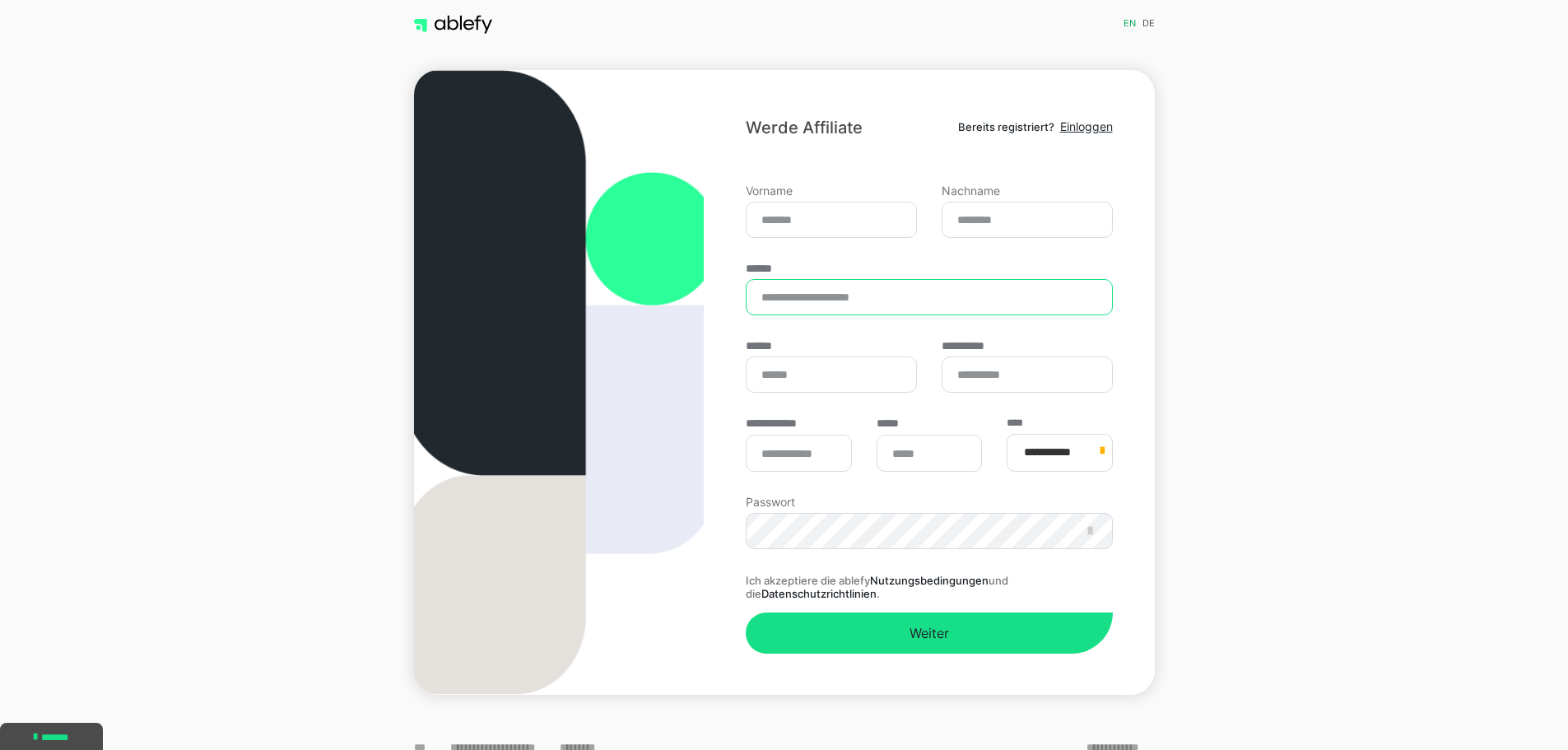 click on "******" at bounding box center [928, 297] 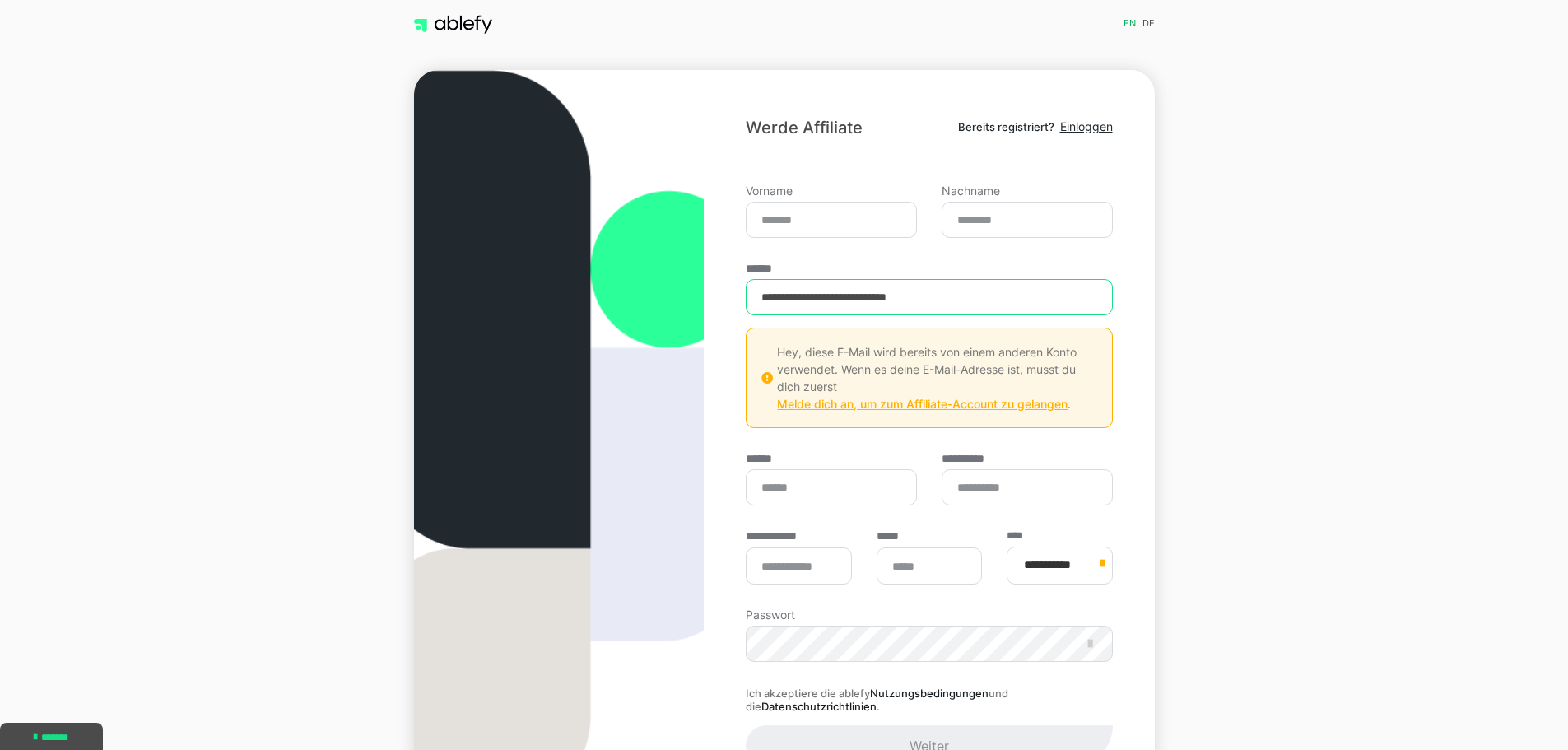 type on "**********" 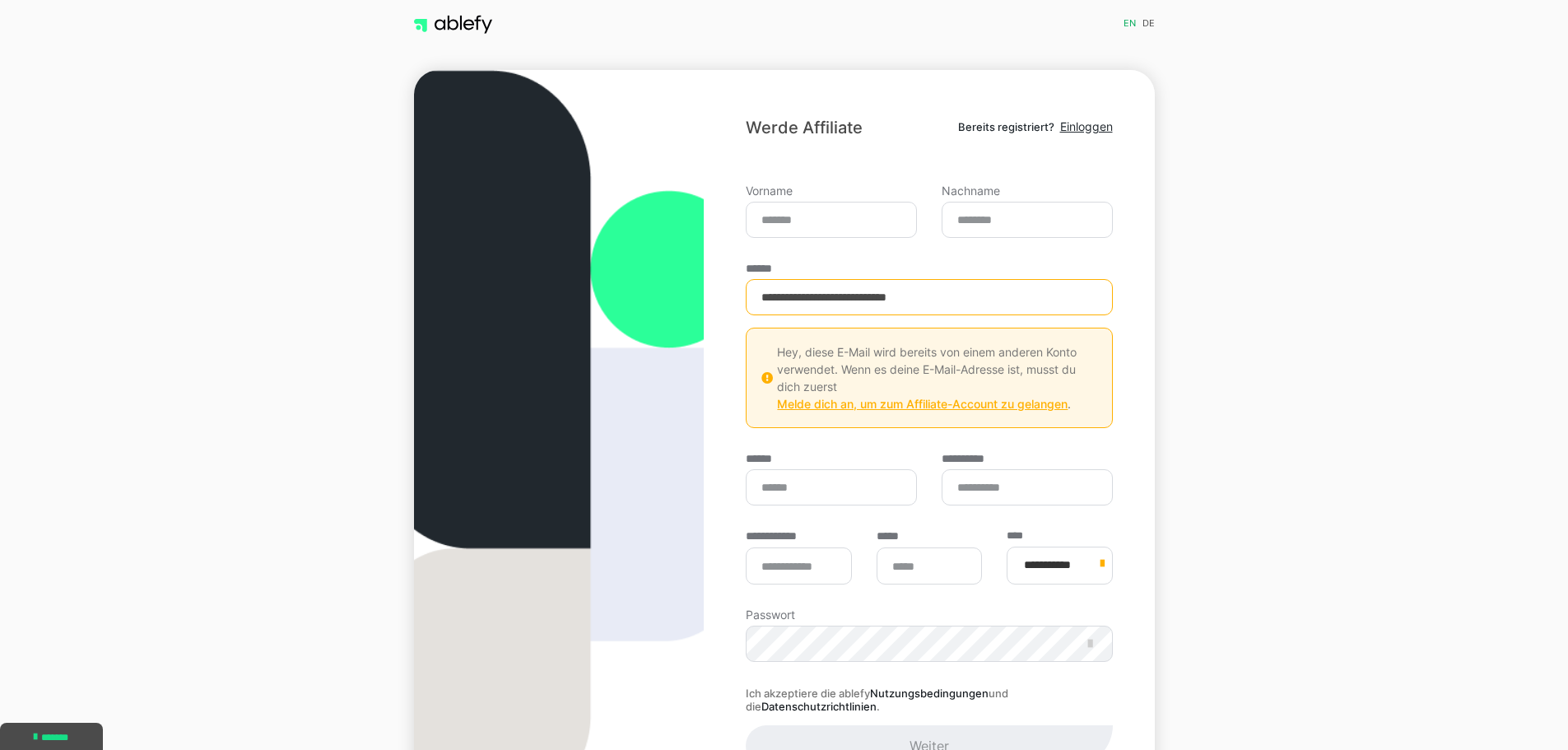 click on "Melde dich an, um zum Affiliate-Account zu gelangen" at bounding box center (922, 403) 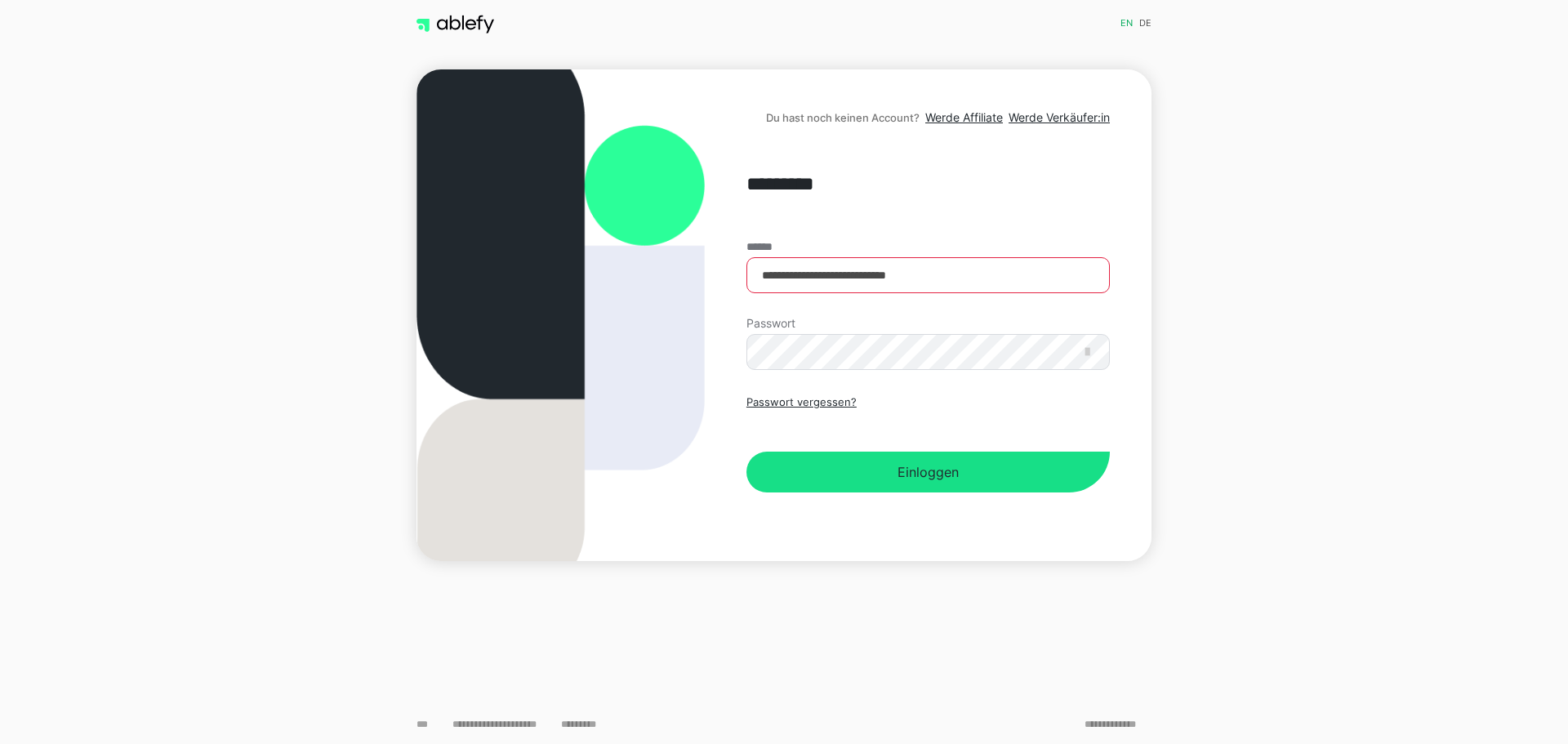 scroll, scrollTop: 0, scrollLeft: 0, axis: both 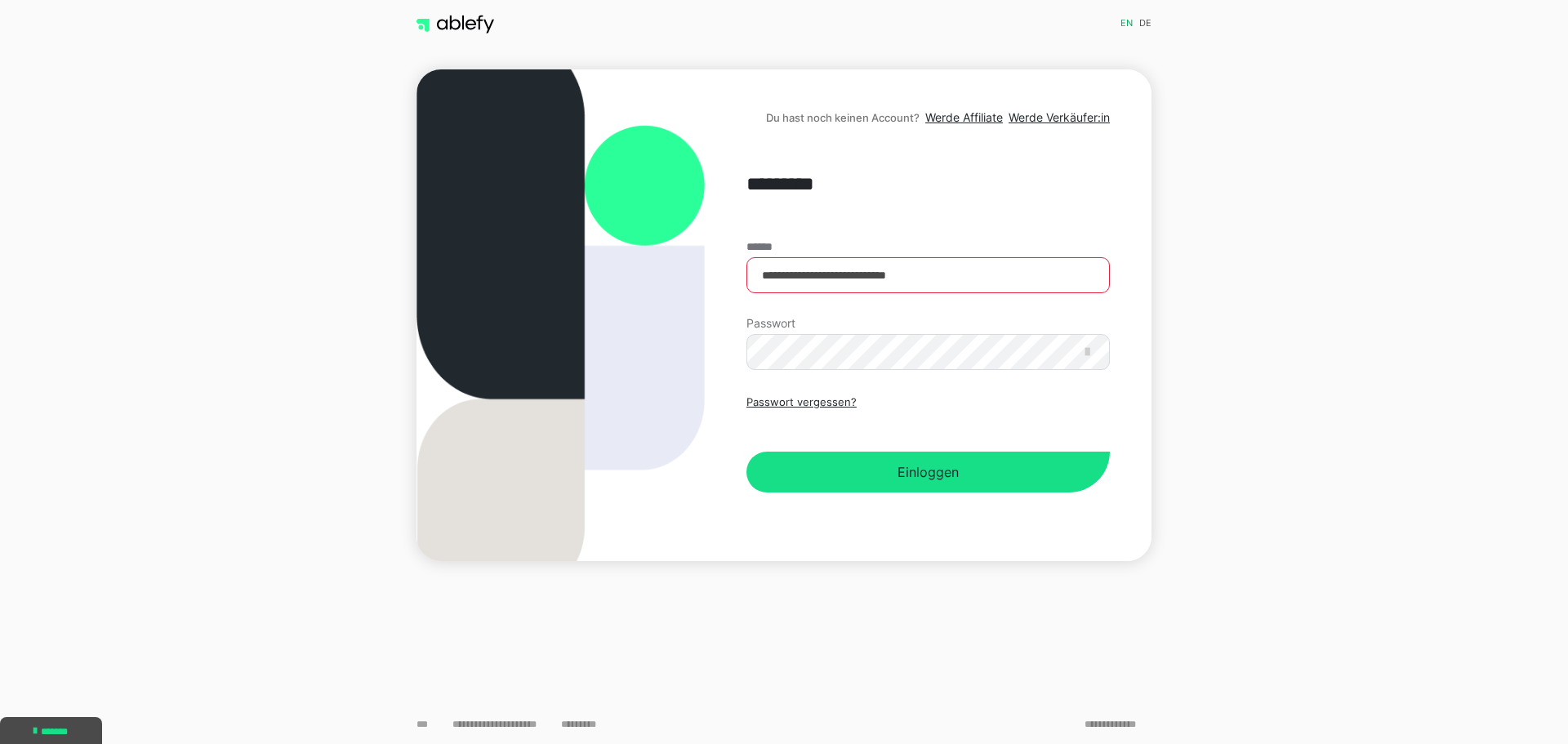 click on "**********" at bounding box center [784, 371] 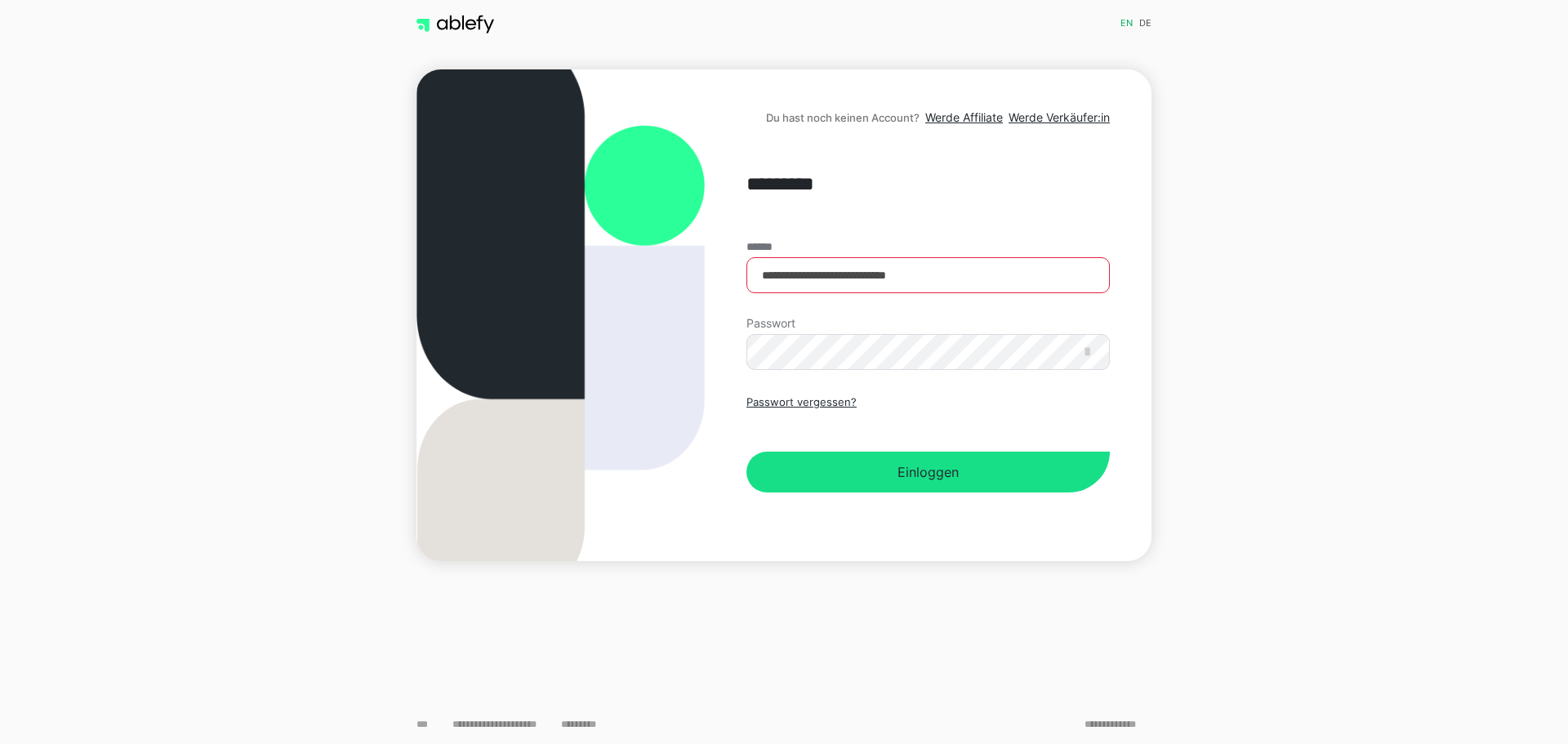 scroll, scrollTop: 0, scrollLeft: 0, axis: both 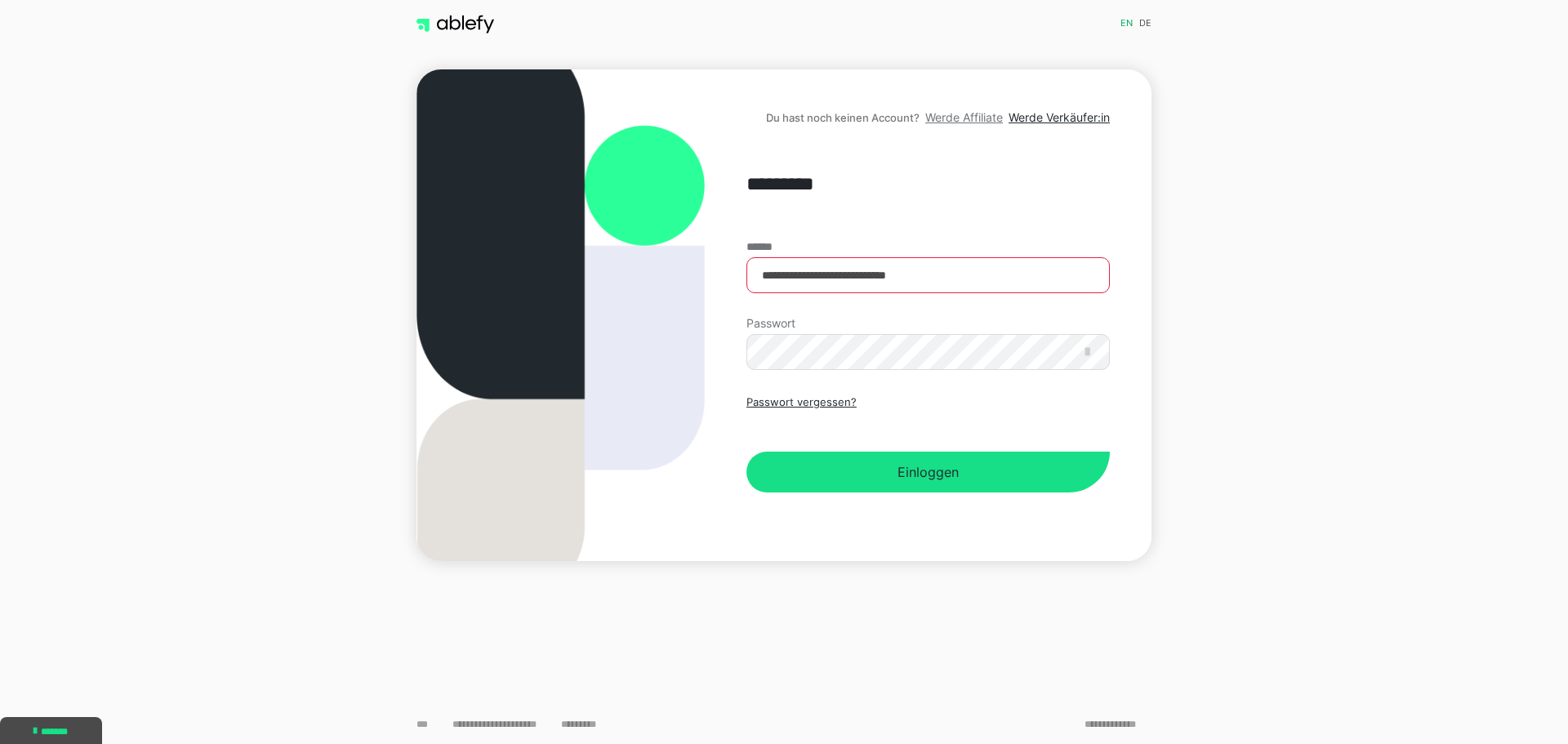 click on "Werde Affiliate" at bounding box center (964, 117) 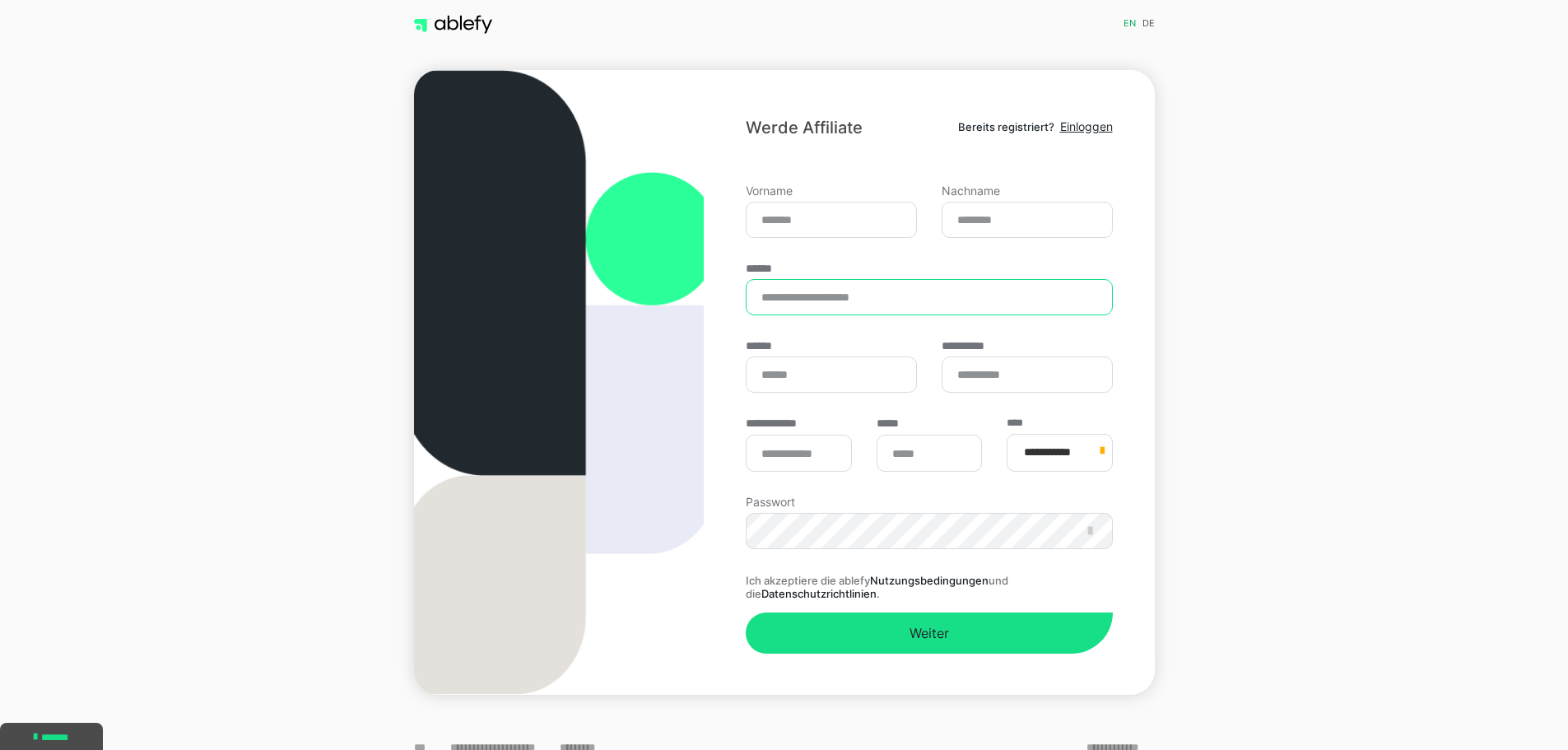 click on "******" at bounding box center (928, 297) 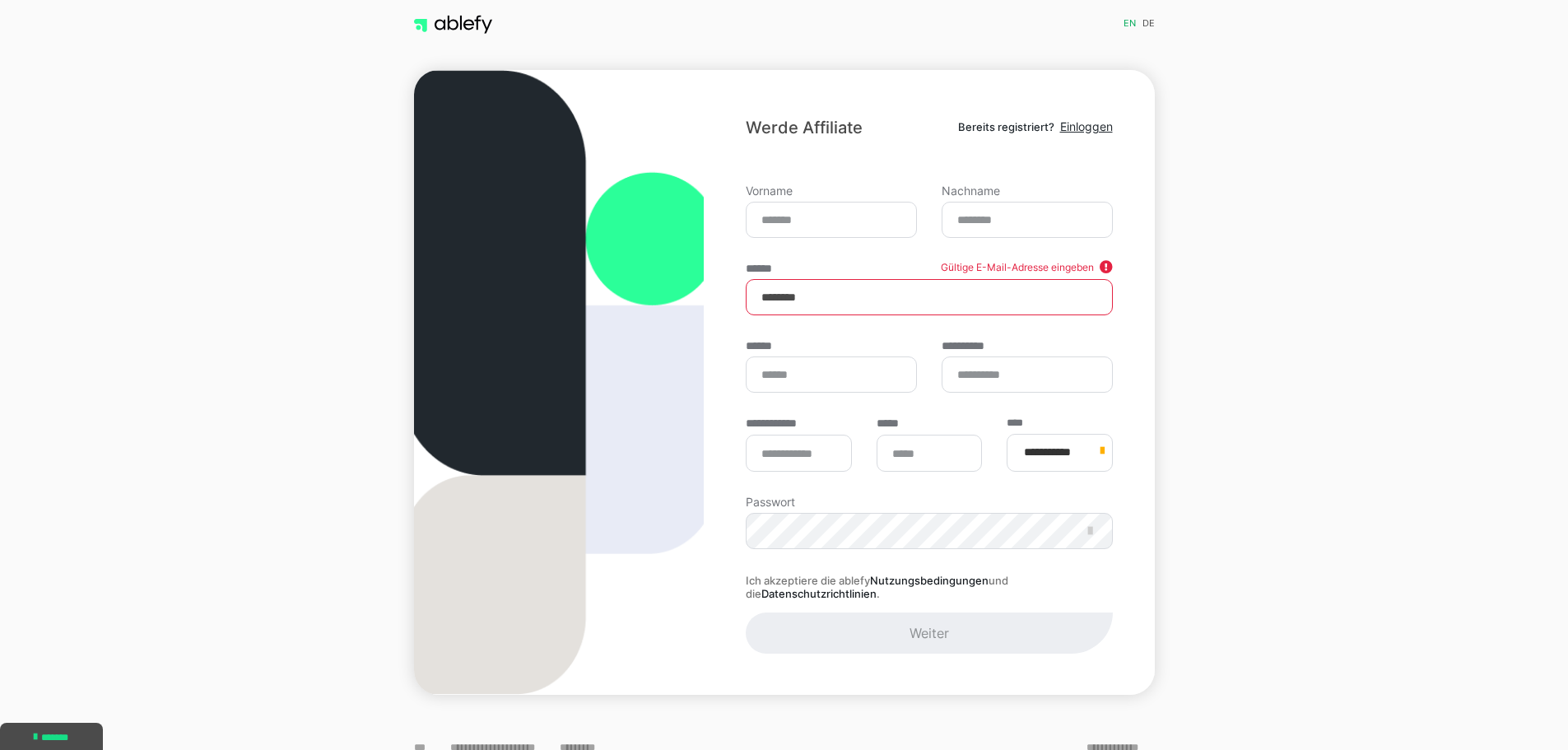 drag, startPoint x: 833, startPoint y: 300, endPoint x: 648, endPoint y: 310, distance: 185.27007 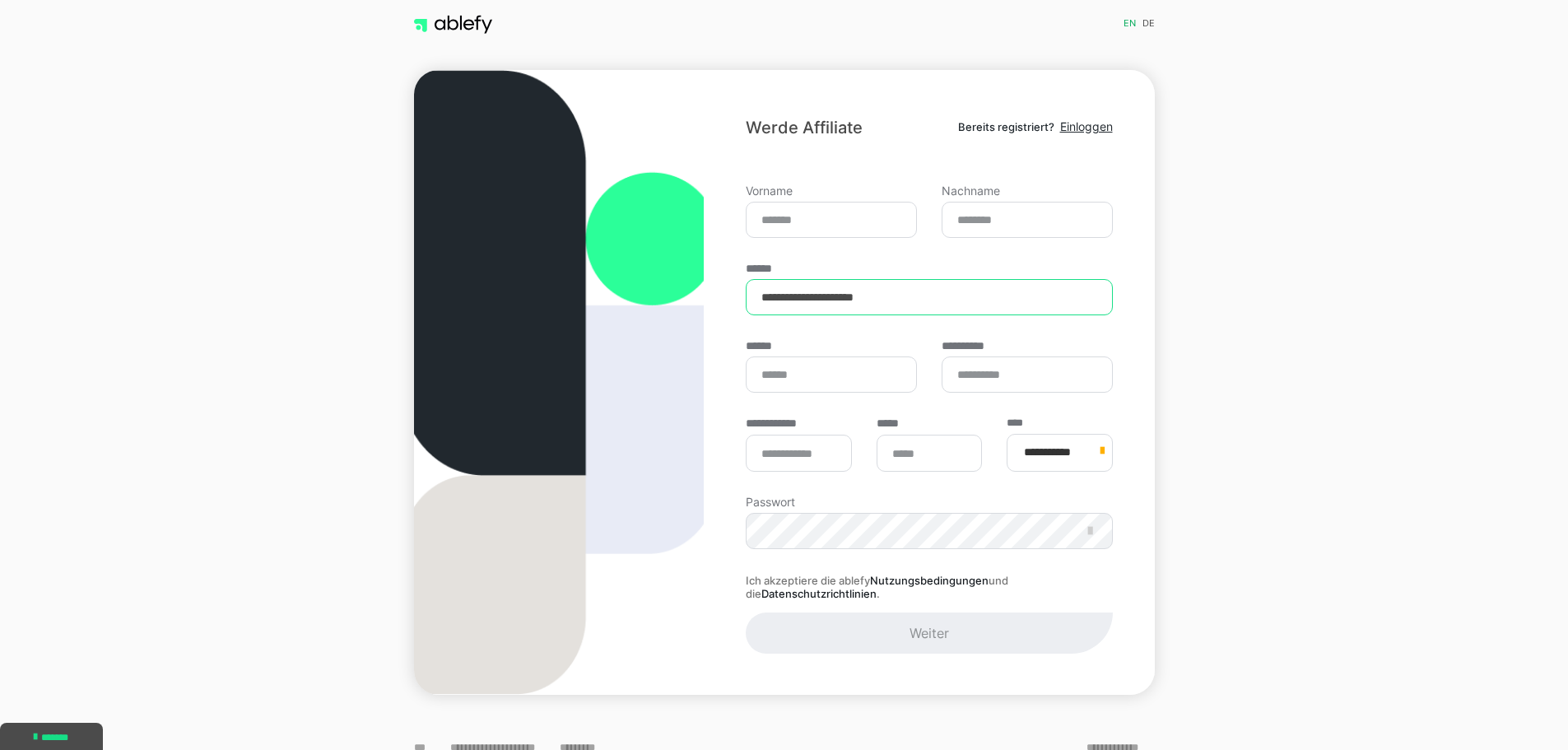 type on "**********" 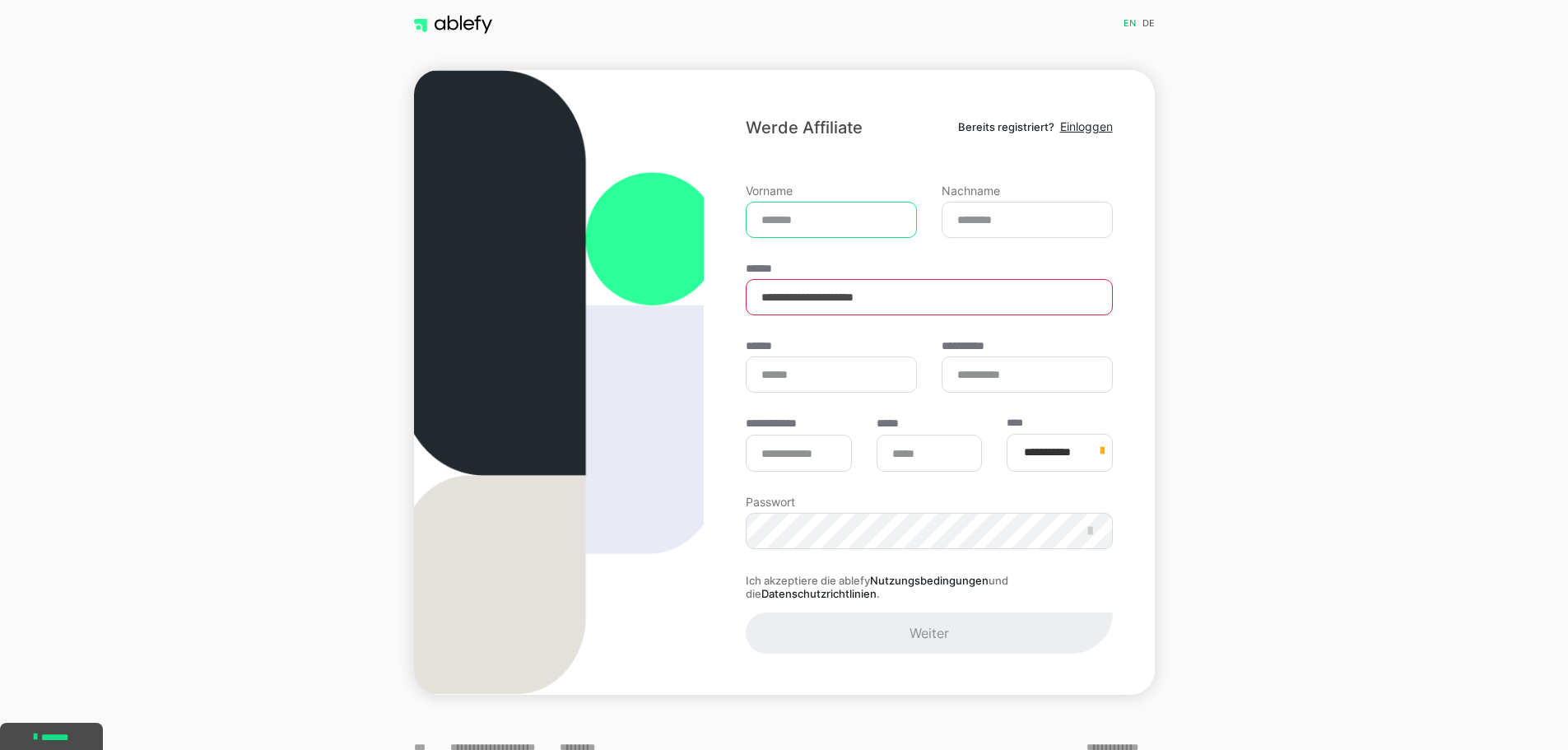 click on "Vorname" at bounding box center [831, 220] 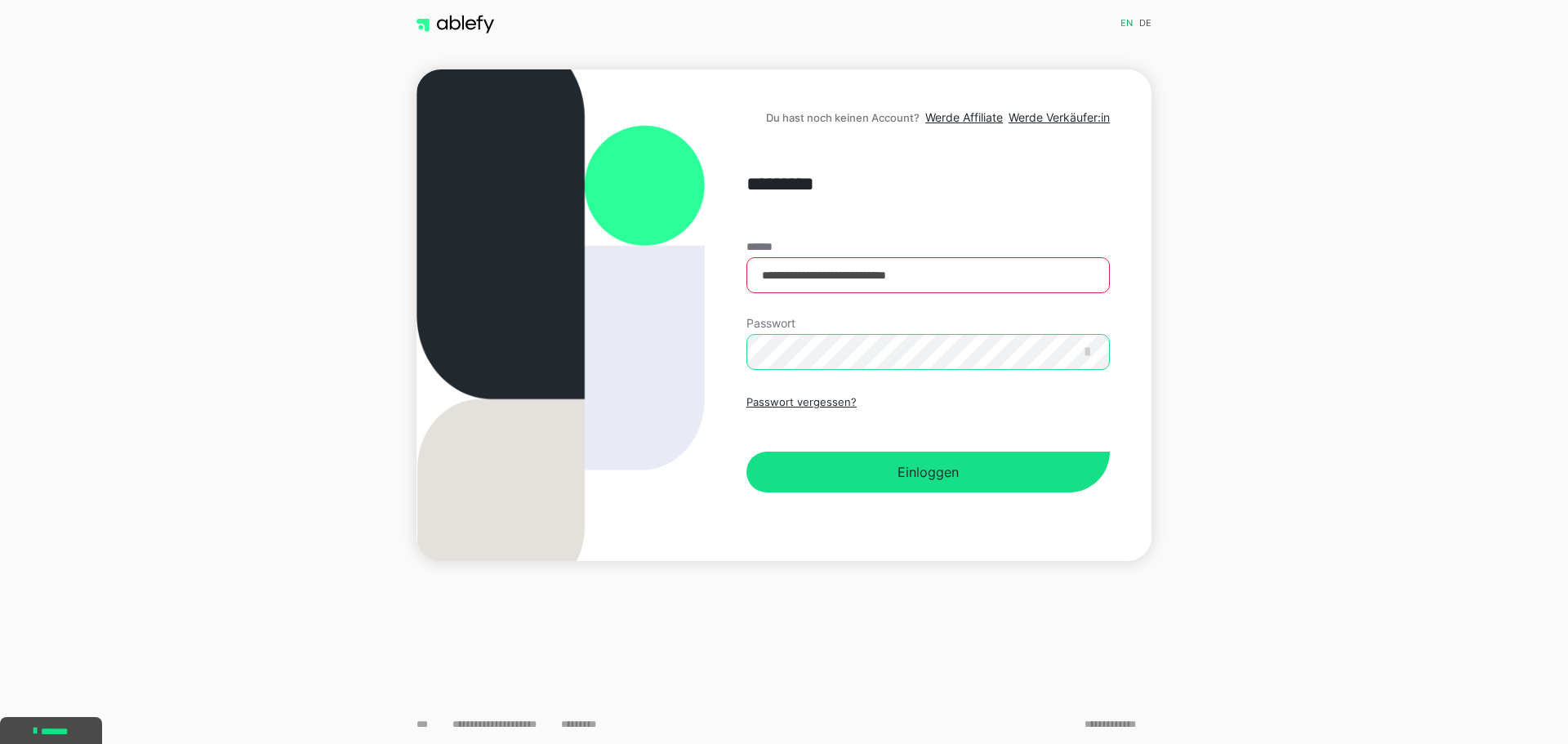 click on "Einloggen" at bounding box center [928, 472] 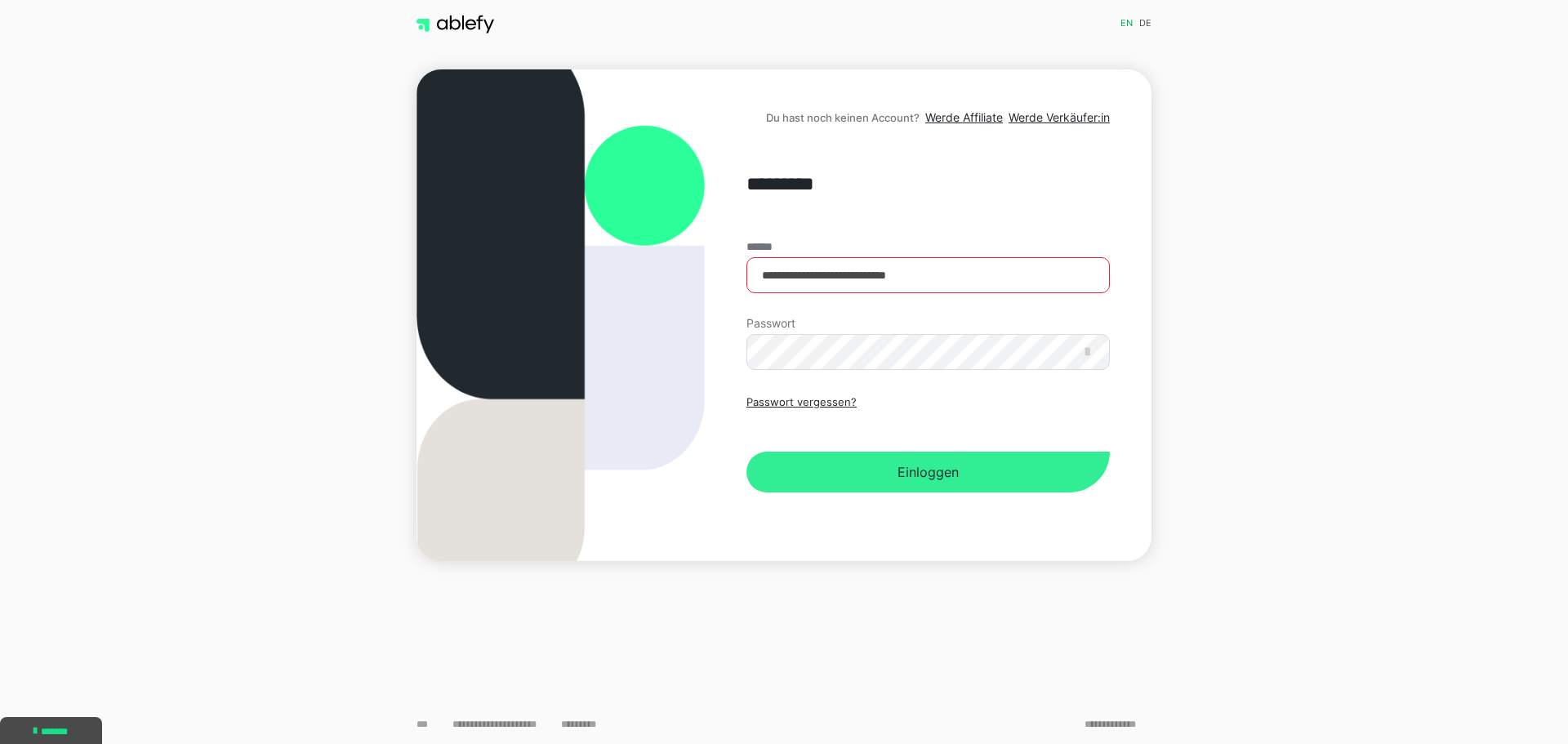 click on "Einloggen" at bounding box center [928, 472] 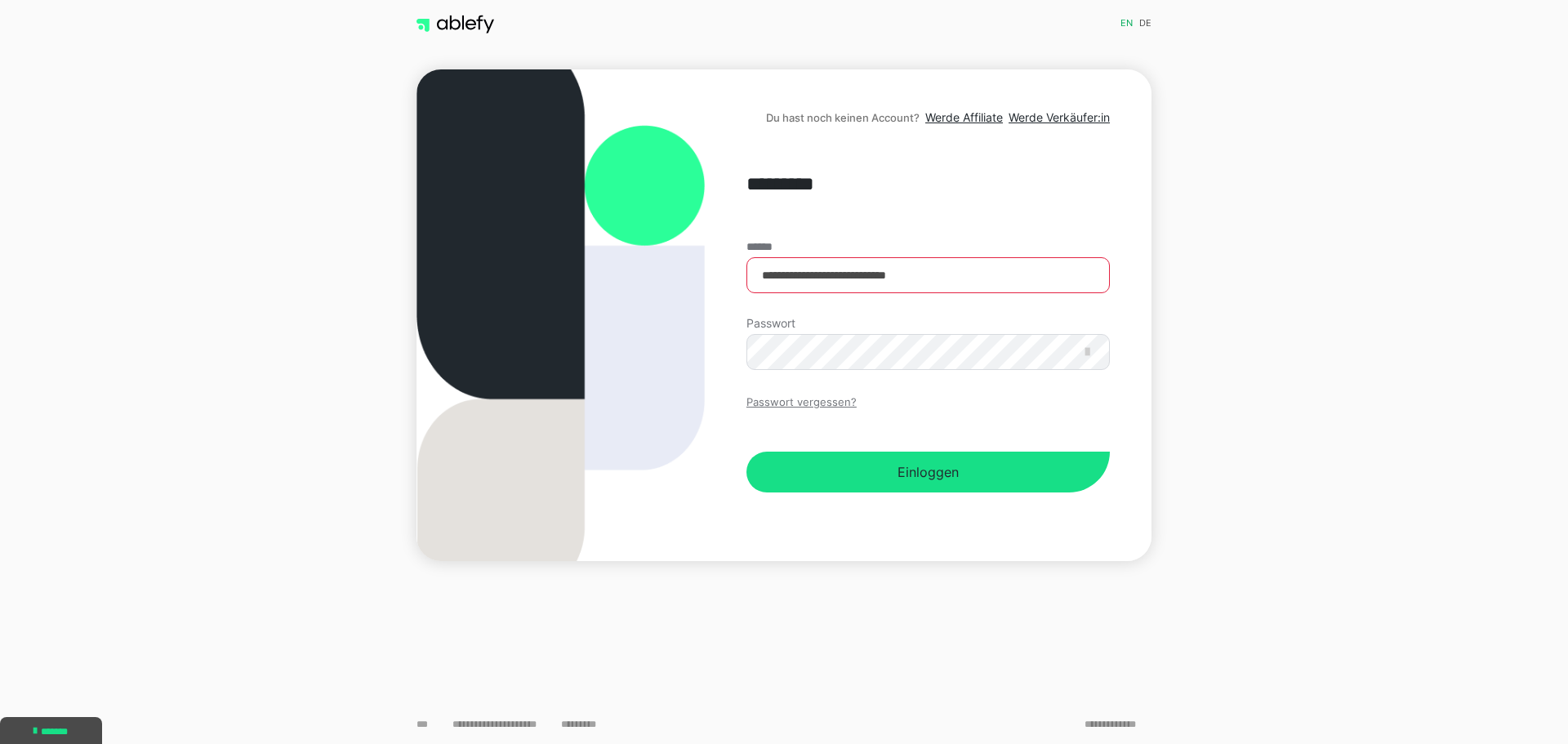 click on "Passwort vergessen?" at bounding box center [801, 403] 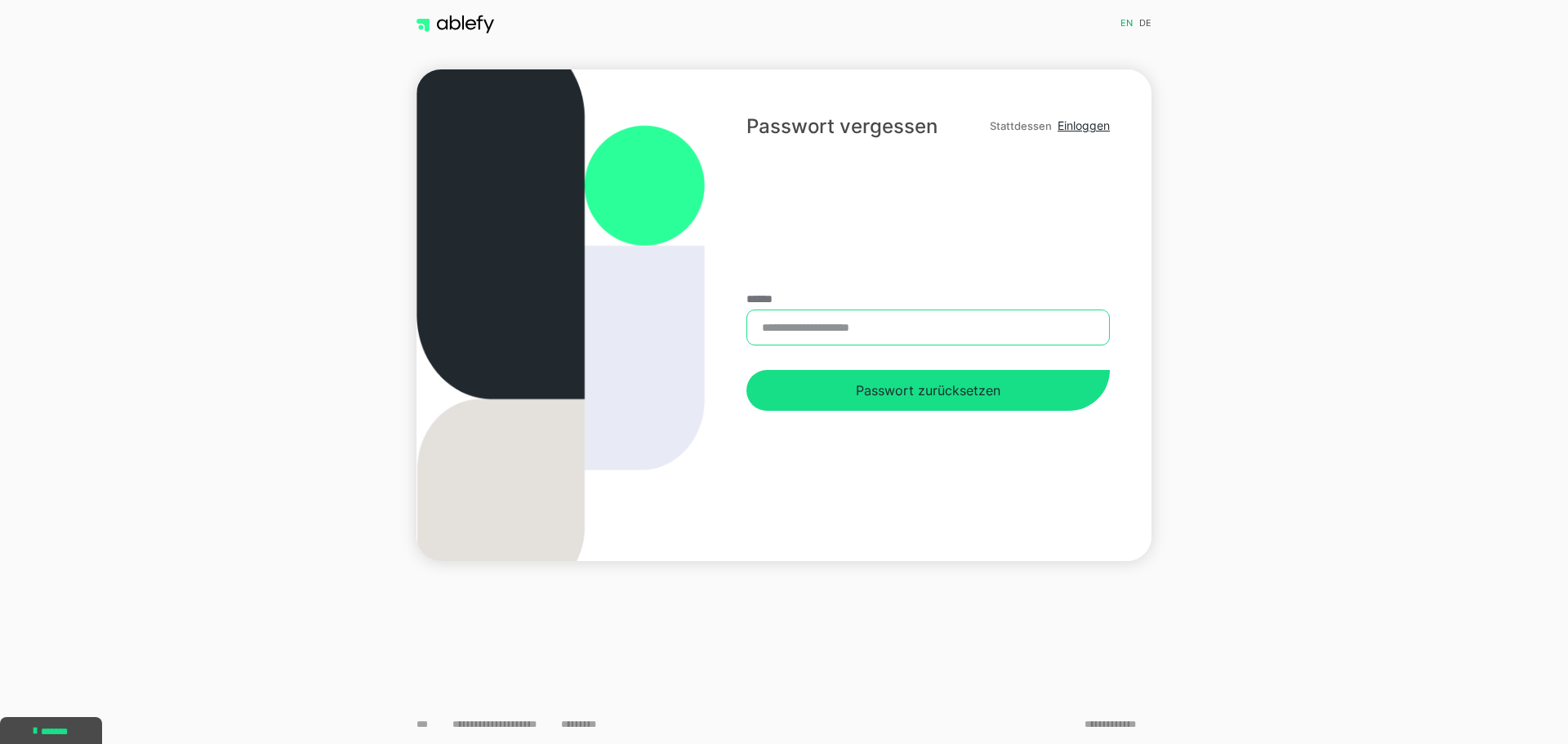click on "******" at bounding box center (928, 327) 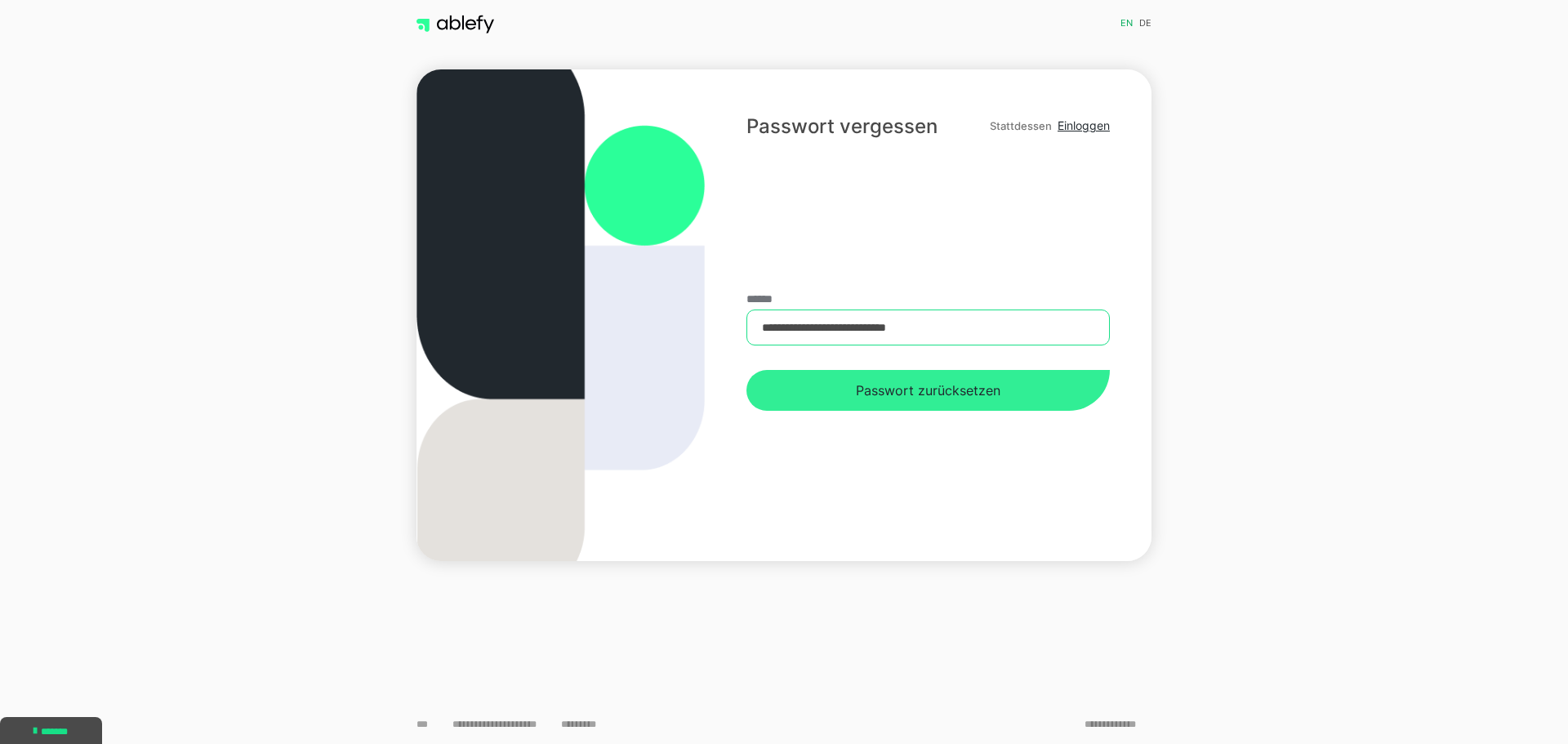 type on "**********" 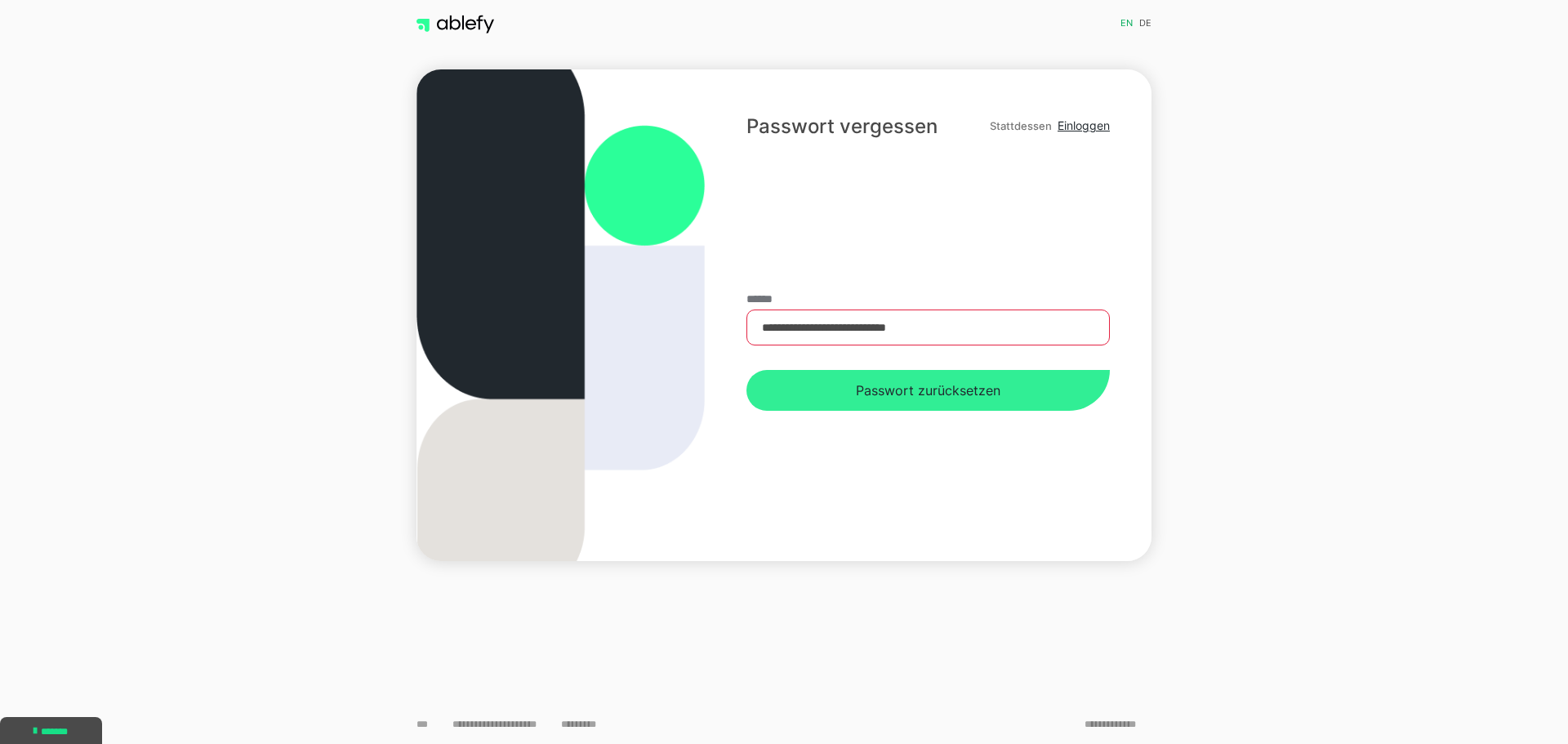 click on "Passwort zurücksetzen" at bounding box center (928, 390) 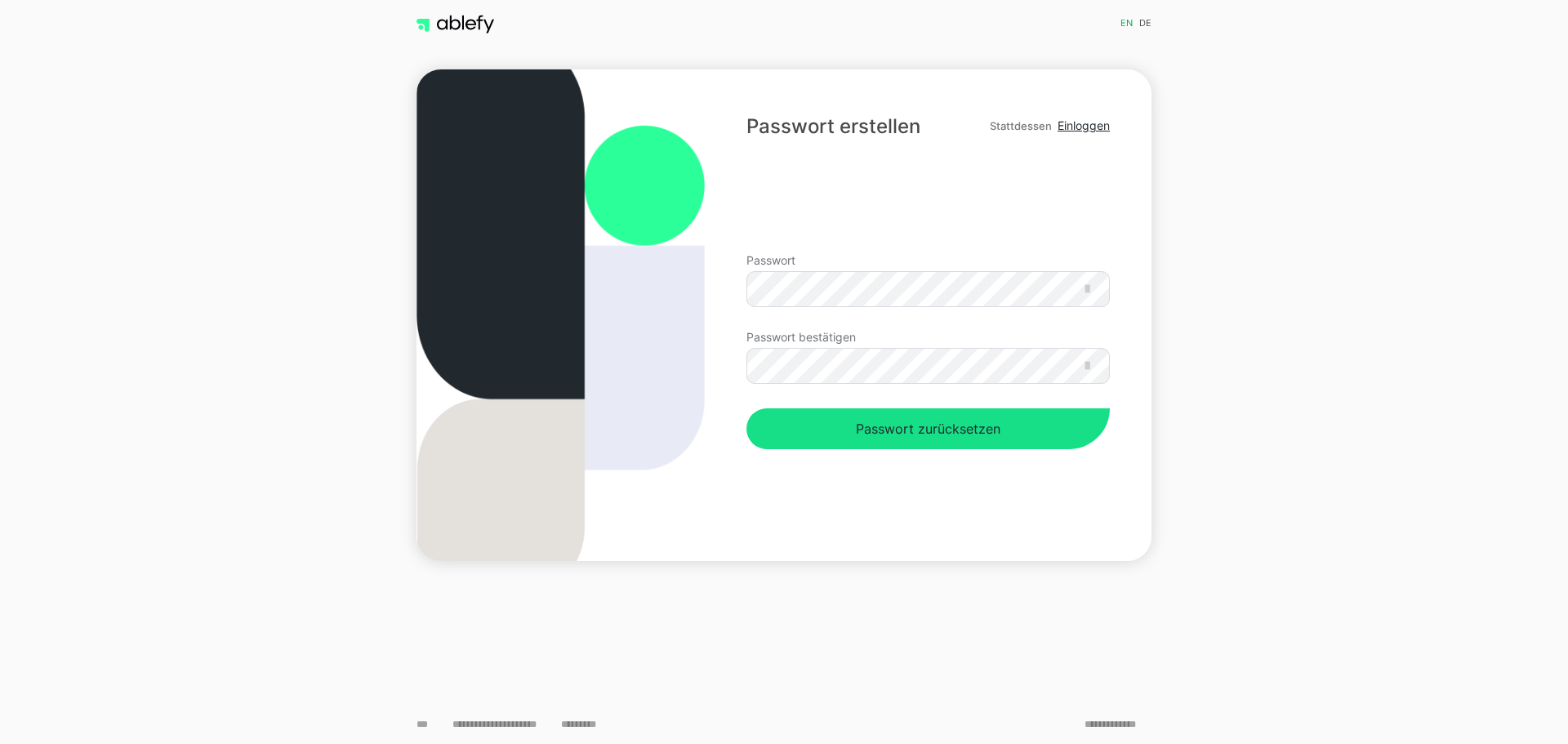 scroll, scrollTop: 0, scrollLeft: 0, axis: both 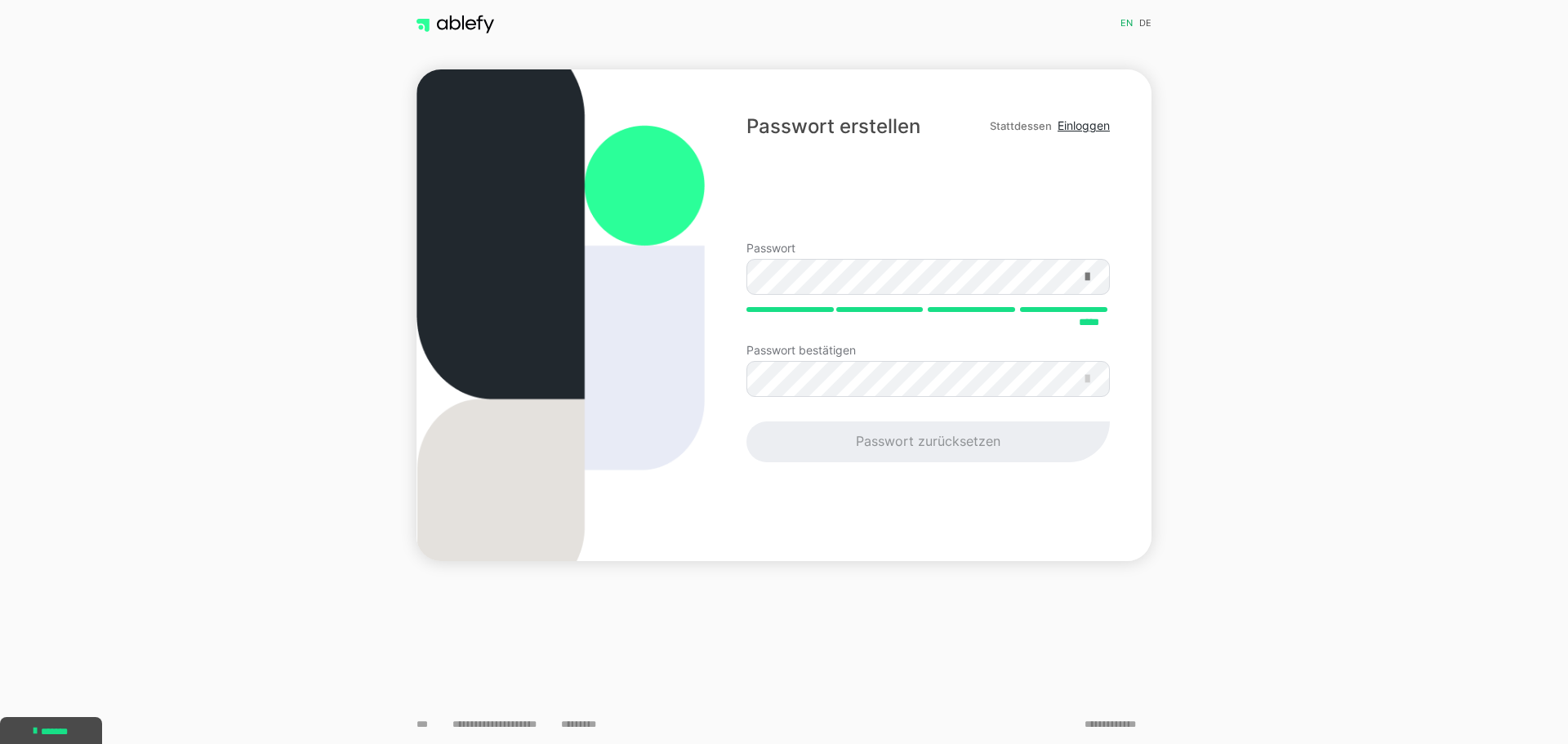 click at bounding box center [1087, 277] 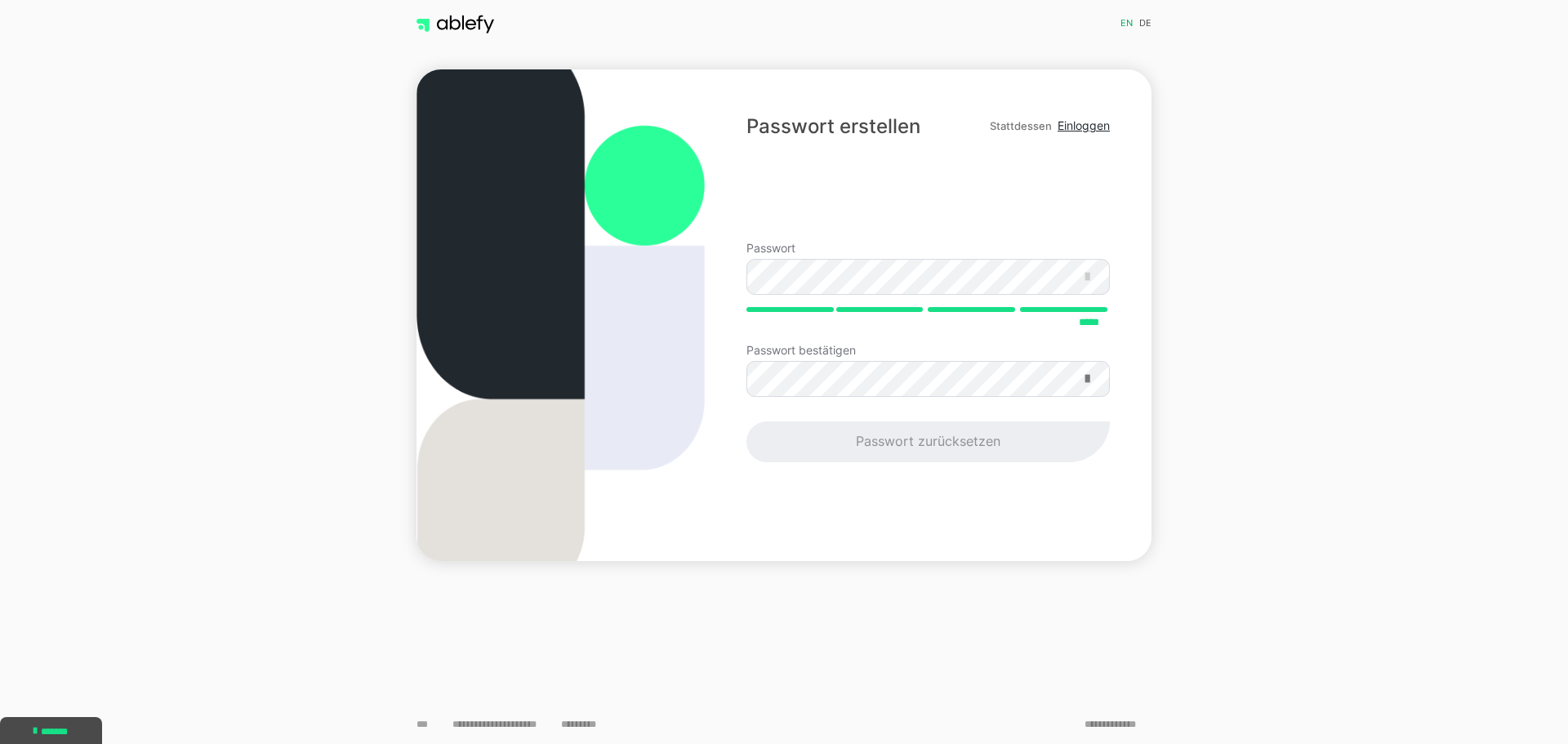click at bounding box center [1087, 379] 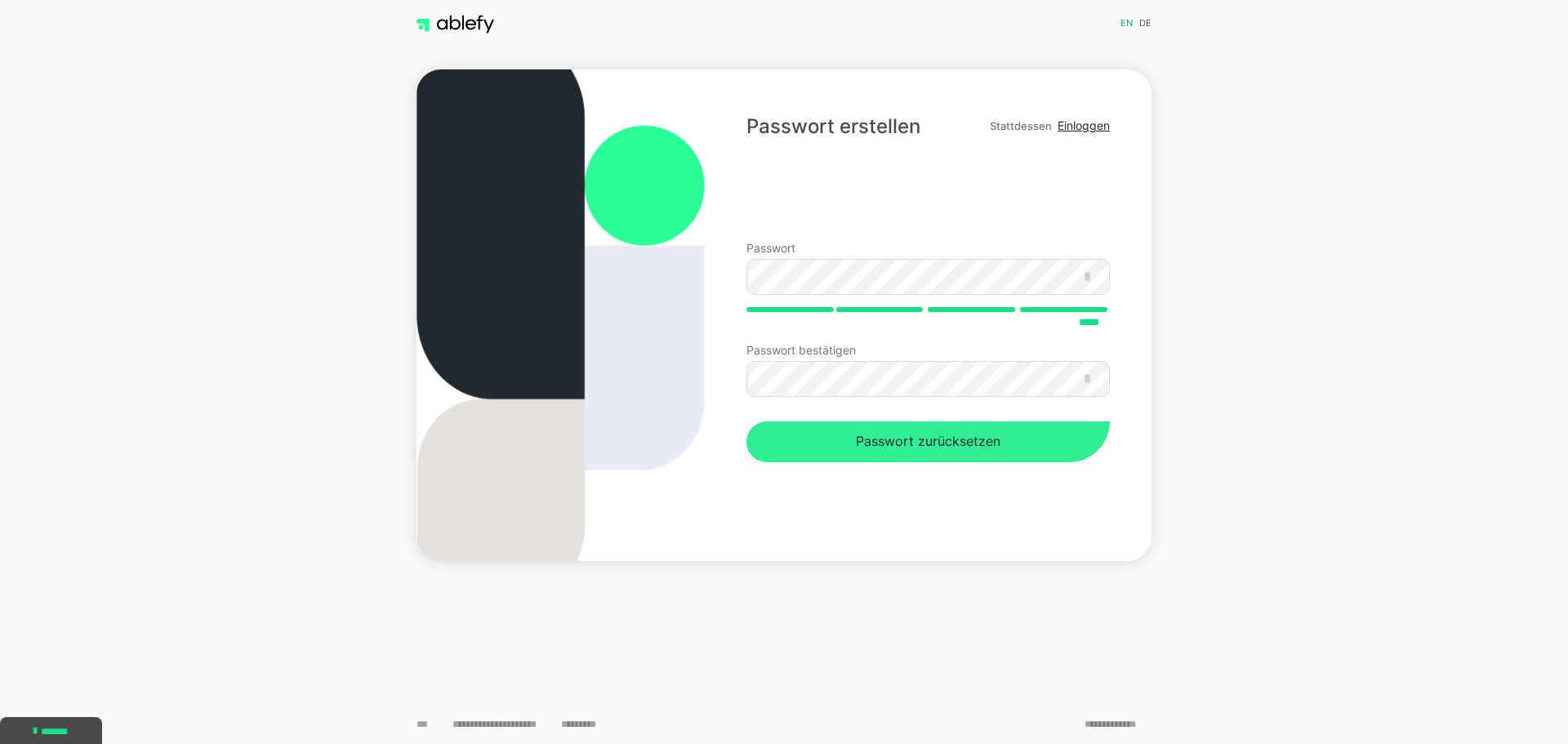 click on "Passwort zurücksetzen" at bounding box center [928, 442] 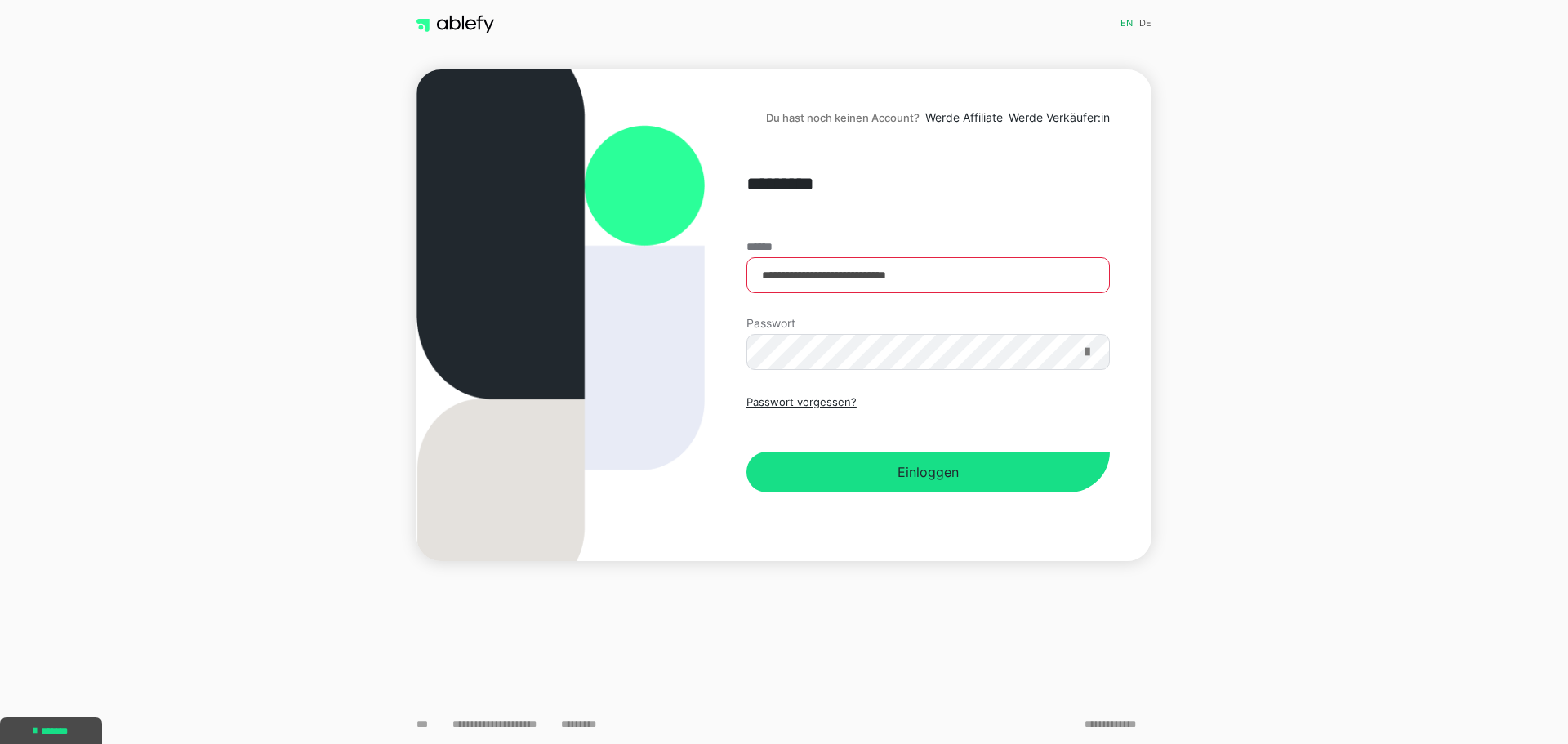 click at bounding box center [1087, 352] 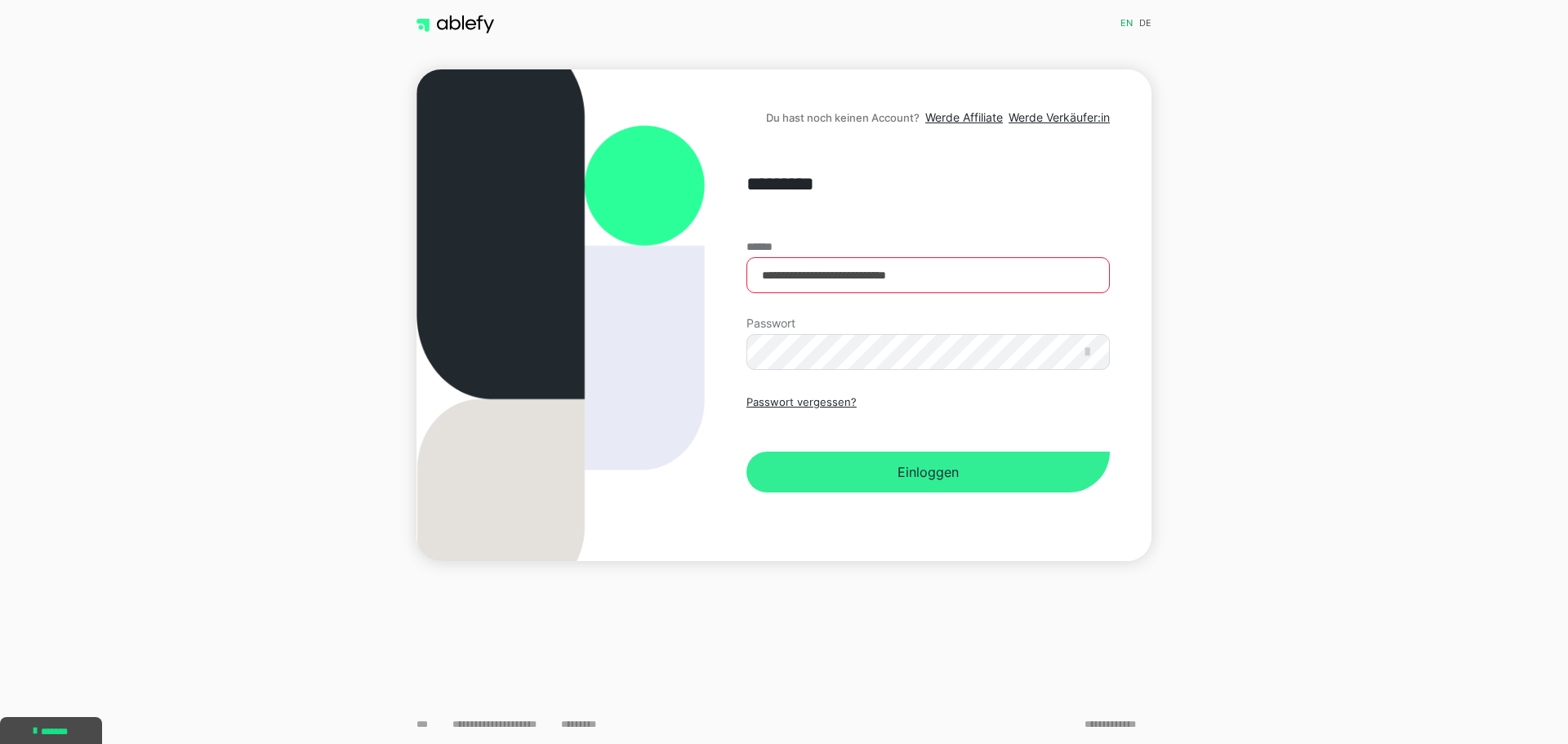click on "Einloggen" at bounding box center [928, 472] 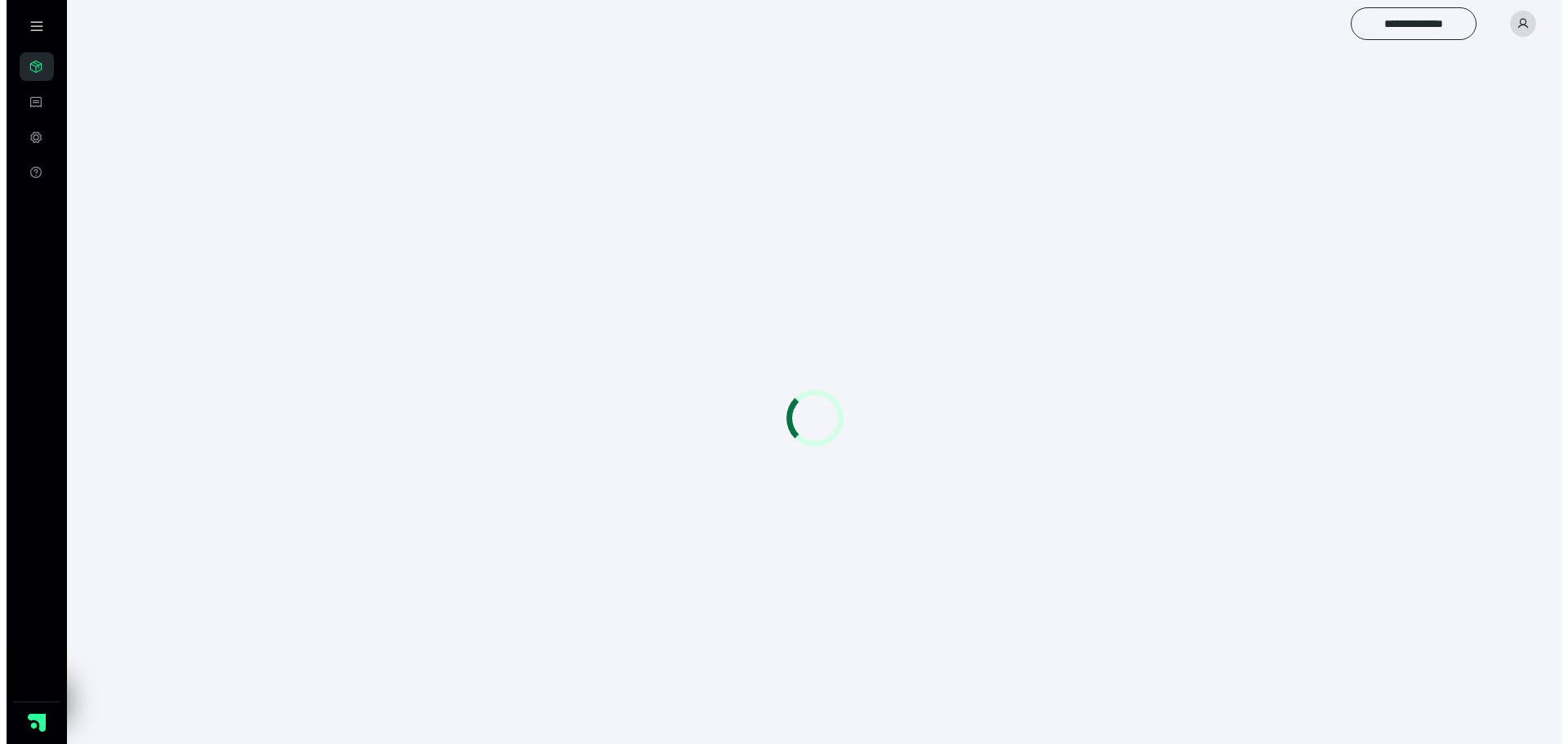 scroll, scrollTop: 0, scrollLeft: 0, axis: both 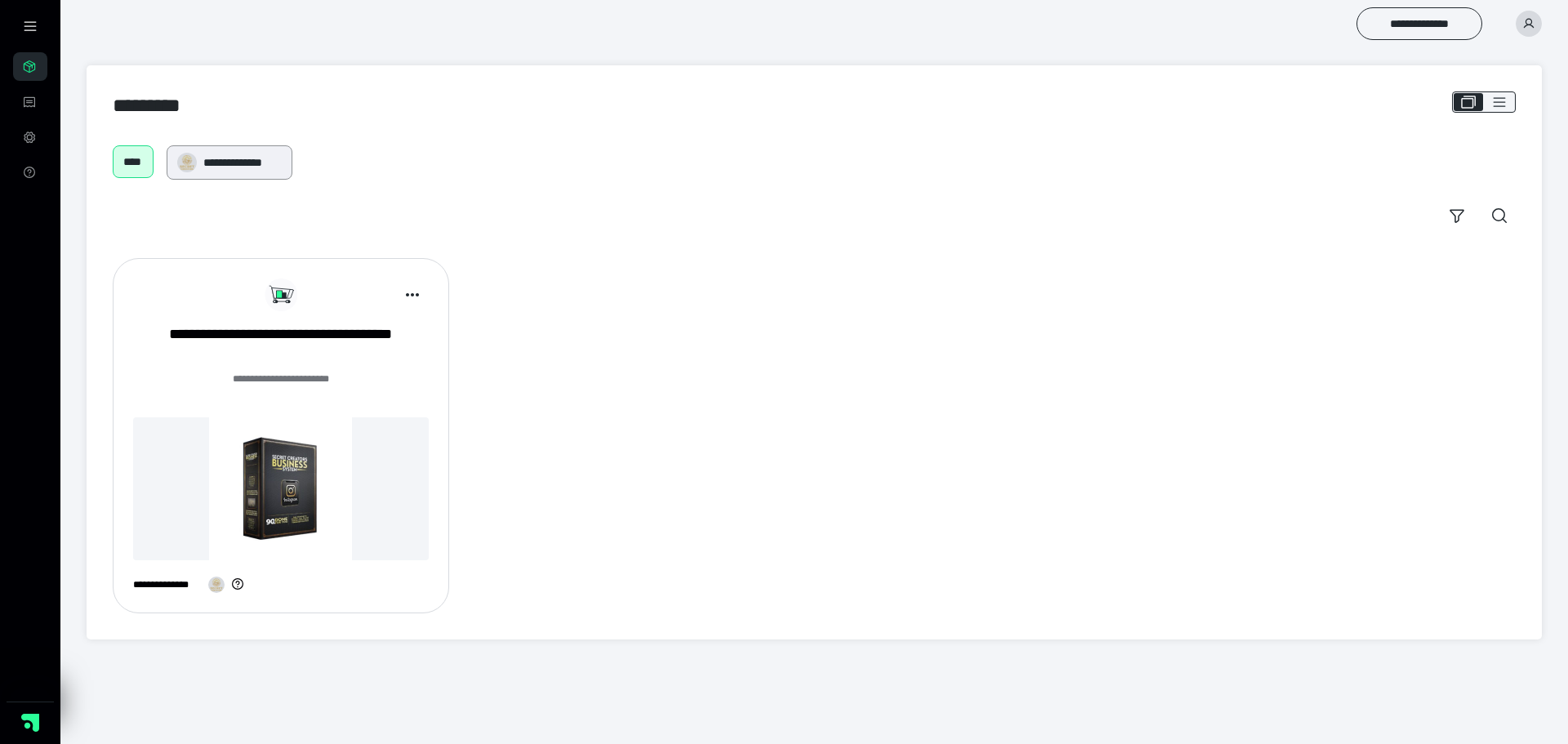 click on "**********" at bounding box center [243, 163] 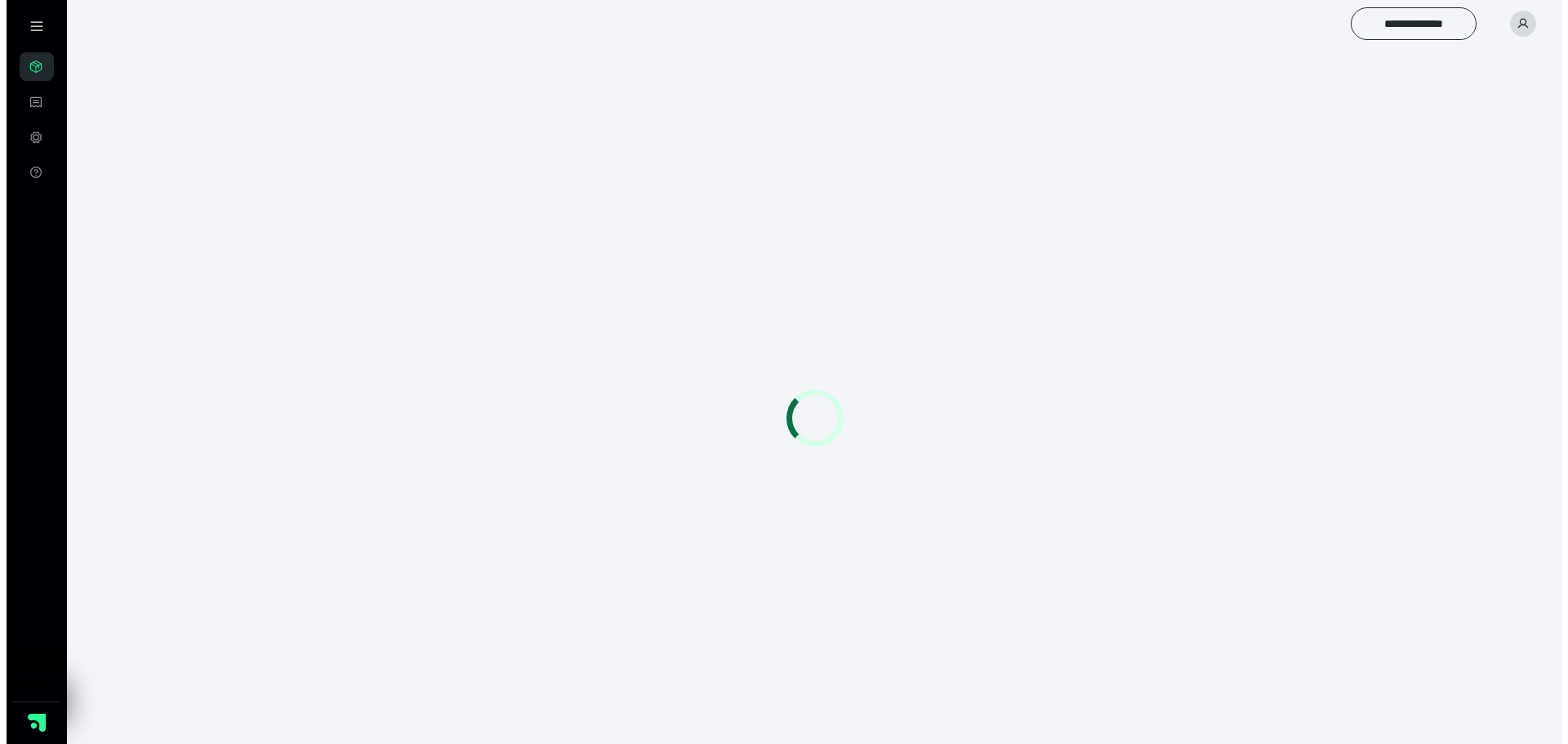 scroll, scrollTop: 0, scrollLeft: 0, axis: both 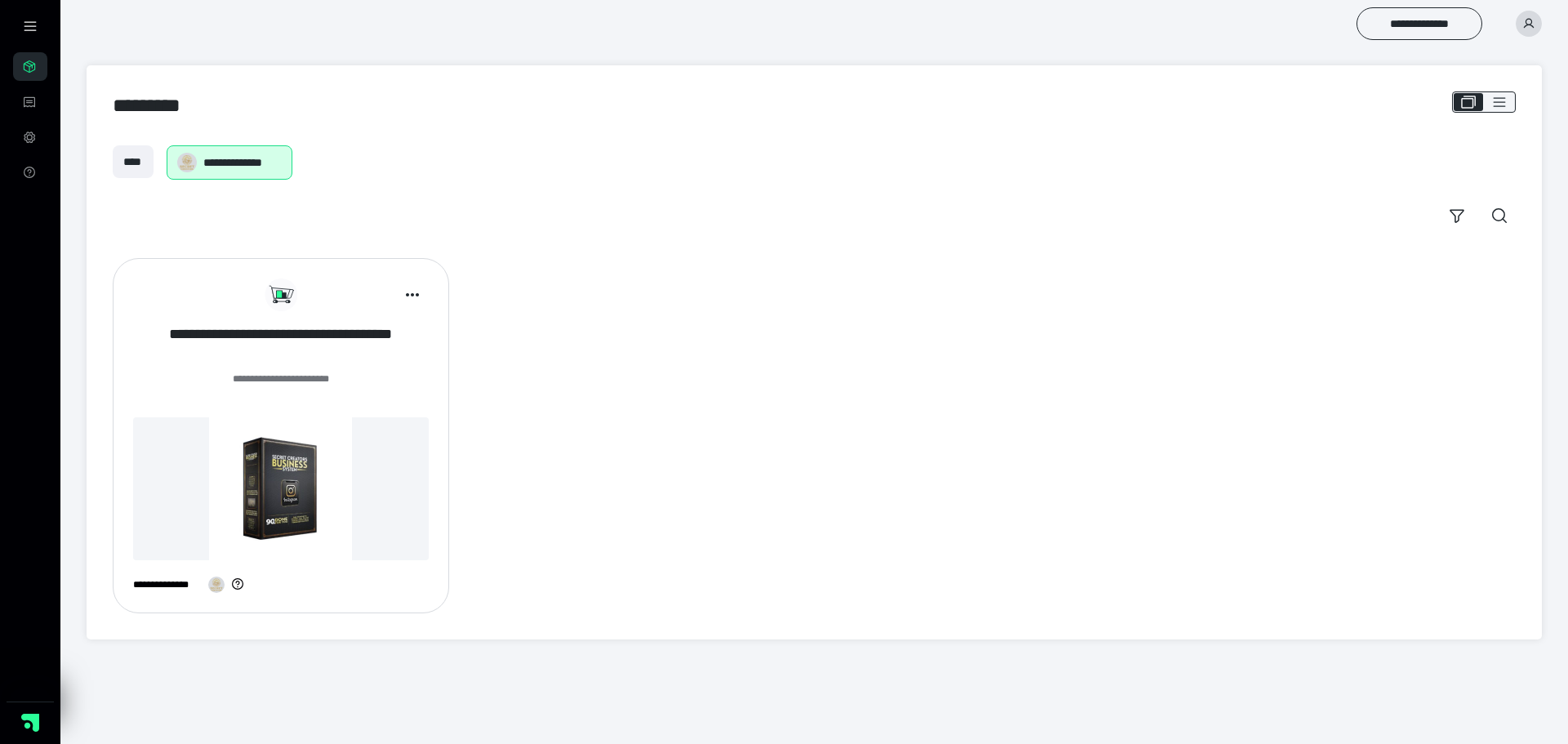 click on "**********" at bounding box center [281, 345] 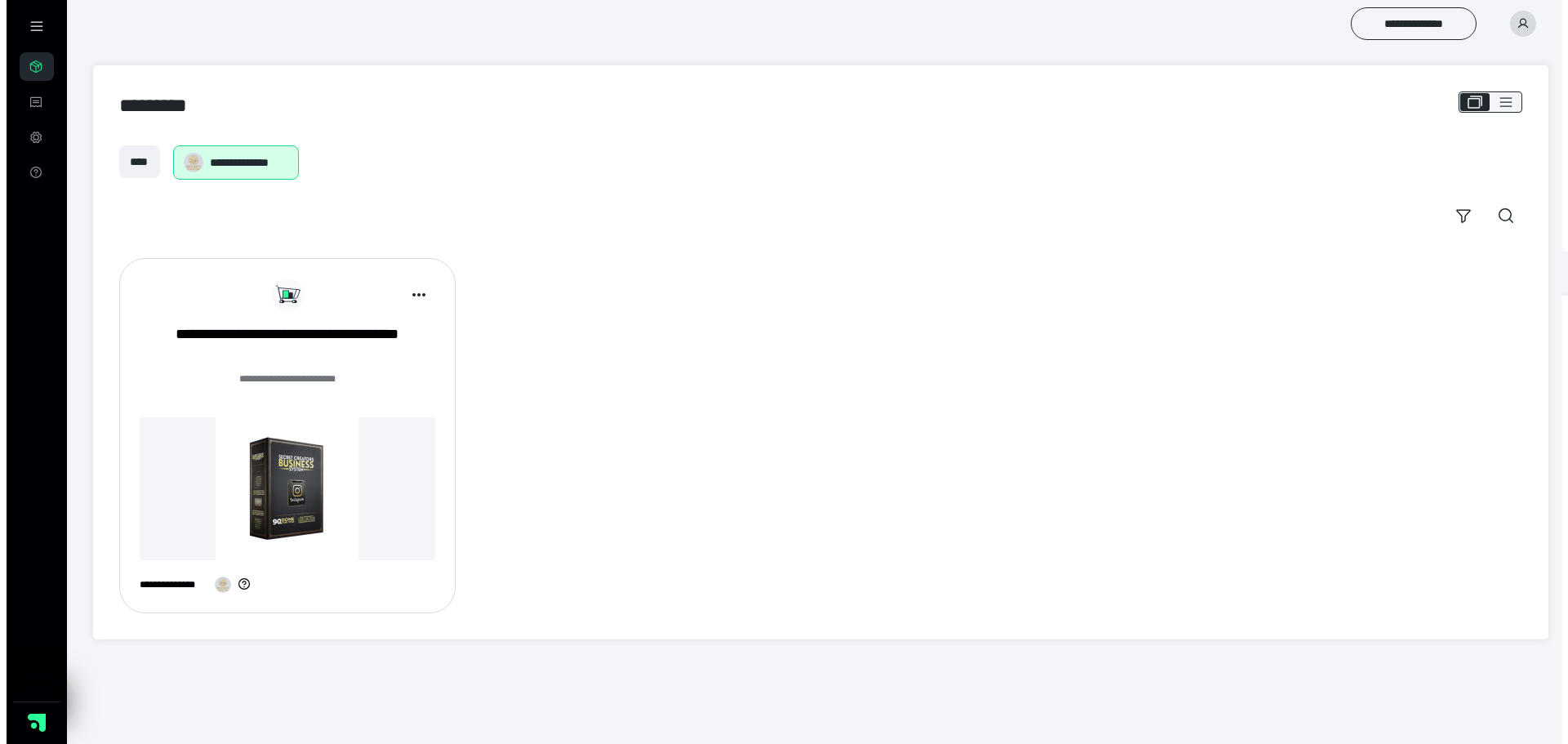scroll, scrollTop: 0, scrollLeft: 0, axis: both 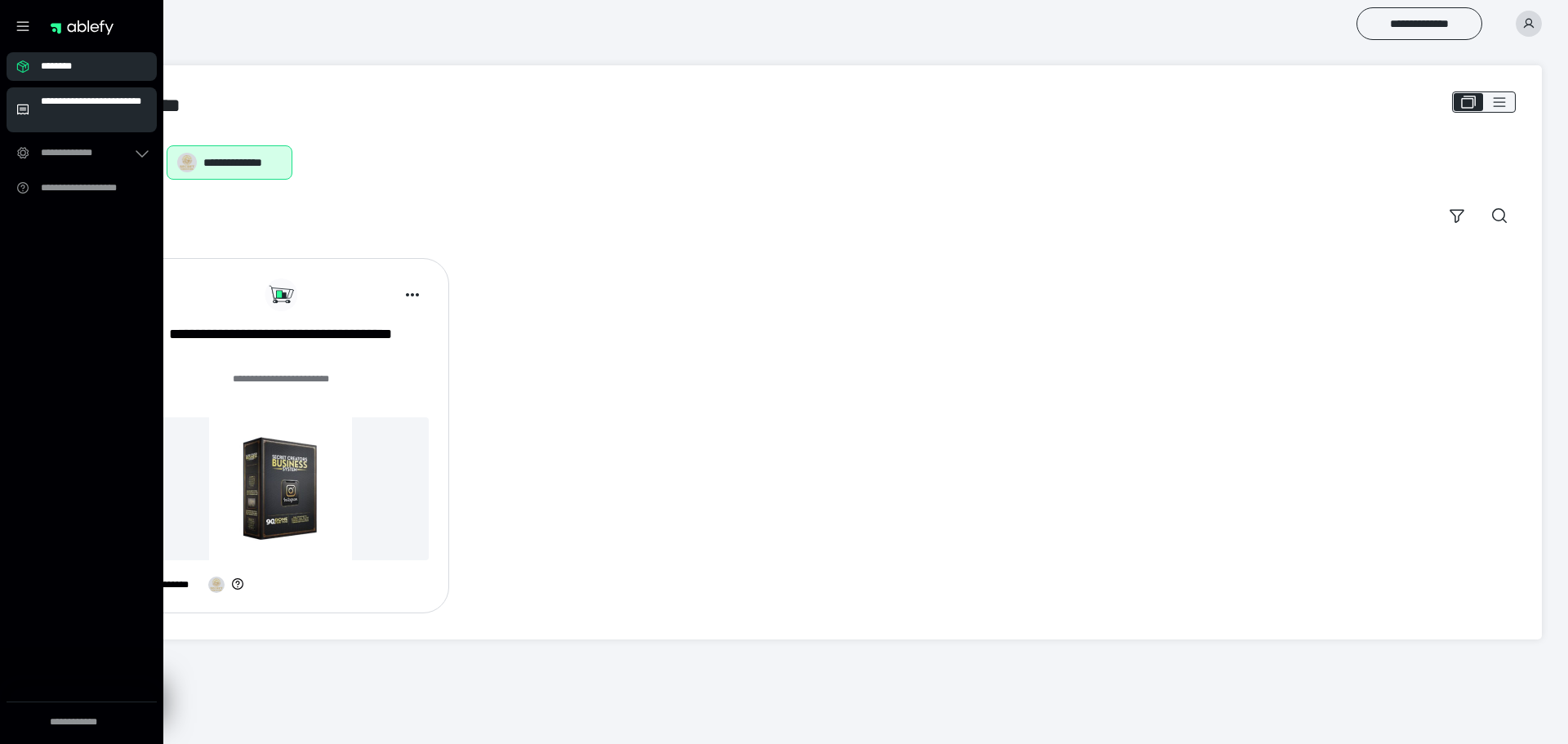 click on "**********" at bounding box center (94, 109) 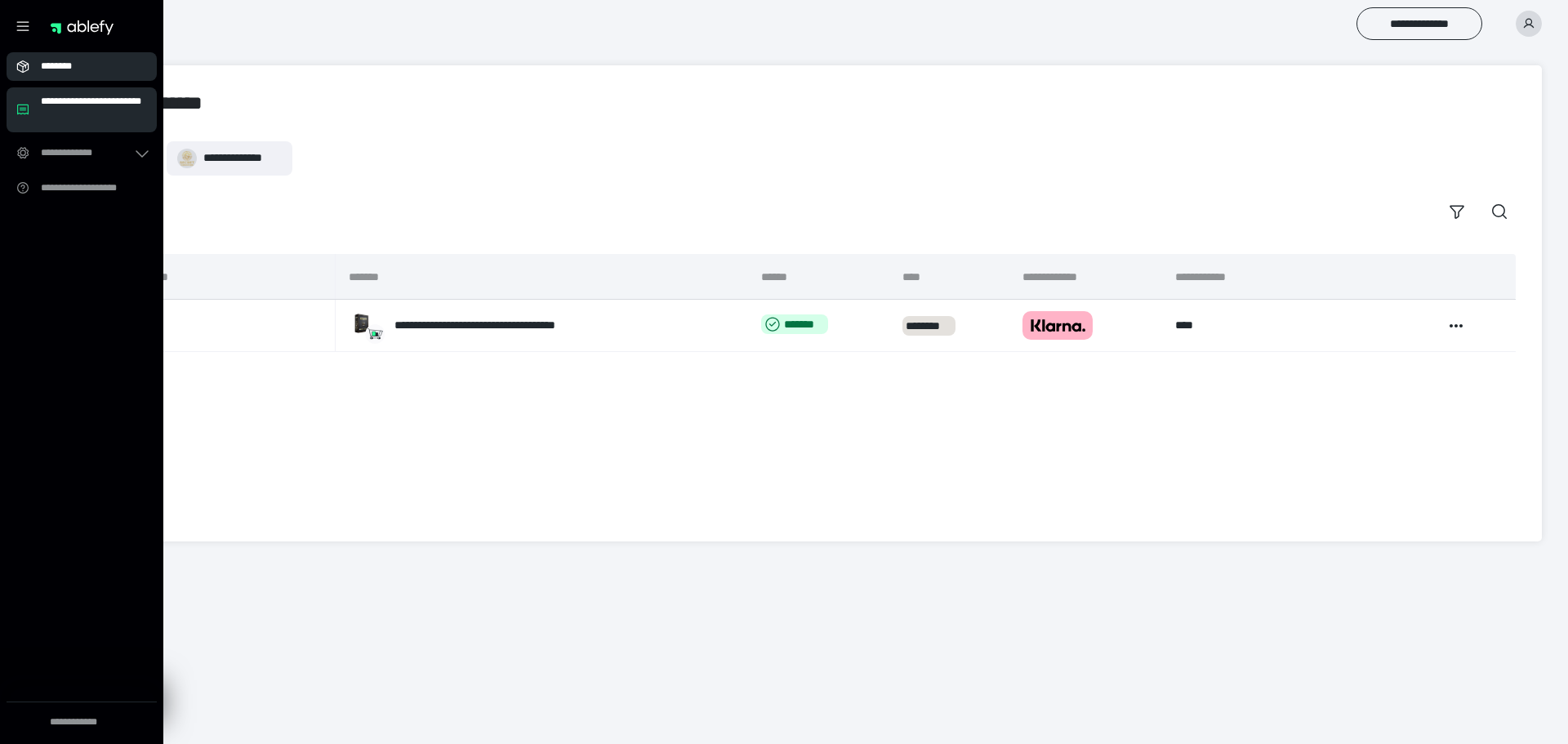 click on "********" at bounding box center (87, 66) 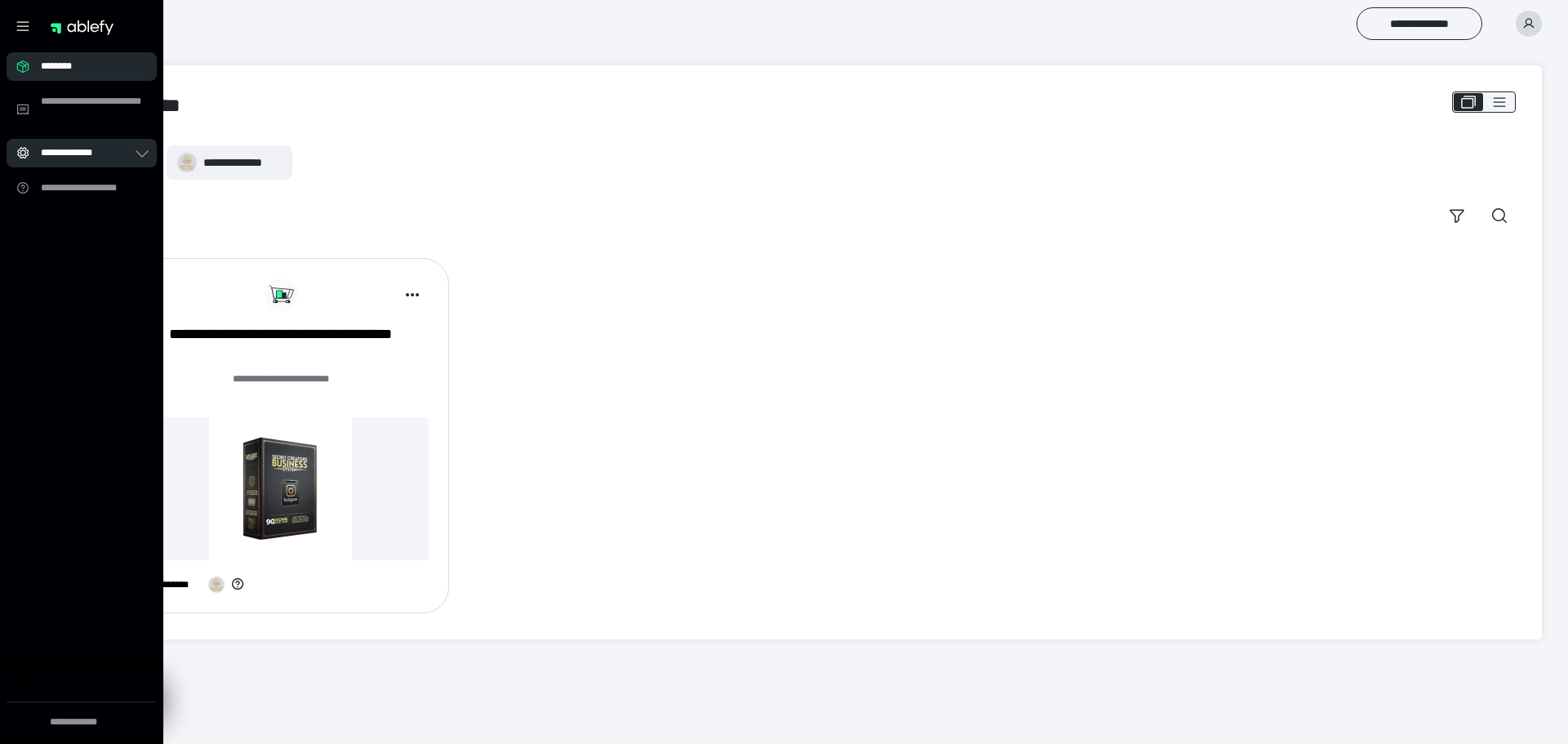 click on "**********" at bounding box center [87, 153] 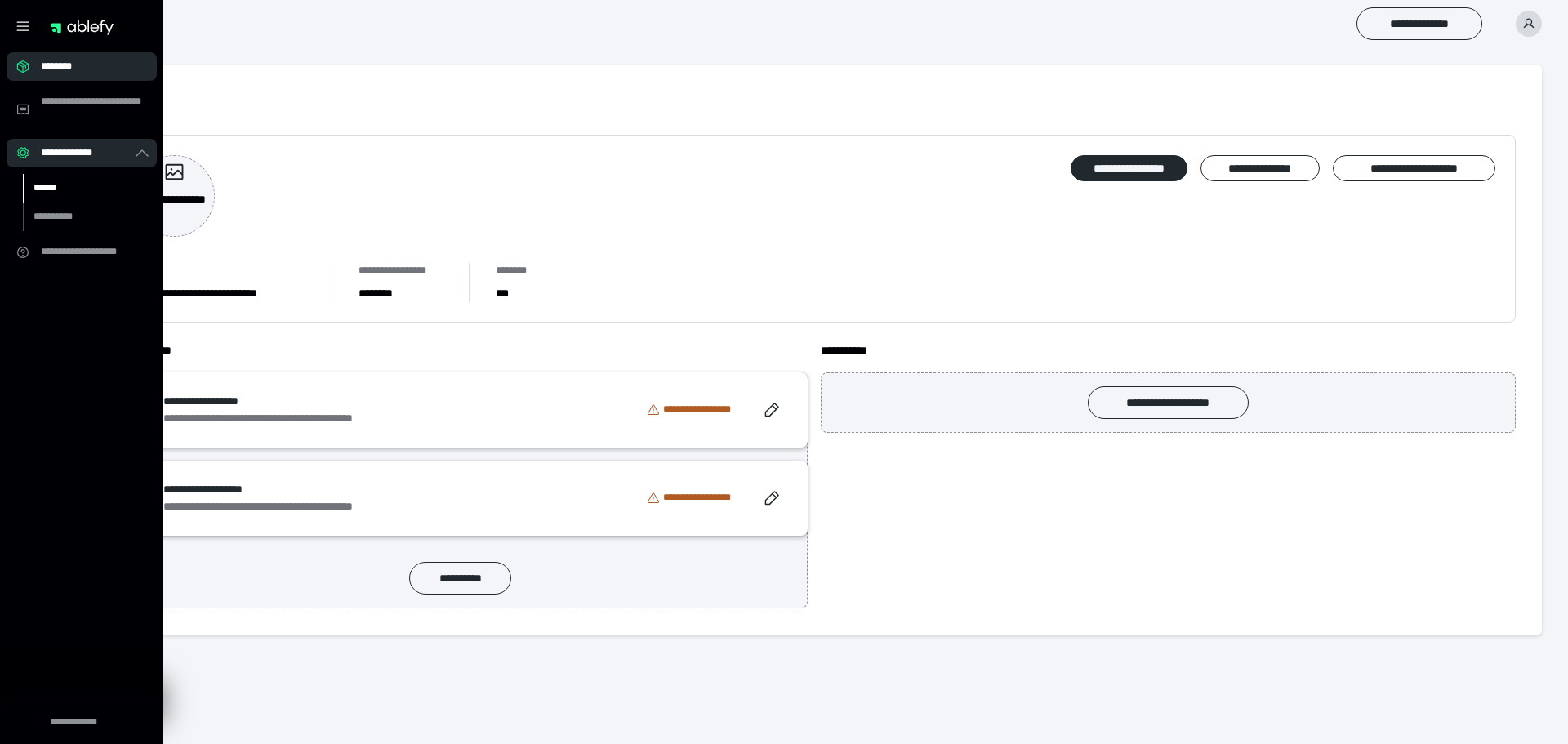 click on "******" at bounding box center (90, 188) 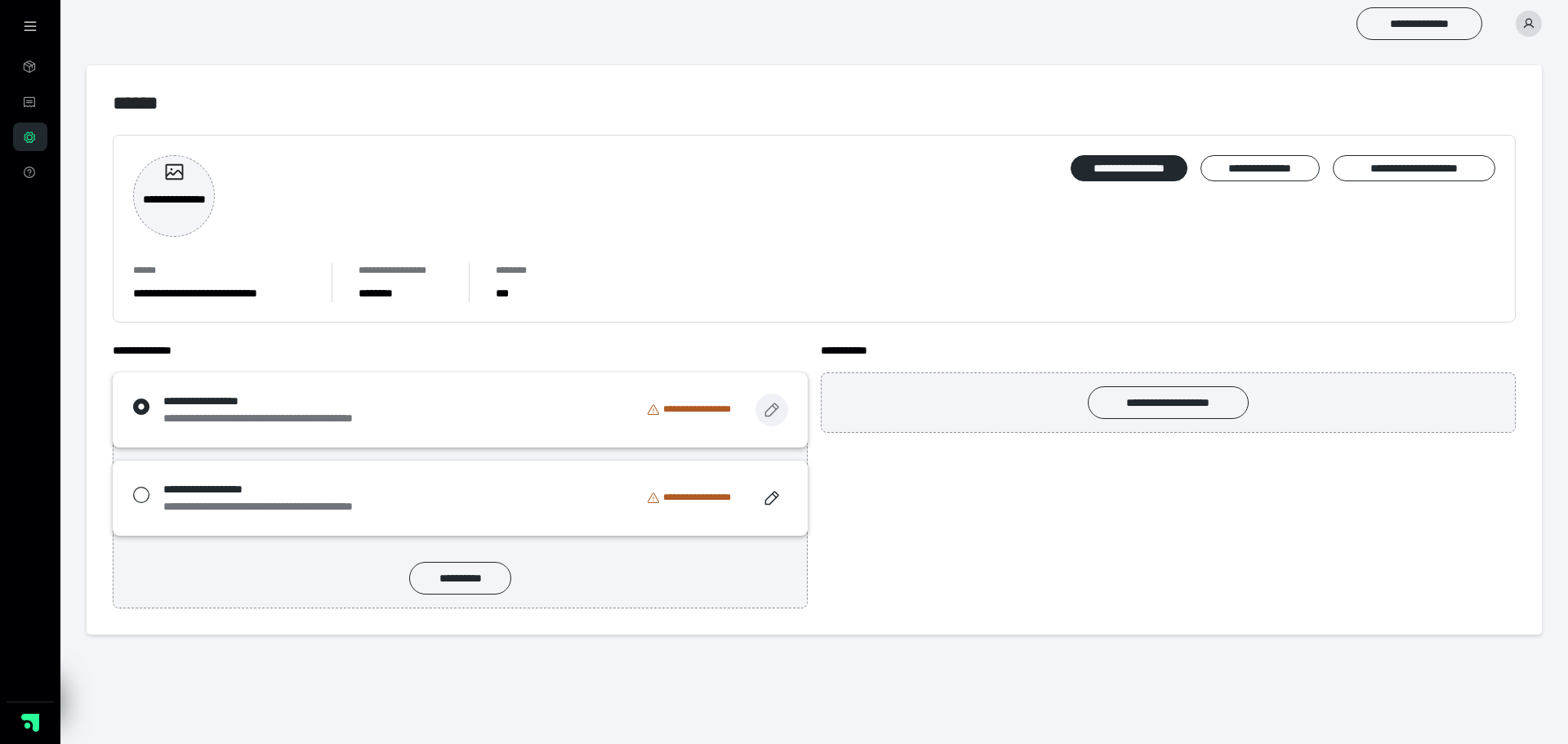 click 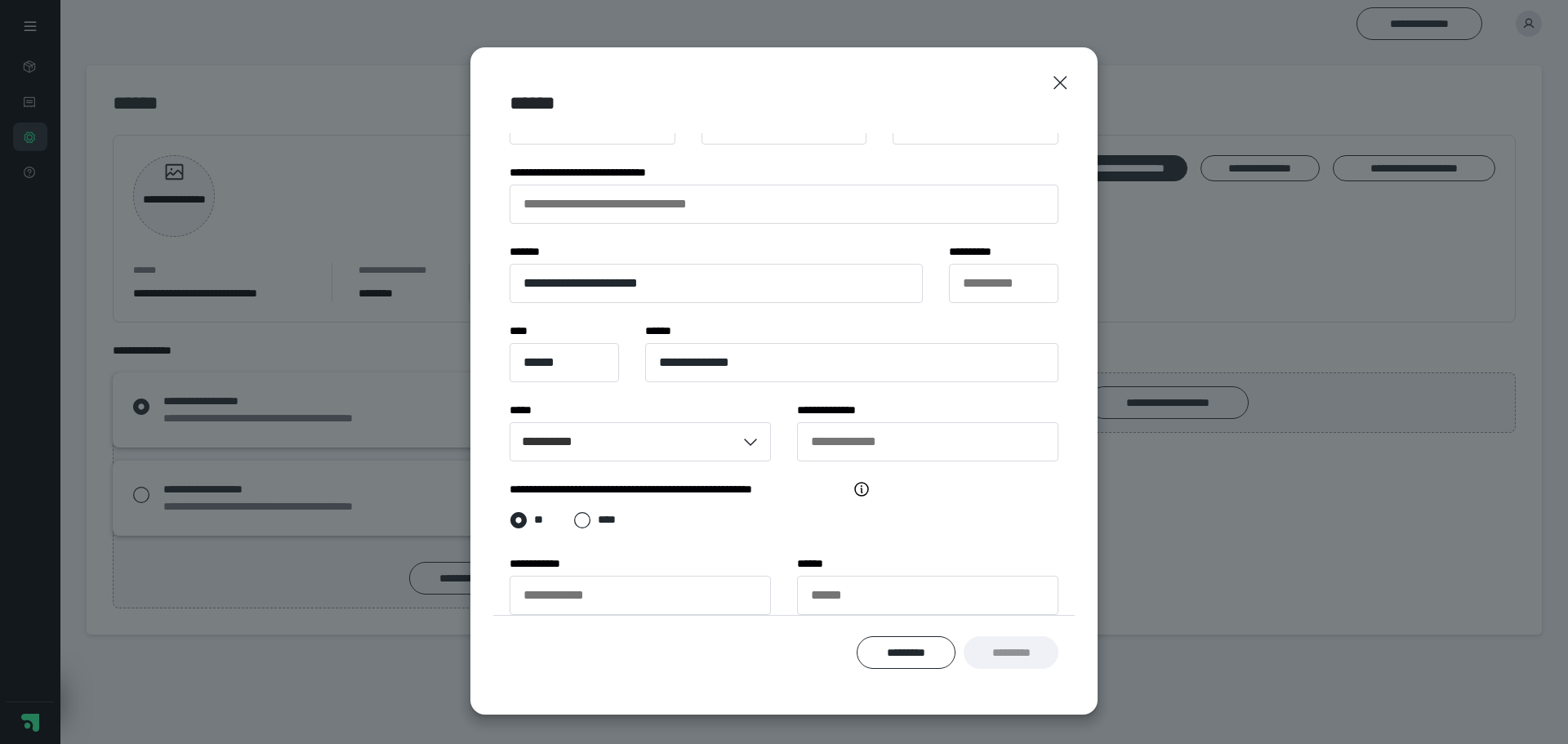 scroll, scrollTop: 0, scrollLeft: 0, axis: both 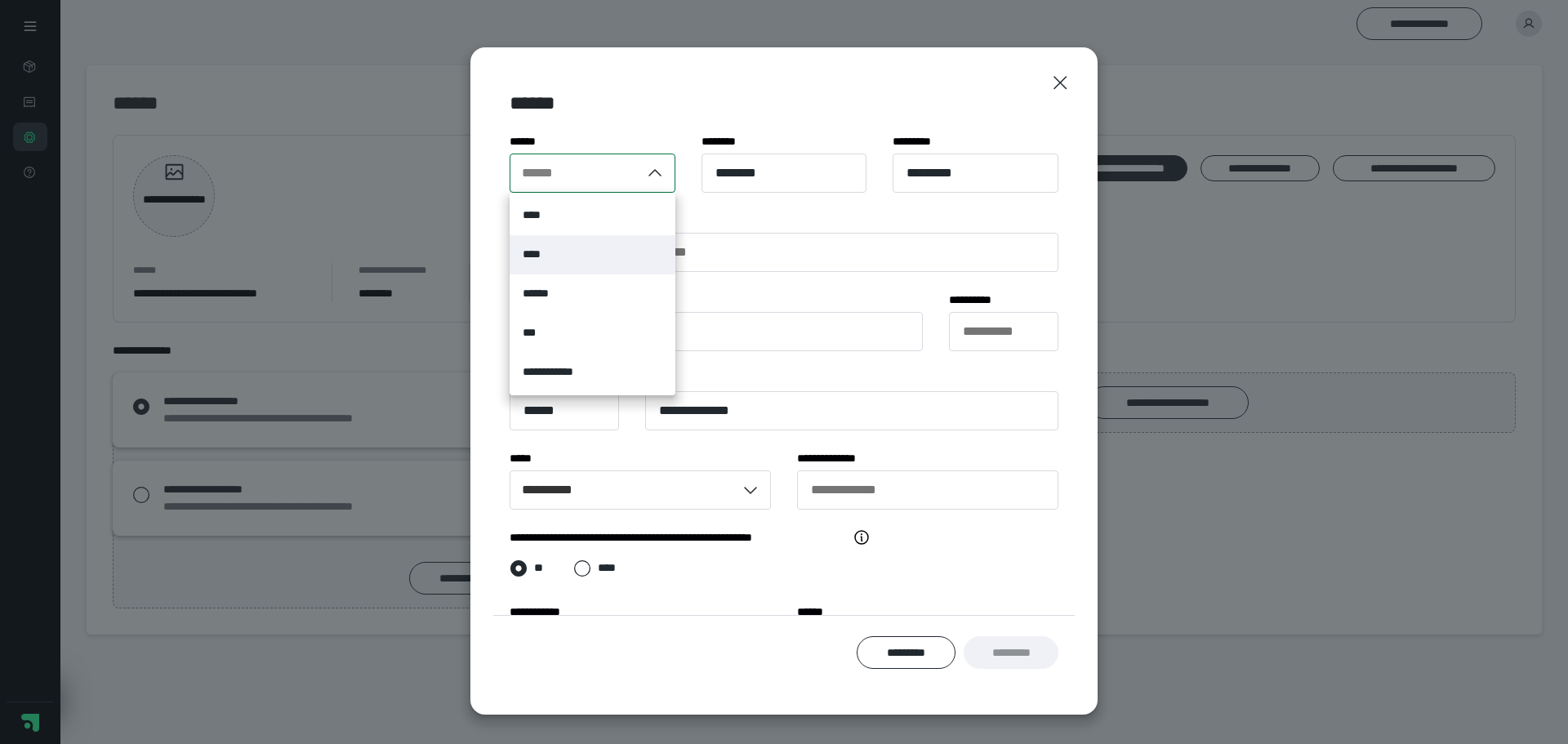 click on "****" at bounding box center (592, 255) 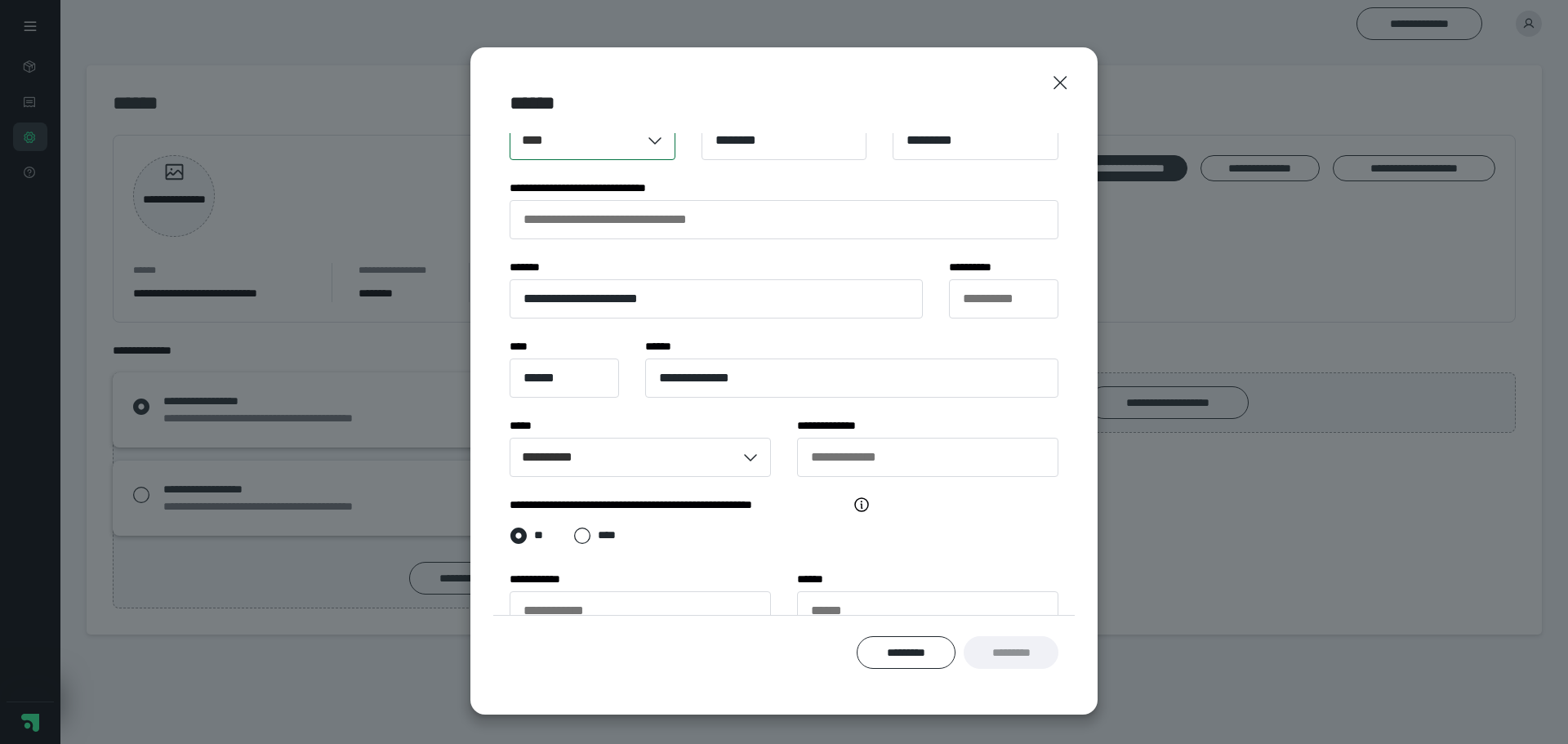 scroll, scrollTop: 49, scrollLeft: 0, axis: vertical 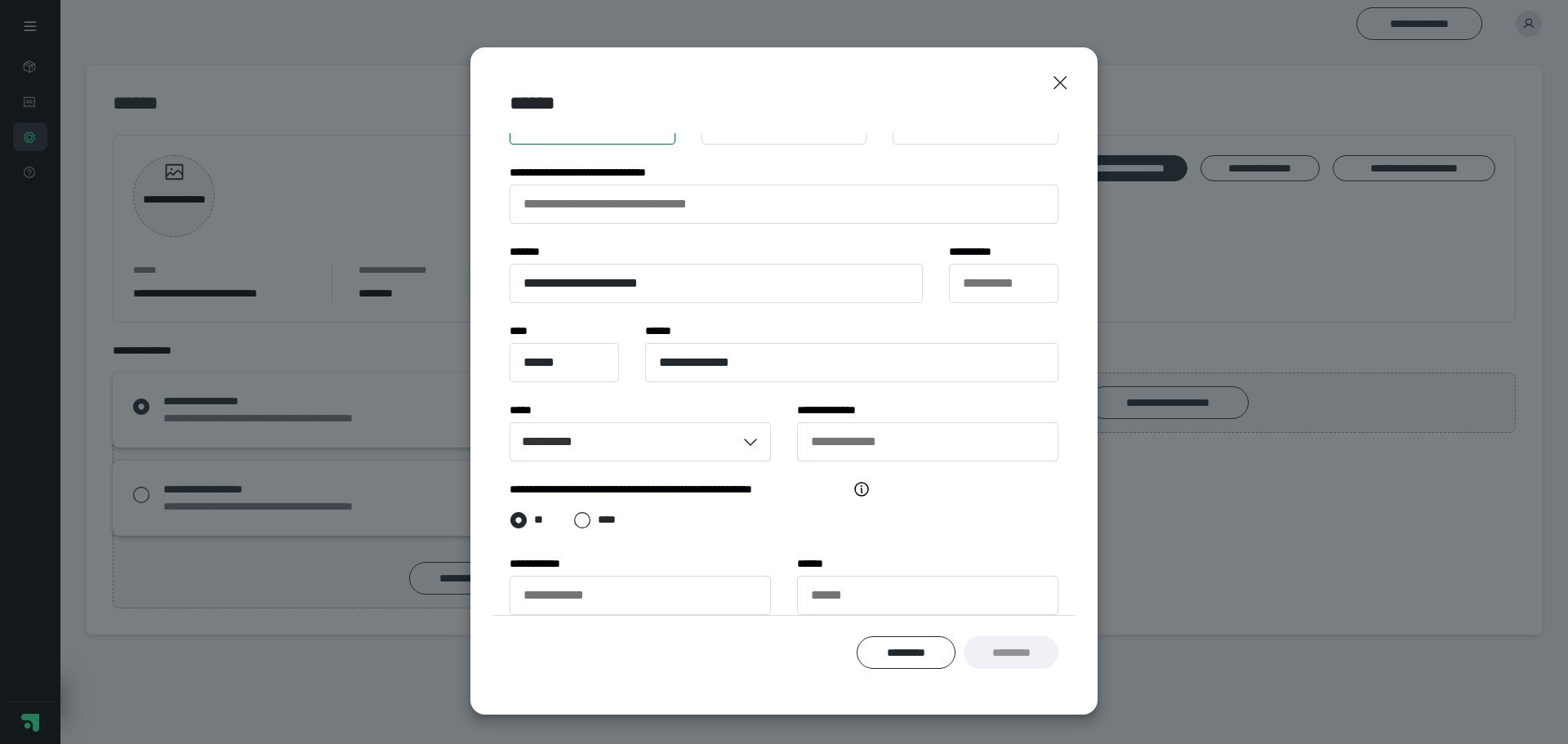 click on "*********" at bounding box center (1011, 653) 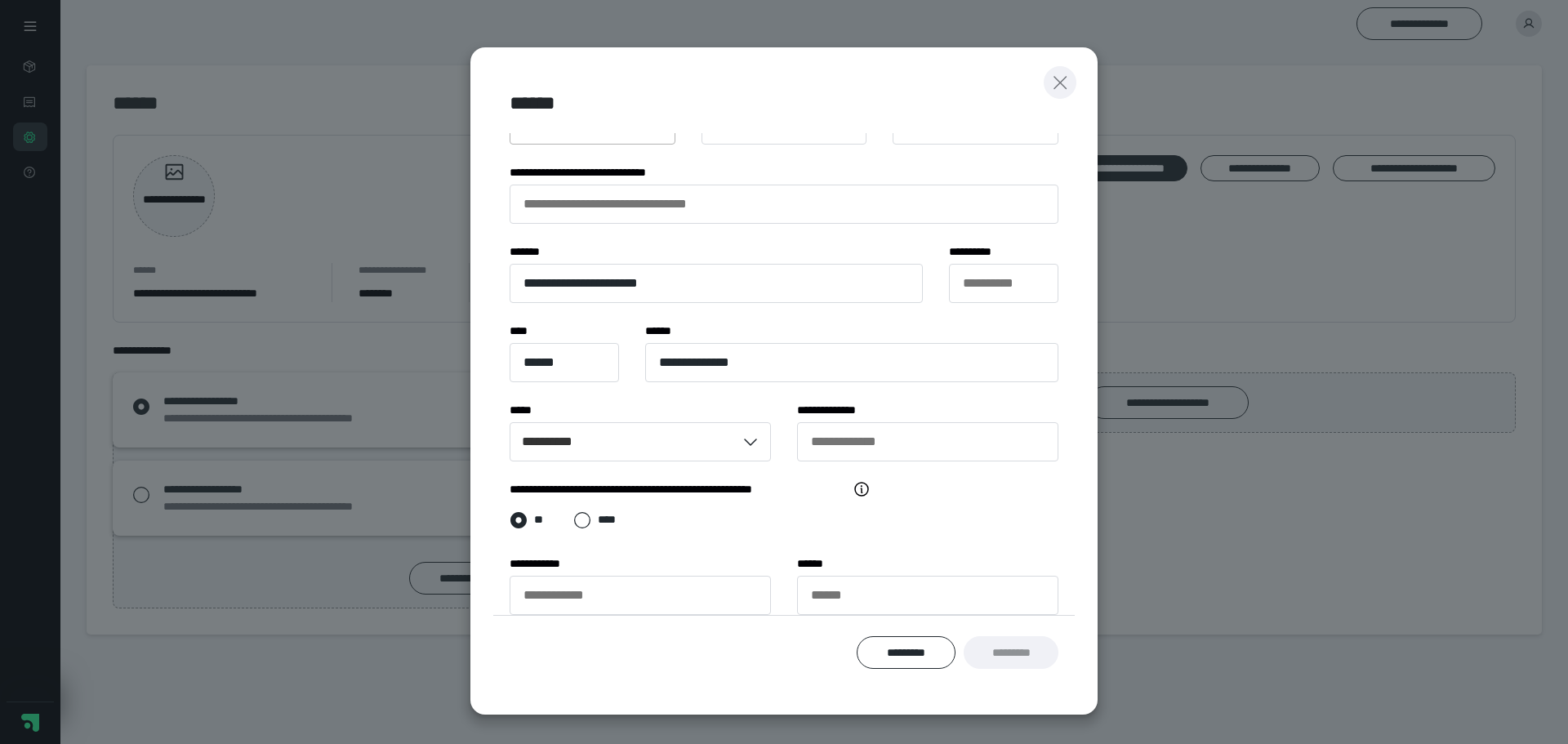 click at bounding box center [1060, 82] 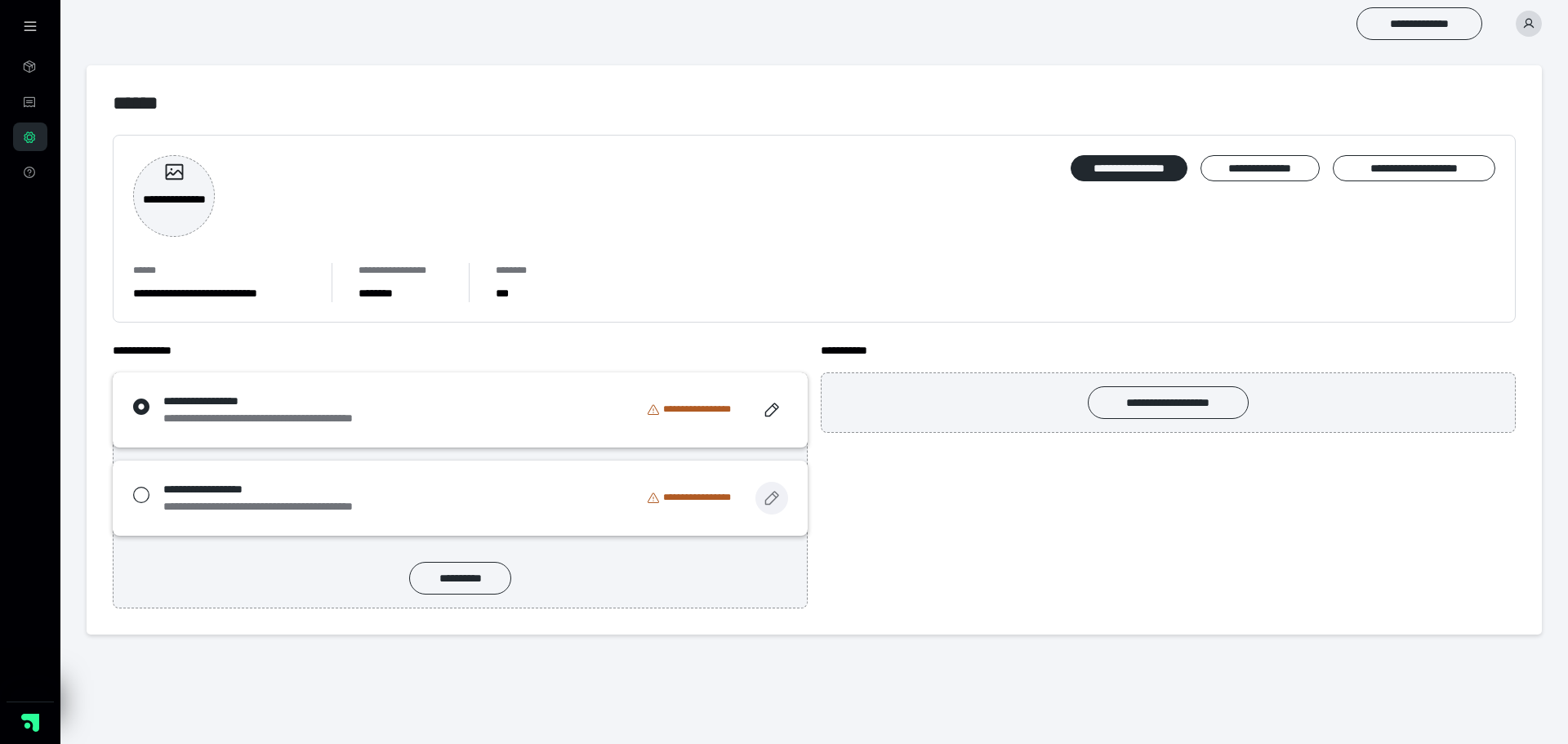 click 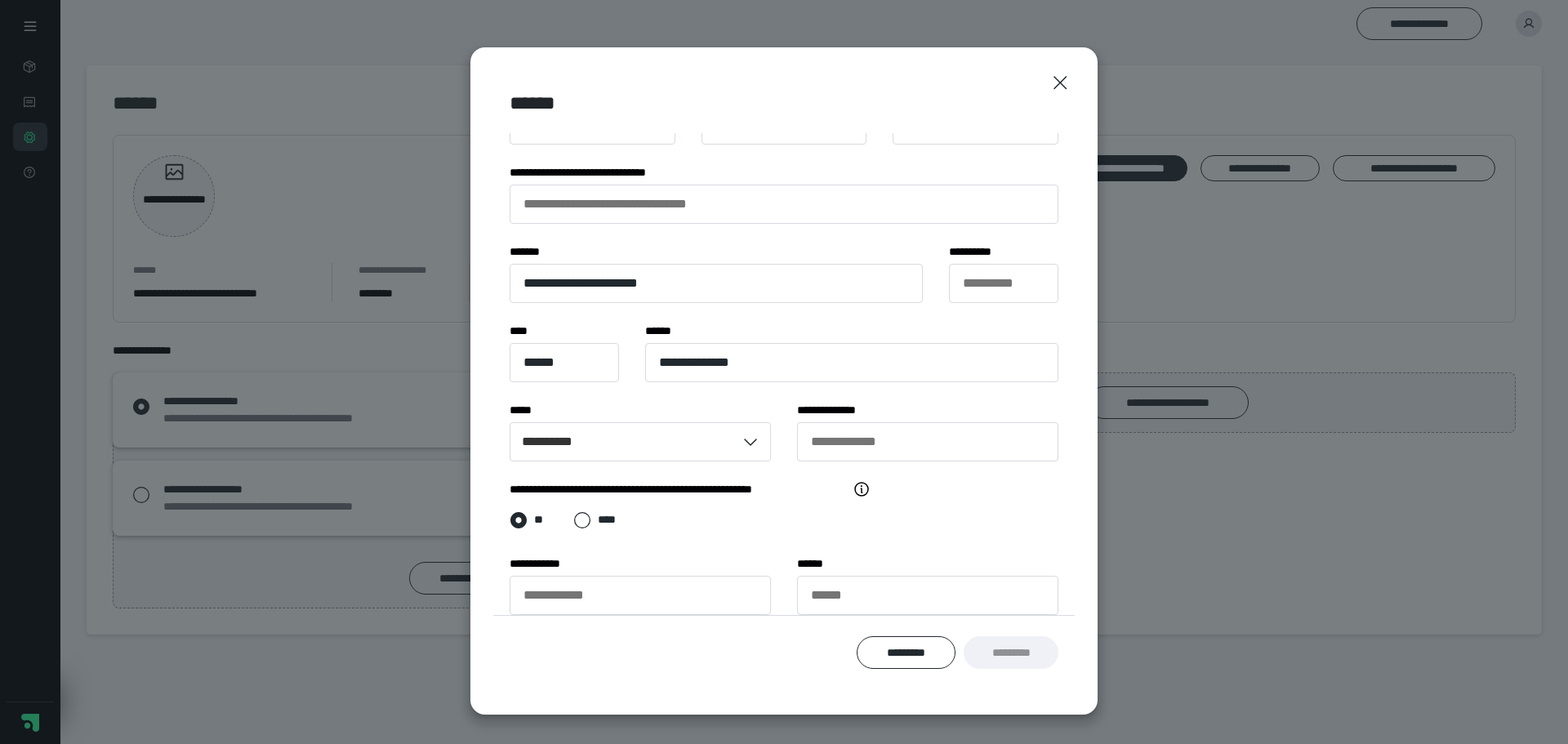 scroll, scrollTop: 0, scrollLeft: 0, axis: both 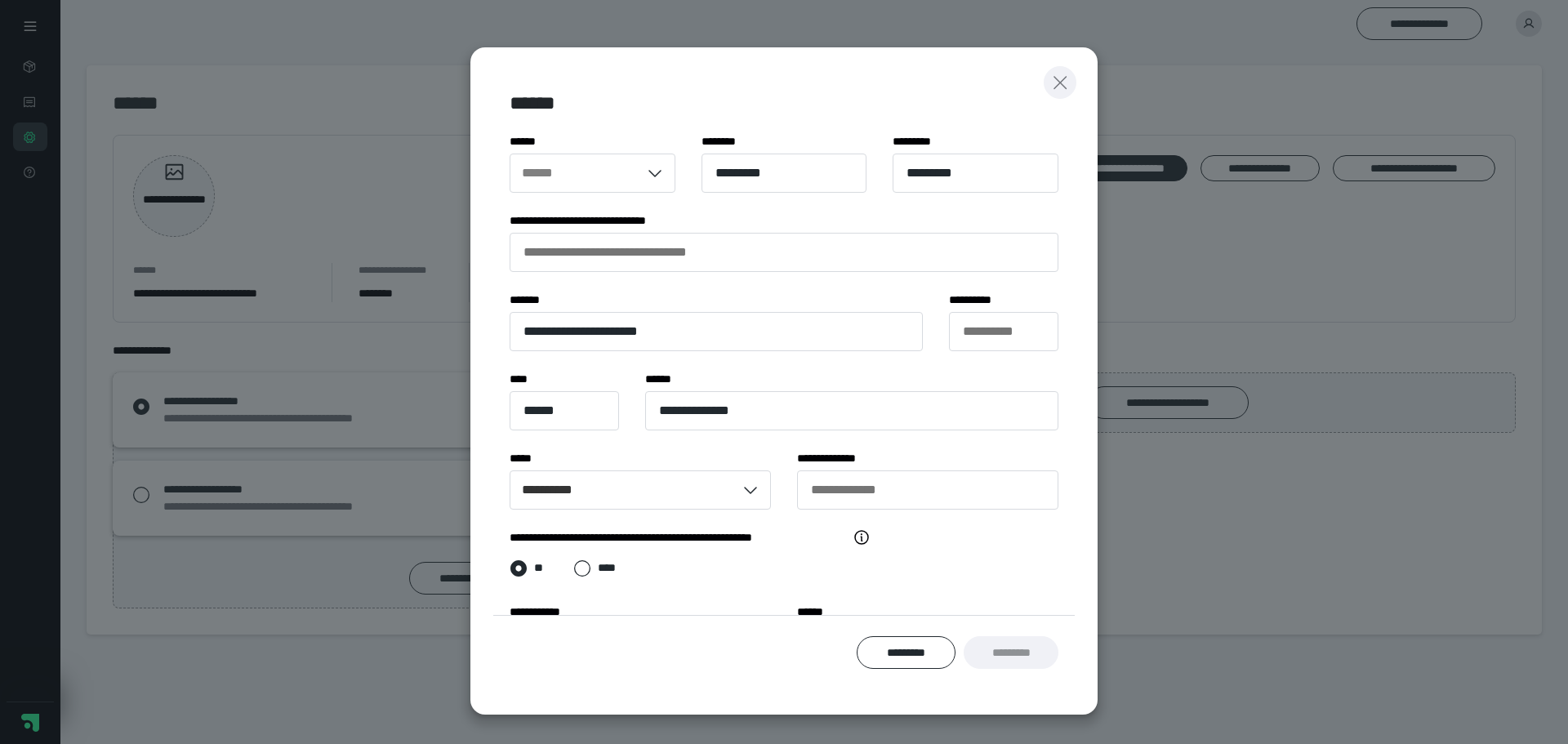 click 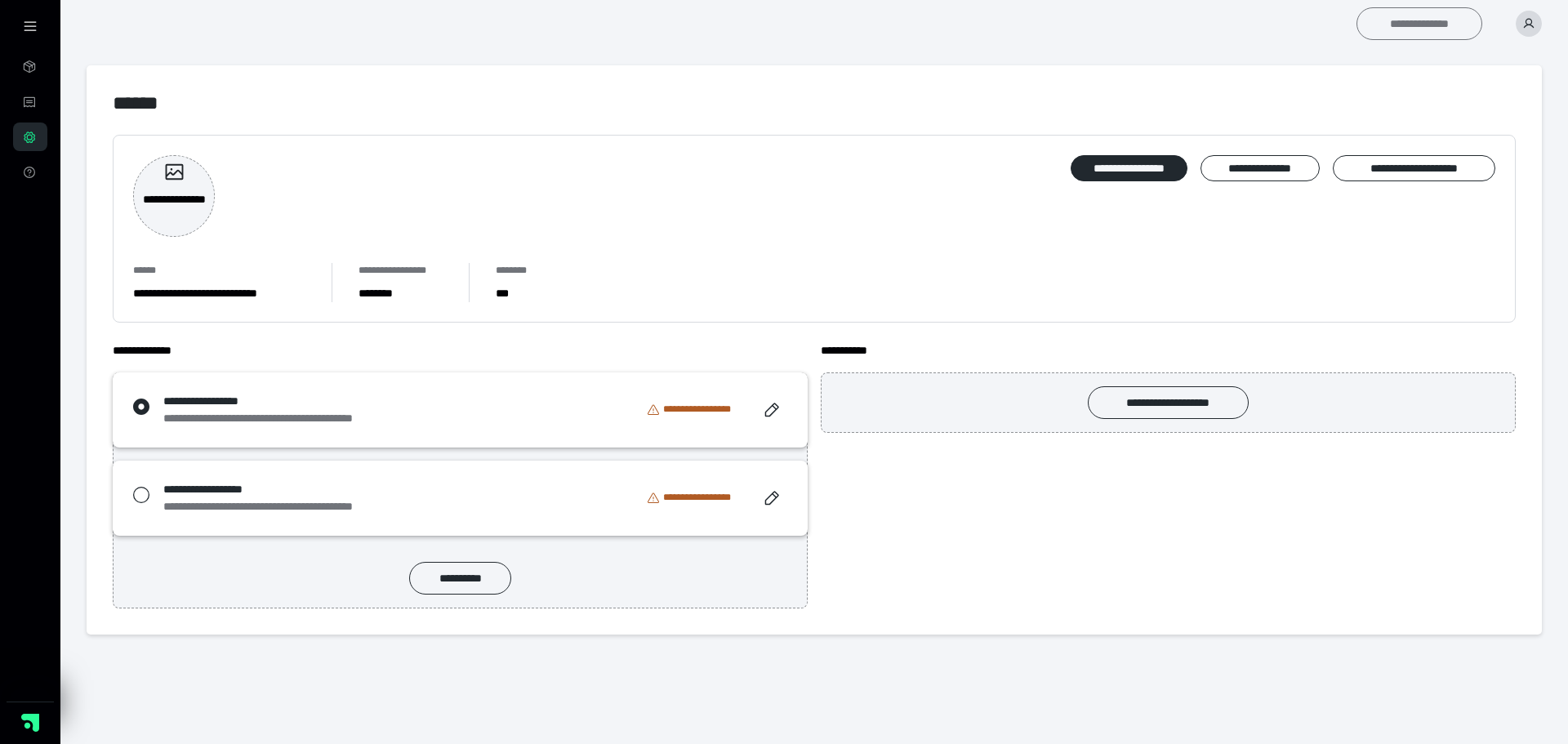 click on "**********" at bounding box center (1419, 24) 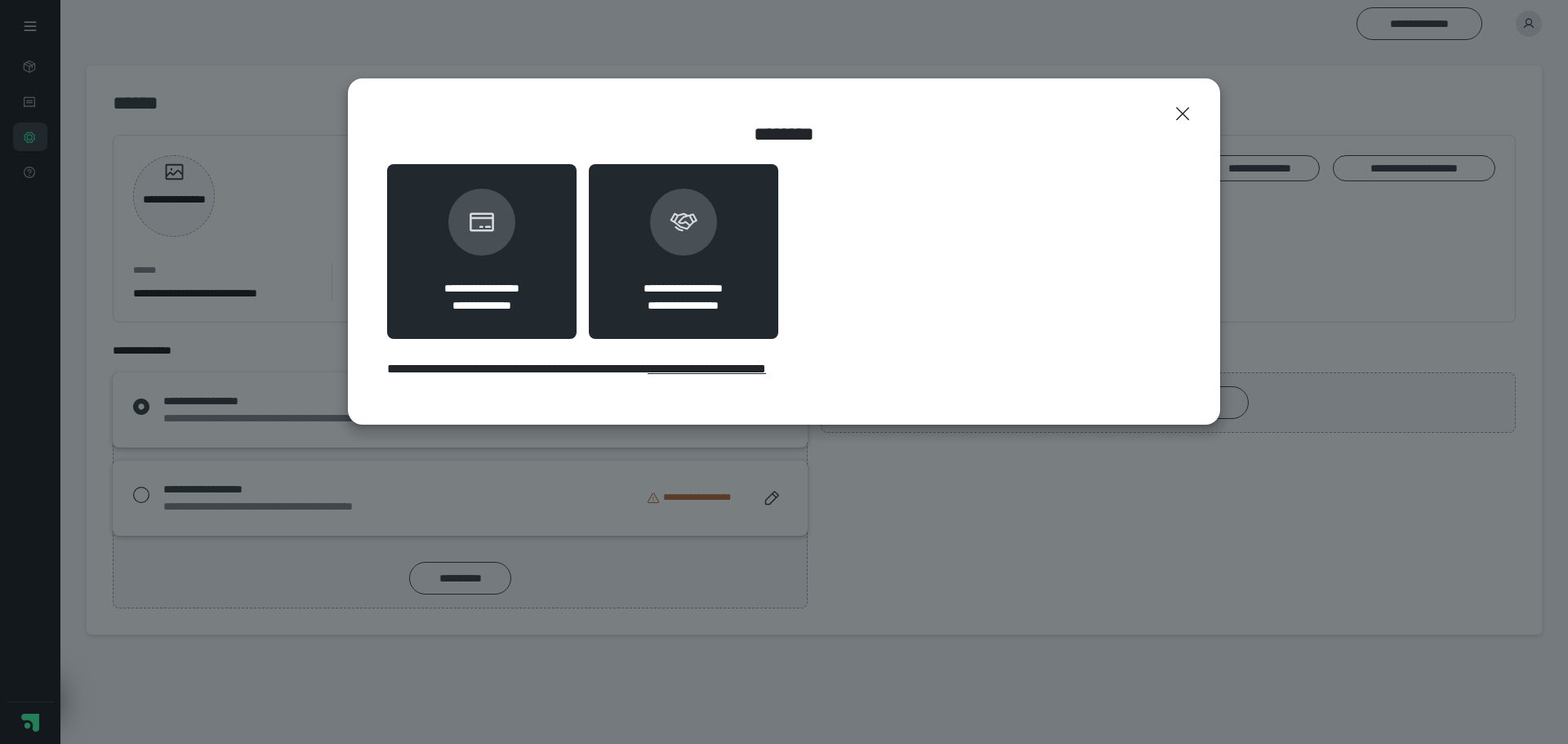 click on "**********" at bounding box center (683, 288) 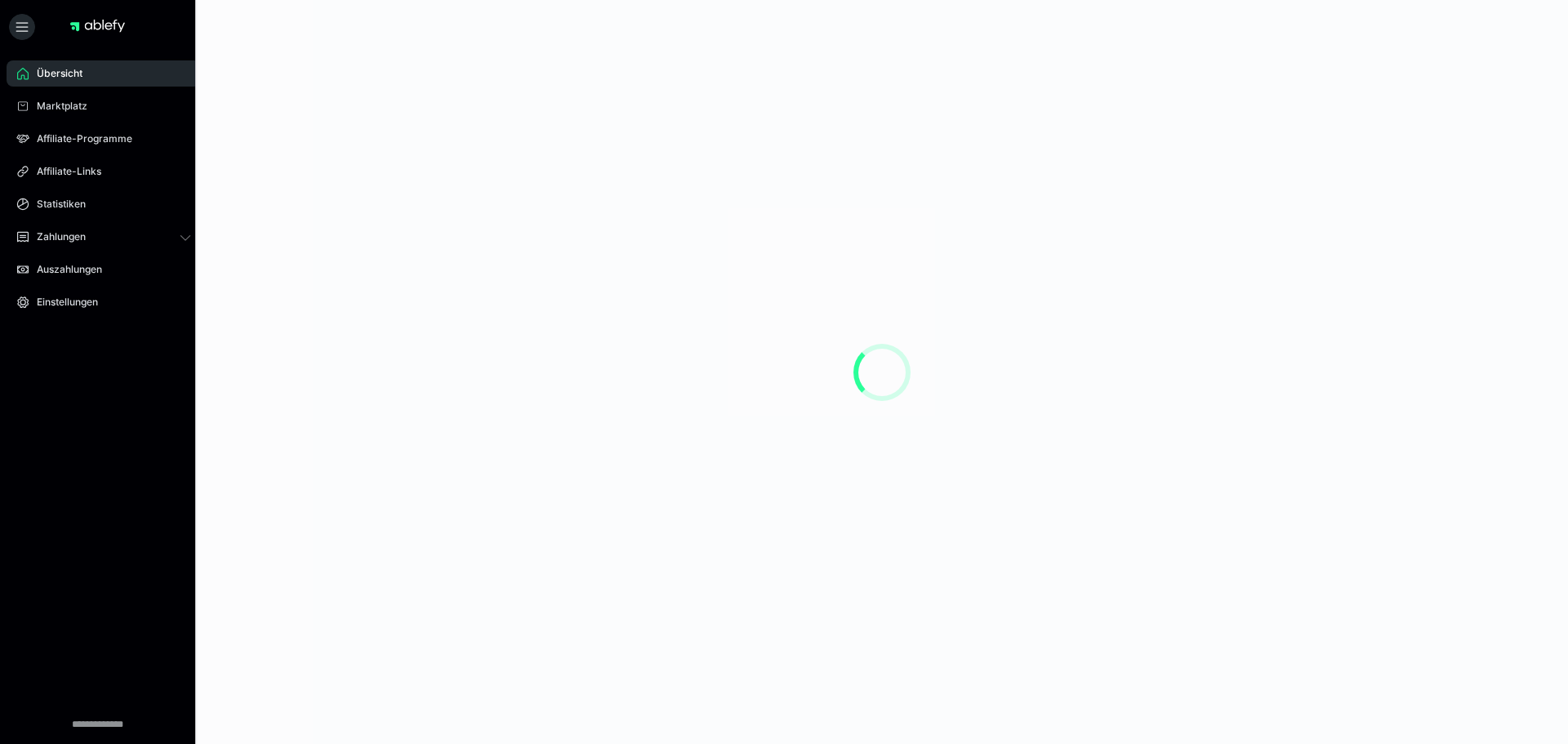 scroll, scrollTop: 0, scrollLeft: 0, axis: both 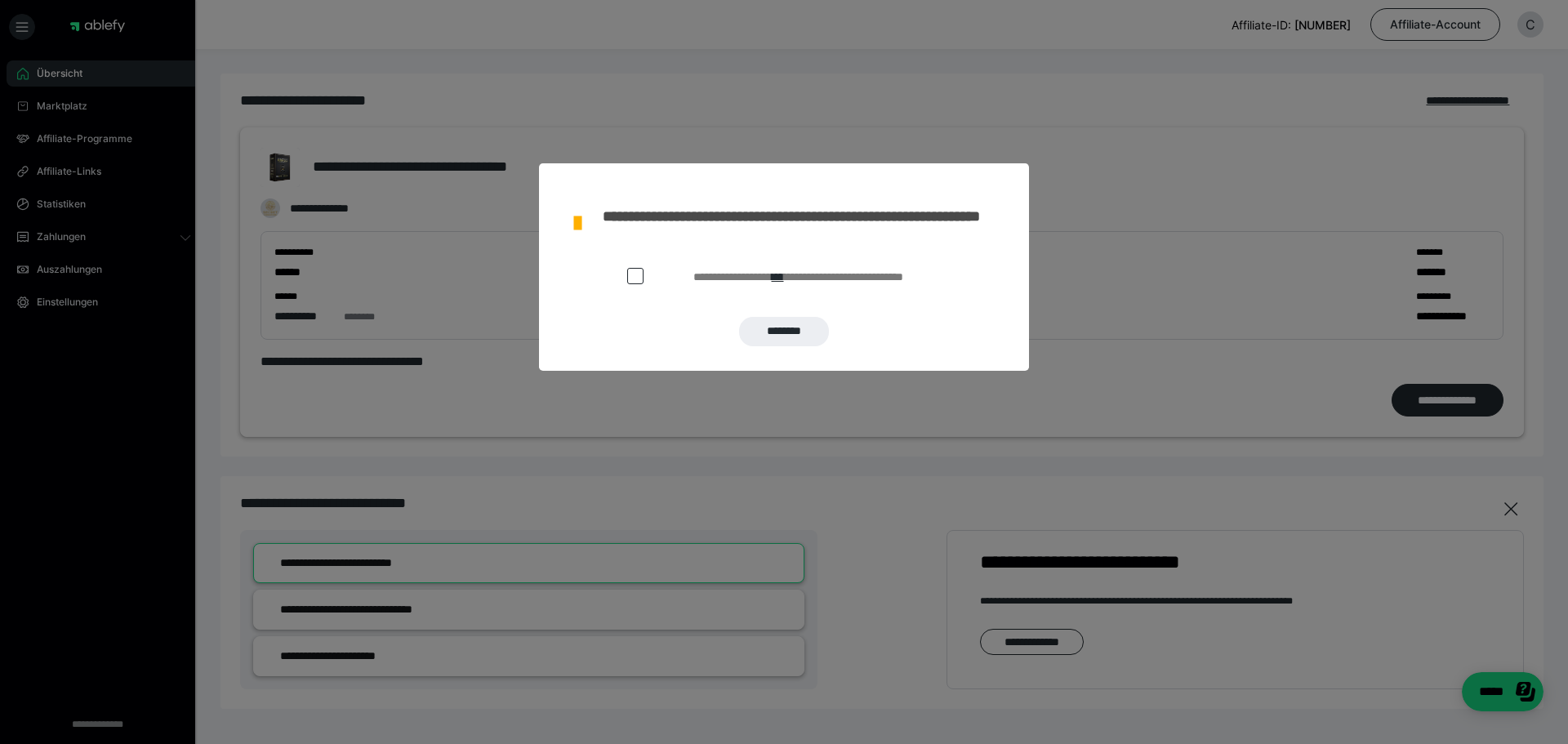 click on "**********" at bounding box center (784, 280) 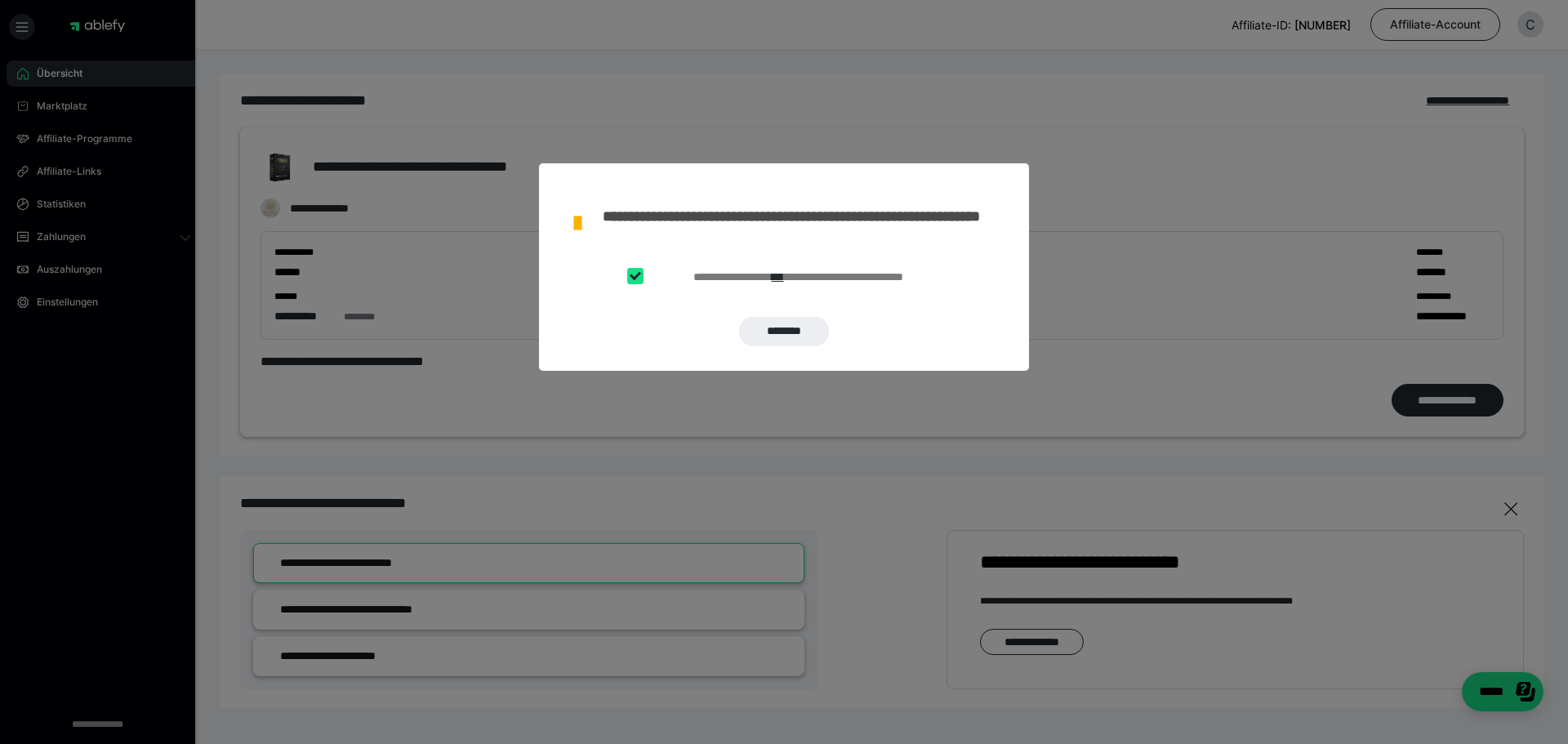 checkbox on "****" 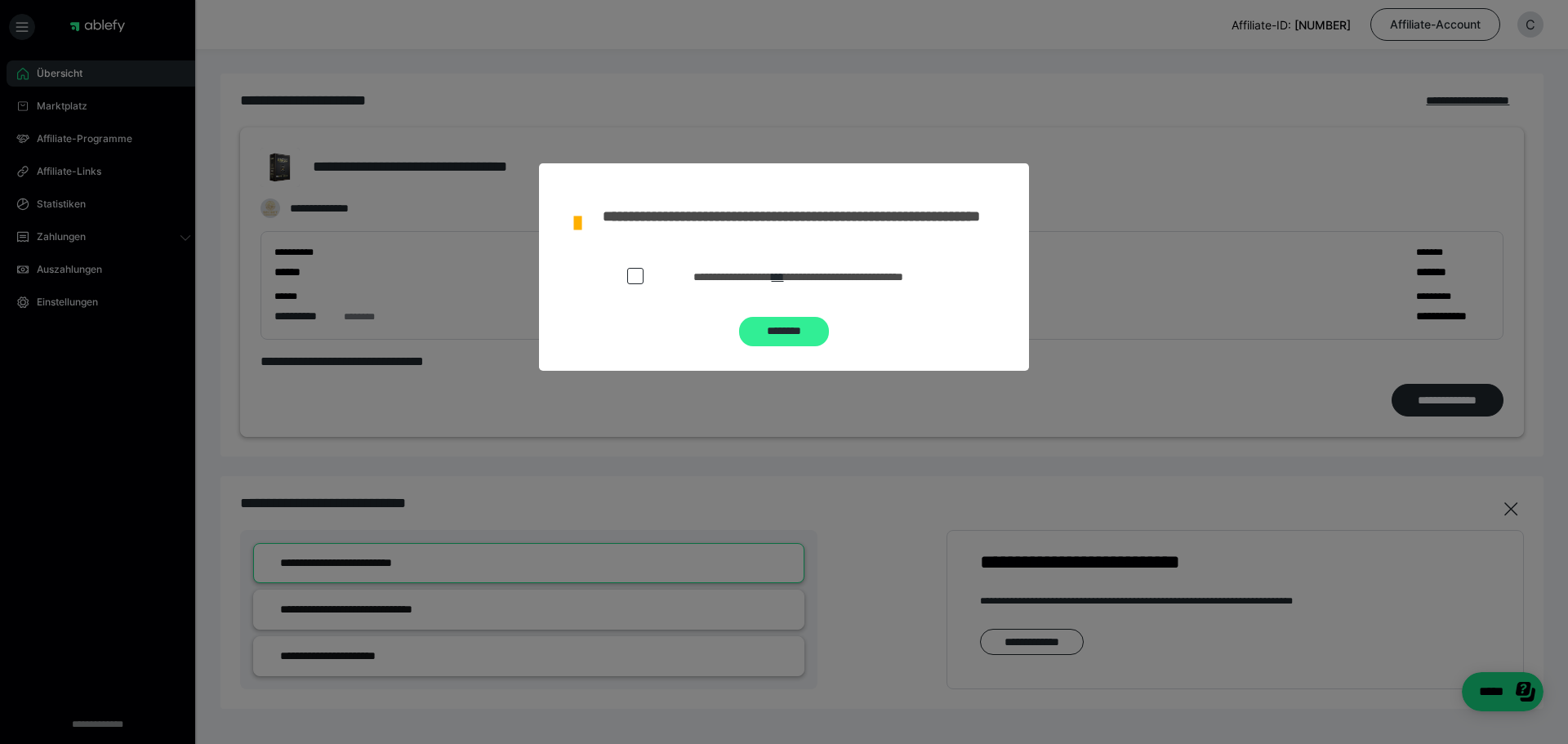 click on "********" at bounding box center [784, 332] 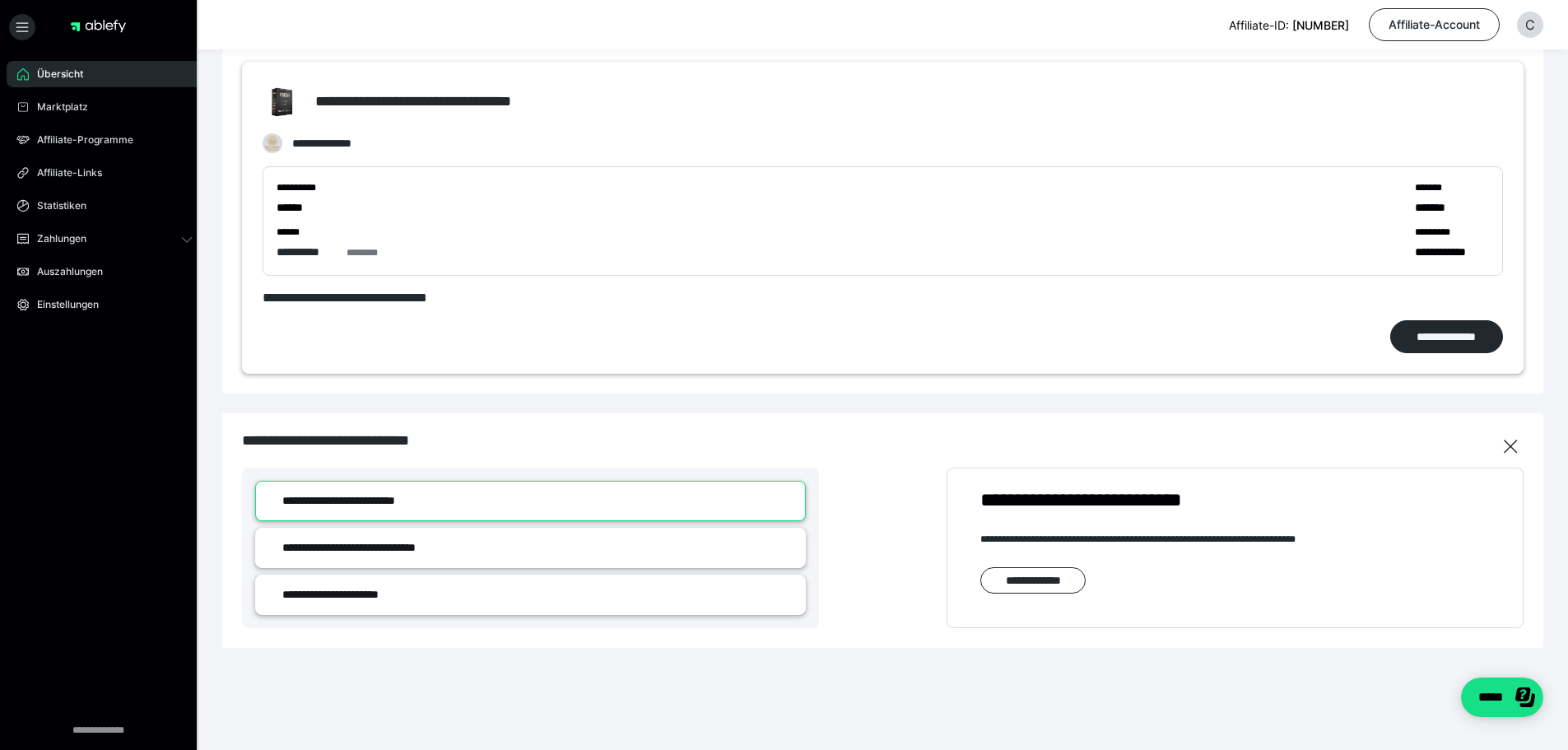 scroll, scrollTop: 0, scrollLeft: 0, axis: both 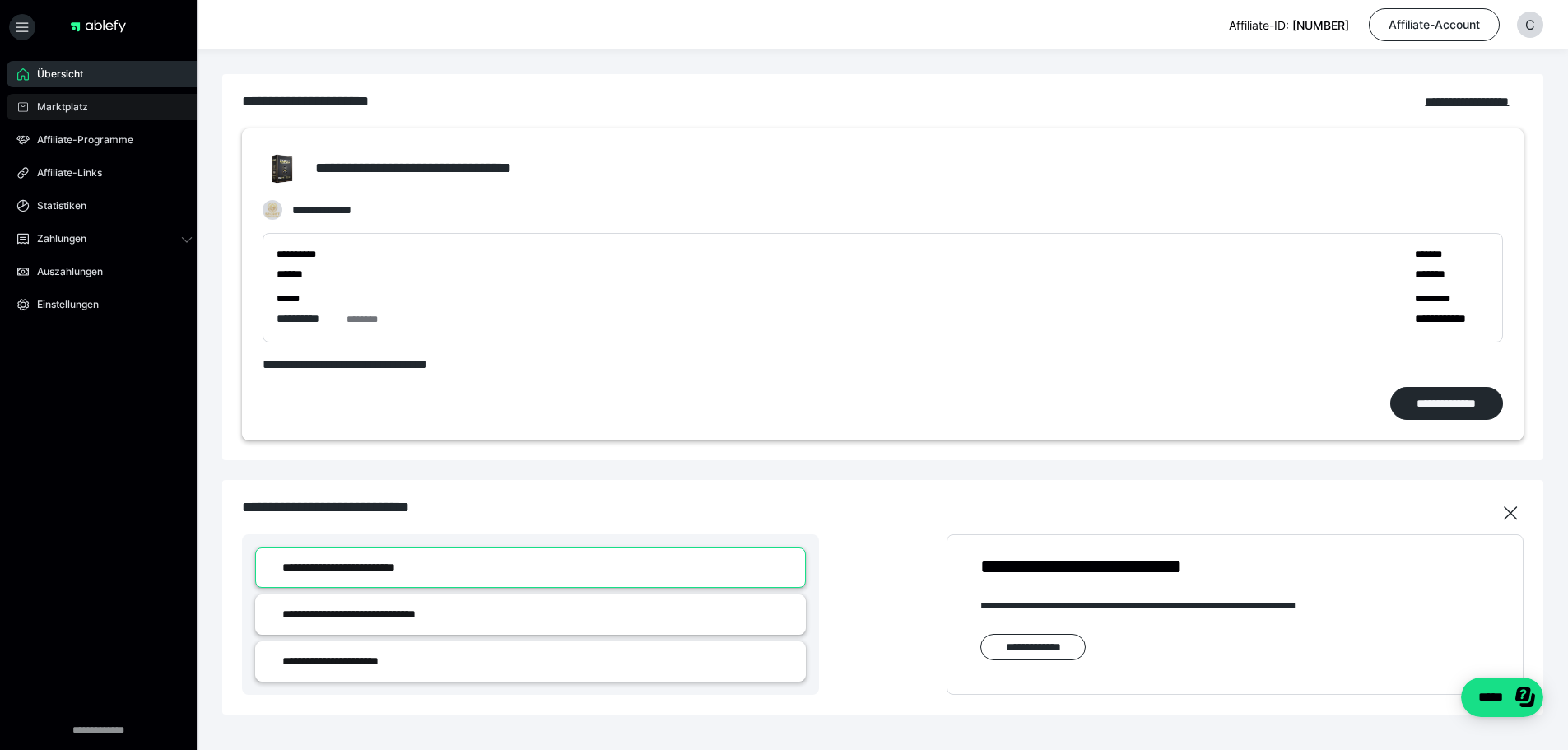 click on "Marktplatz" at bounding box center (105, 107) 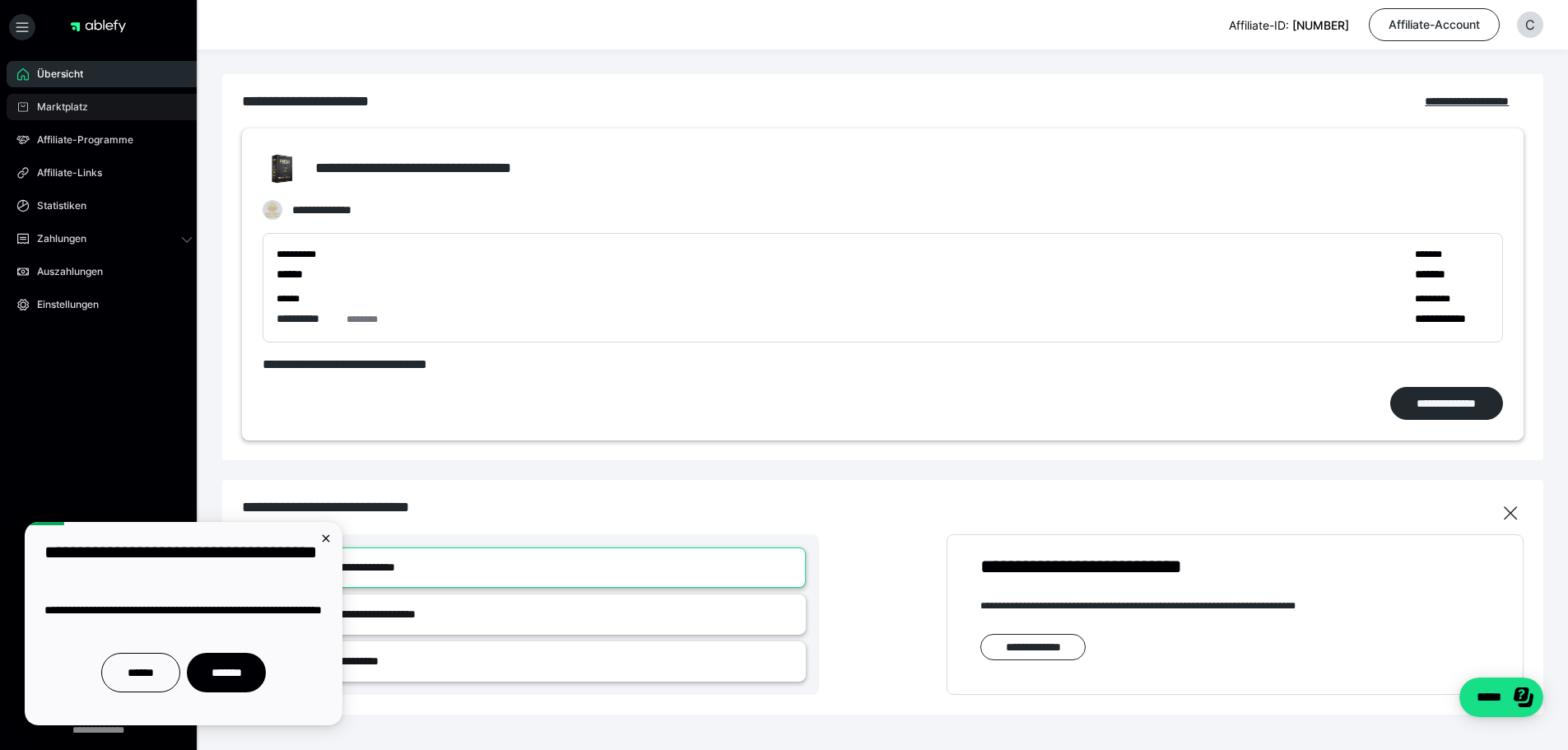 scroll, scrollTop: 0, scrollLeft: 0, axis: both 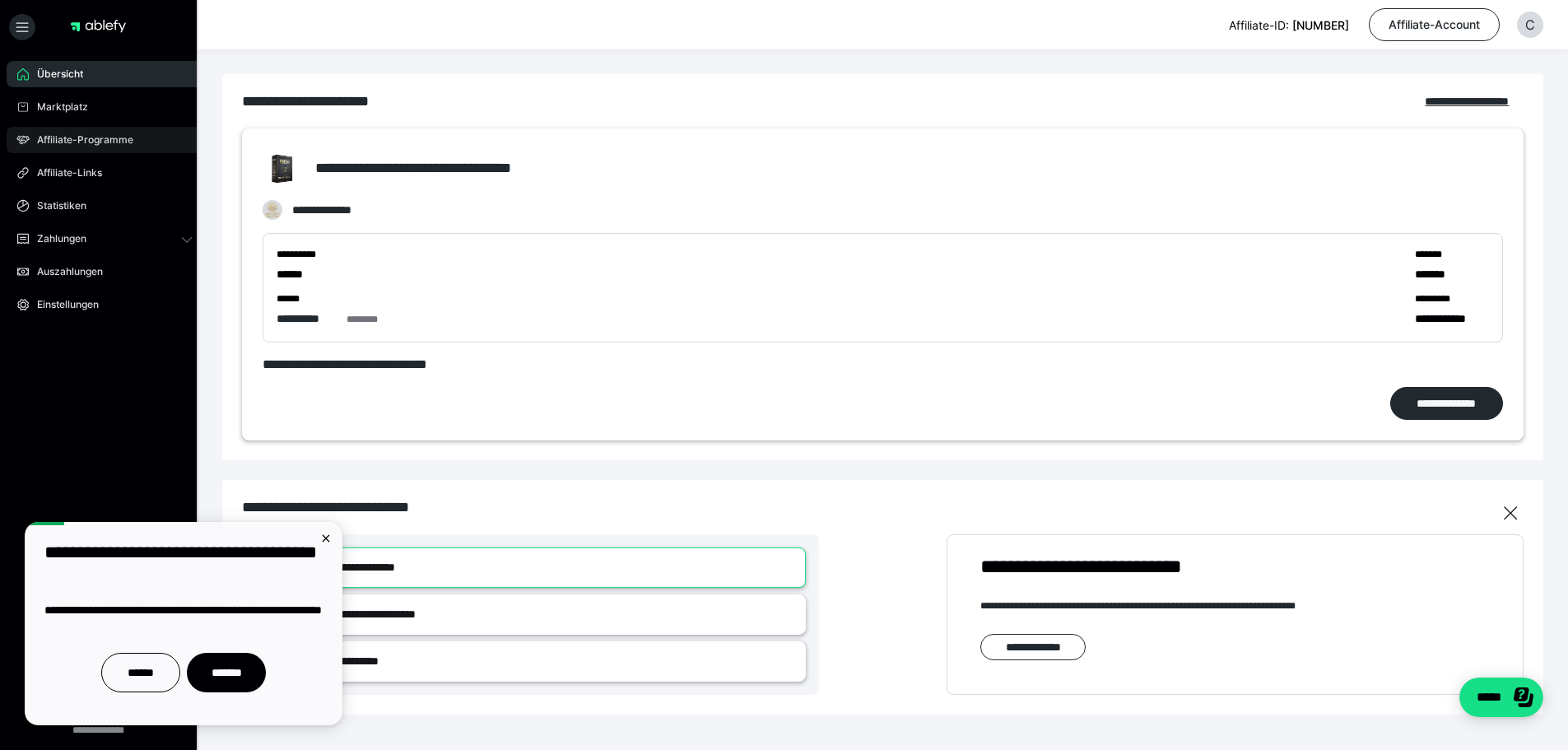 click on "Affiliate-Programme" at bounding box center [79, 140] 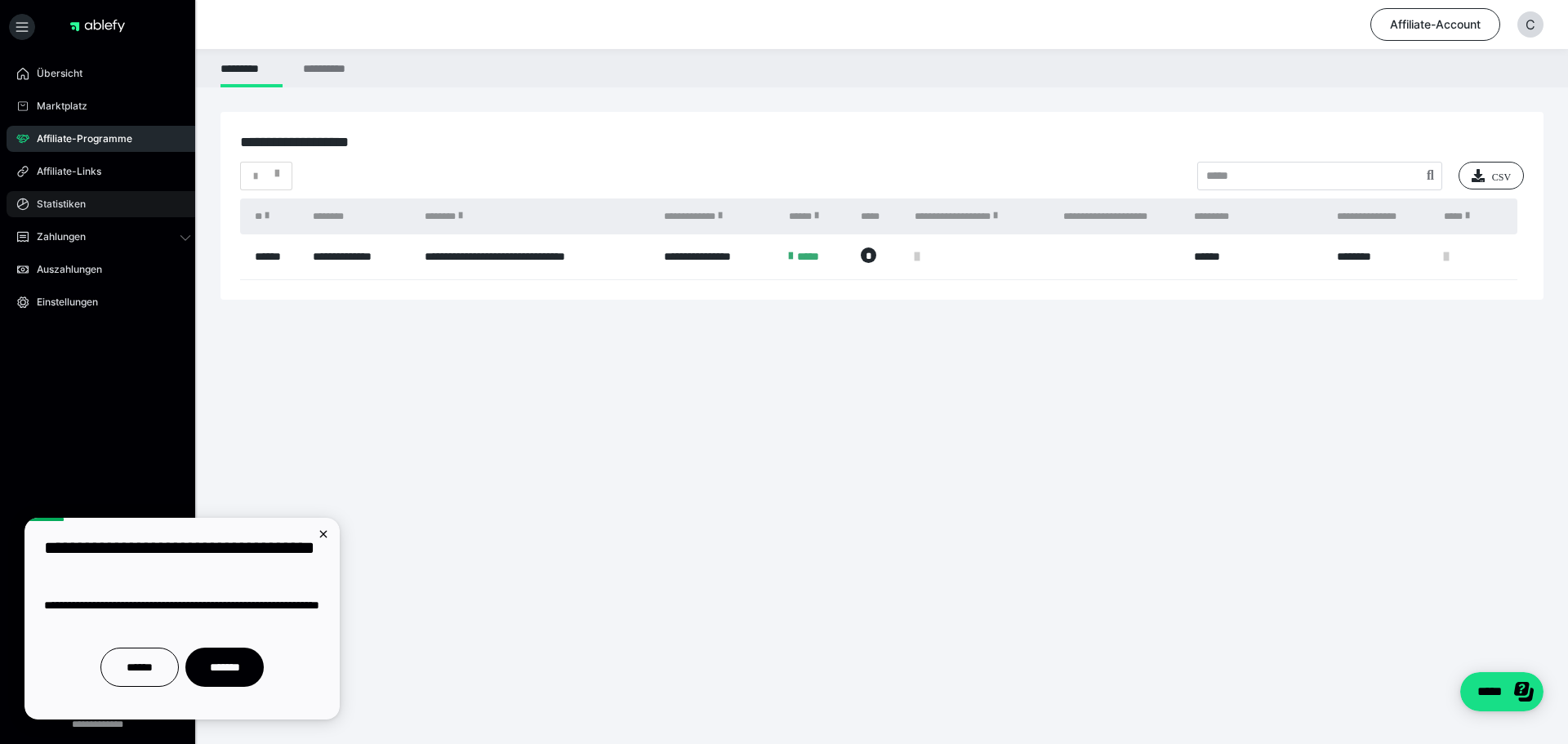 click on "Statistiken" at bounding box center [104, 204] 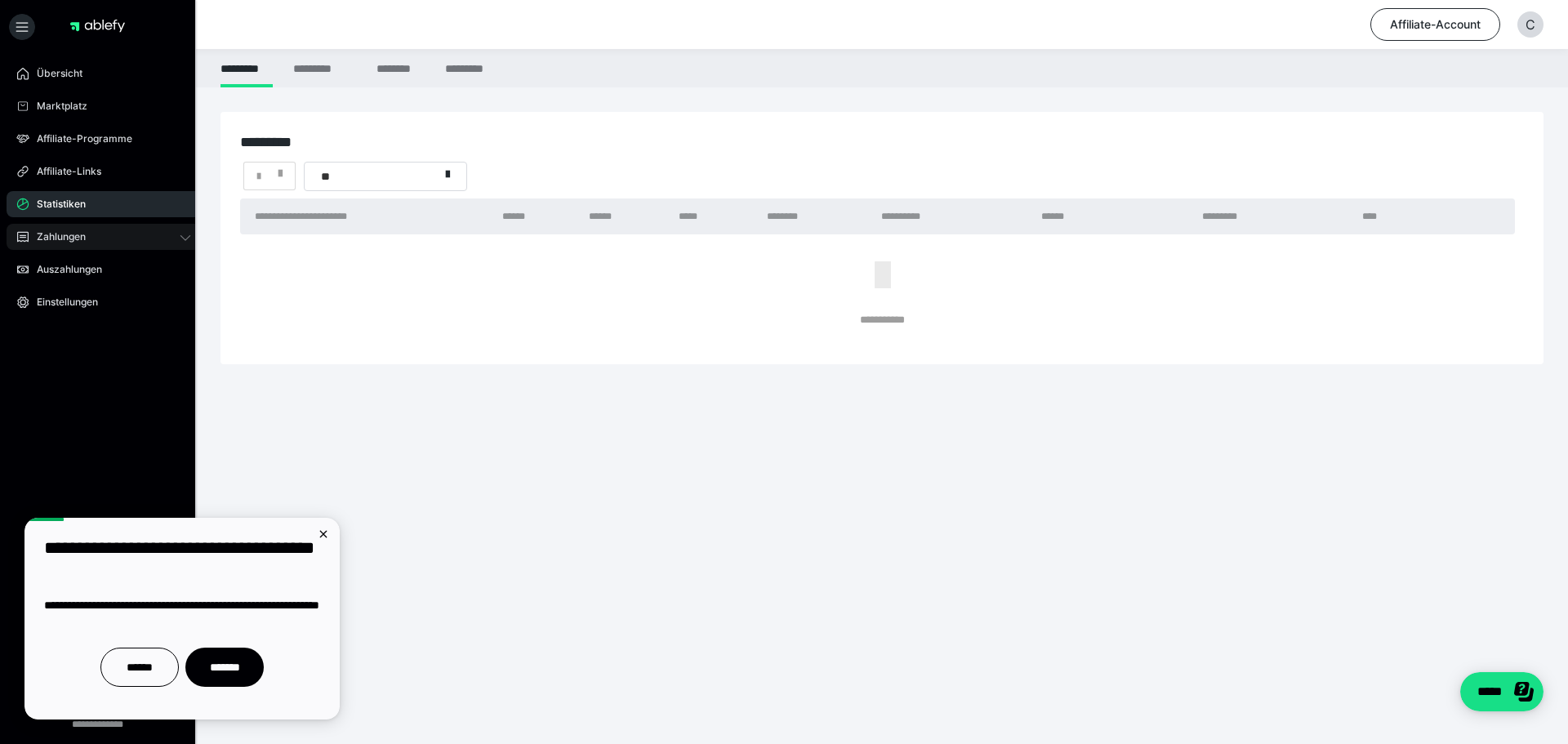 click on "Zahlungen" at bounding box center [104, 237] 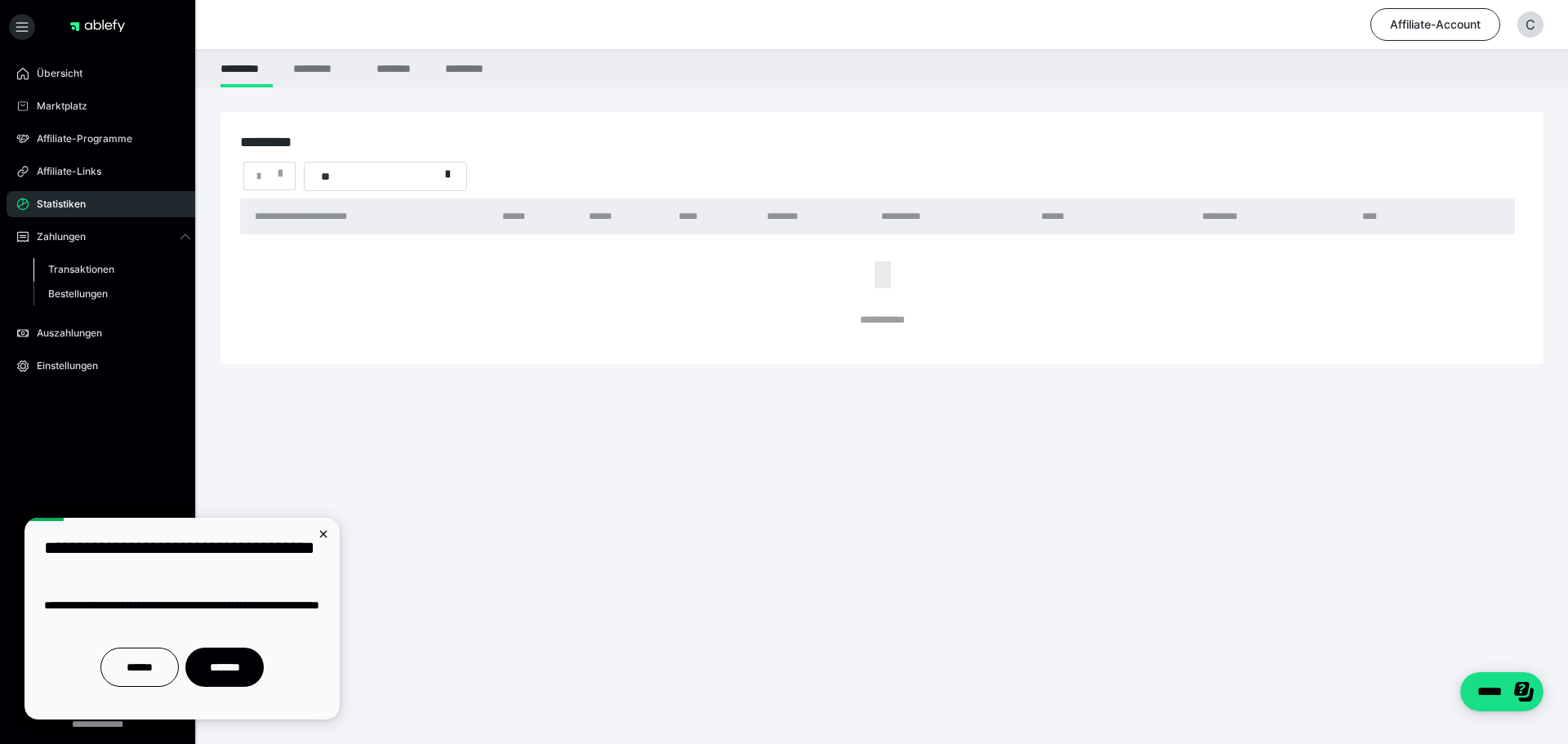 click on "Transaktionen" at bounding box center [81, 269] 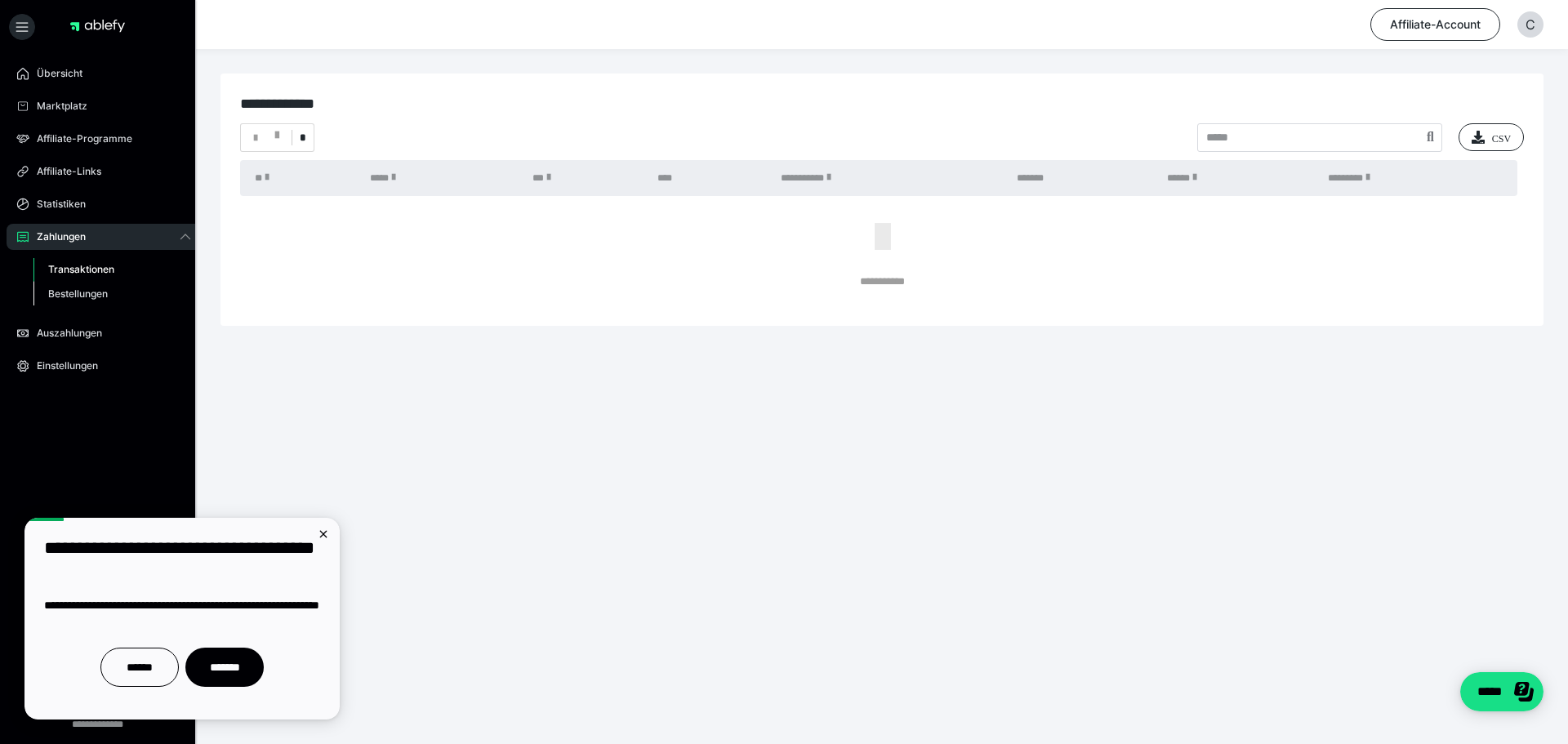 click on "Bestellungen" at bounding box center [78, 293] 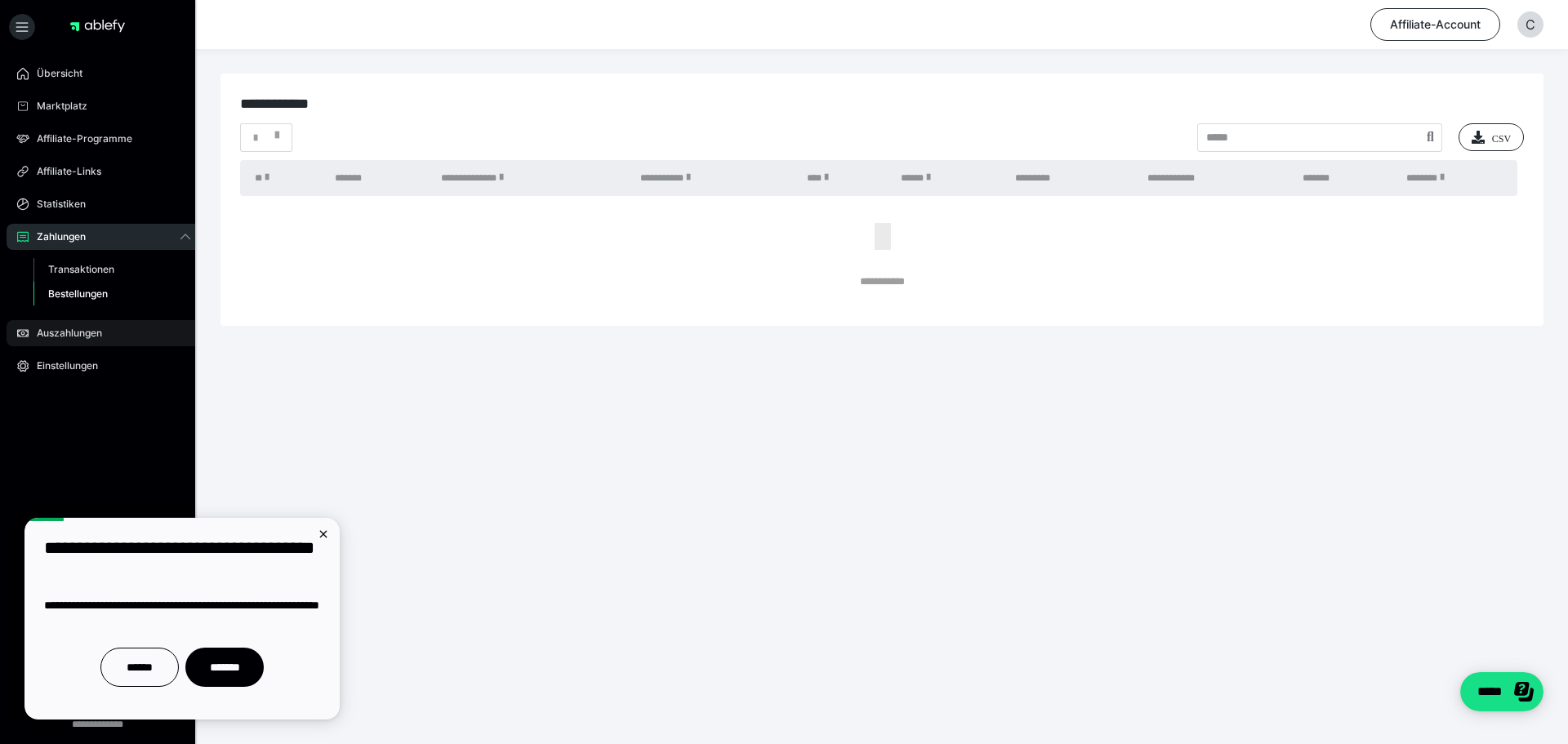click on "Auszahlungen" at bounding box center (104, 333) 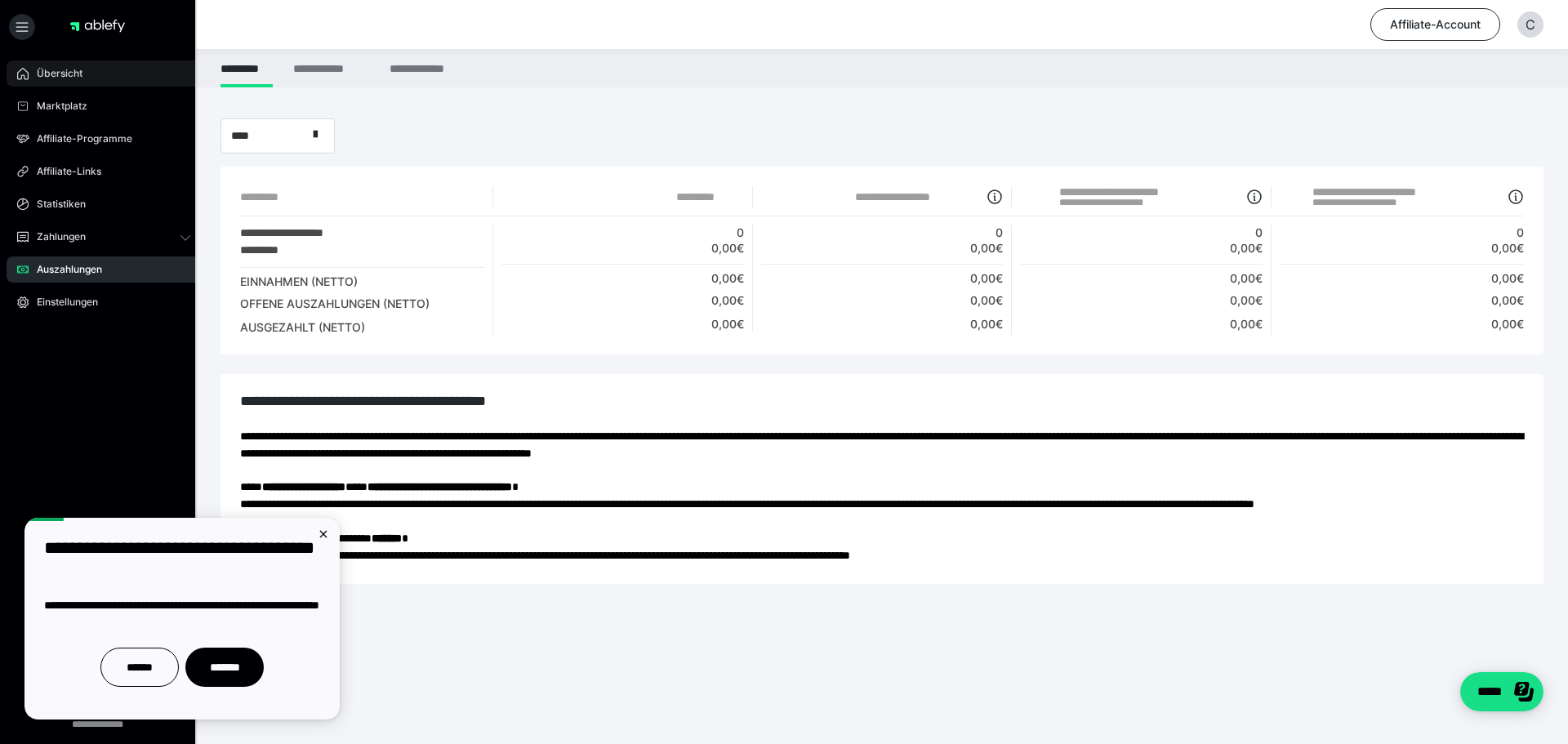 click on "Übersicht" at bounding box center (54, 74) 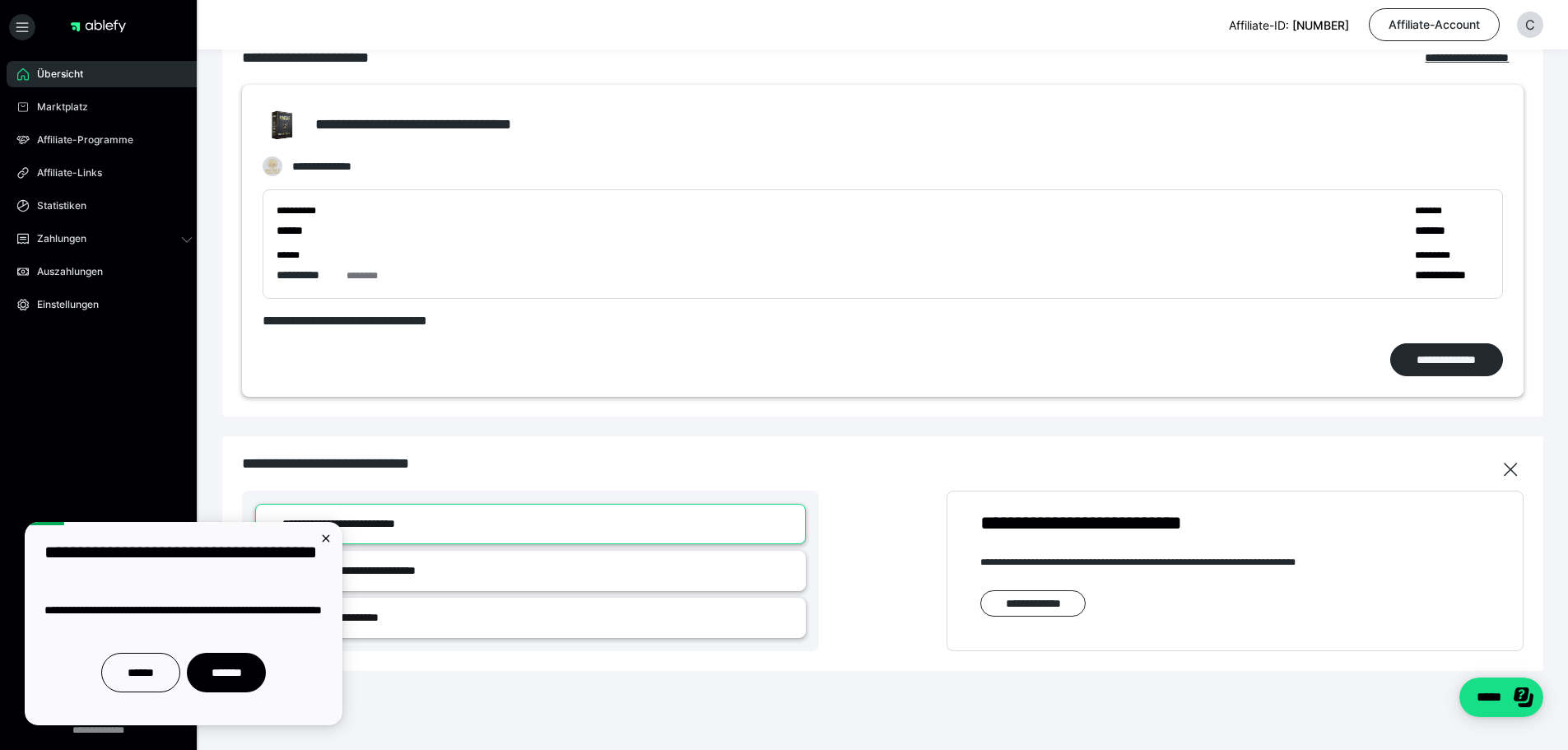 scroll, scrollTop: 67, scrollLeft: 0, axis: vertical 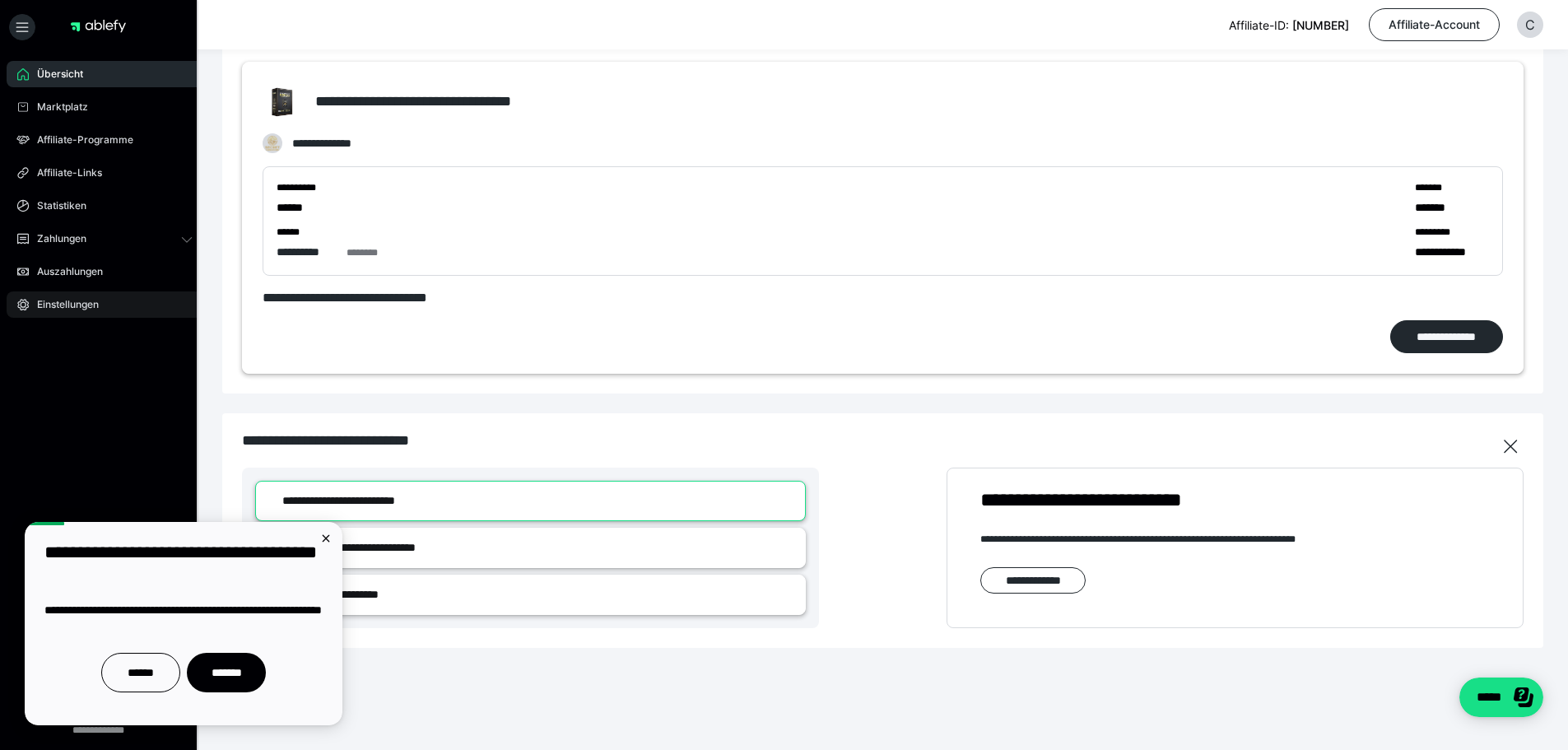 click on "Einstellungen" at bounding box center [62, 305] 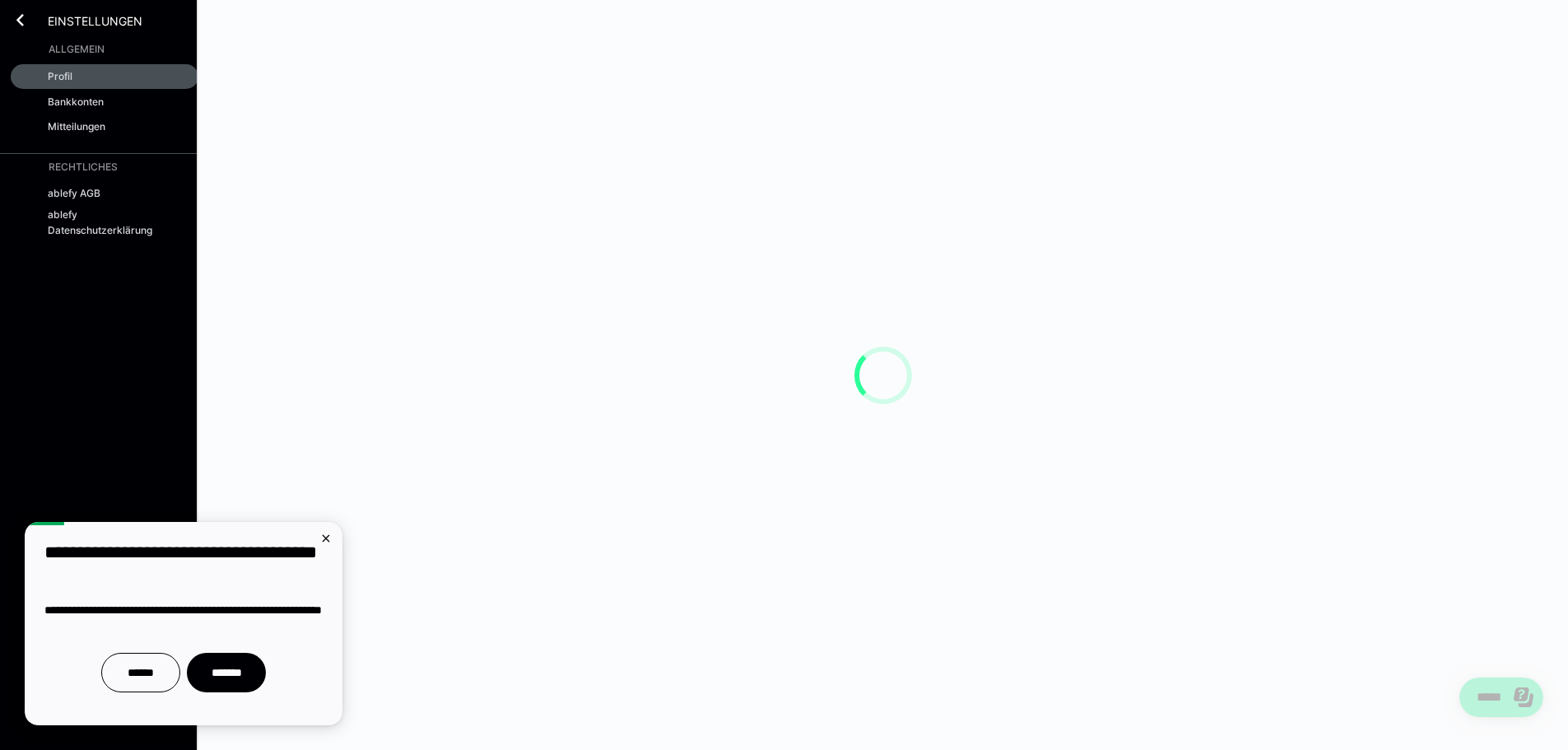 scroll, scrollTop: 0, scrollLeft: 0, axis: both 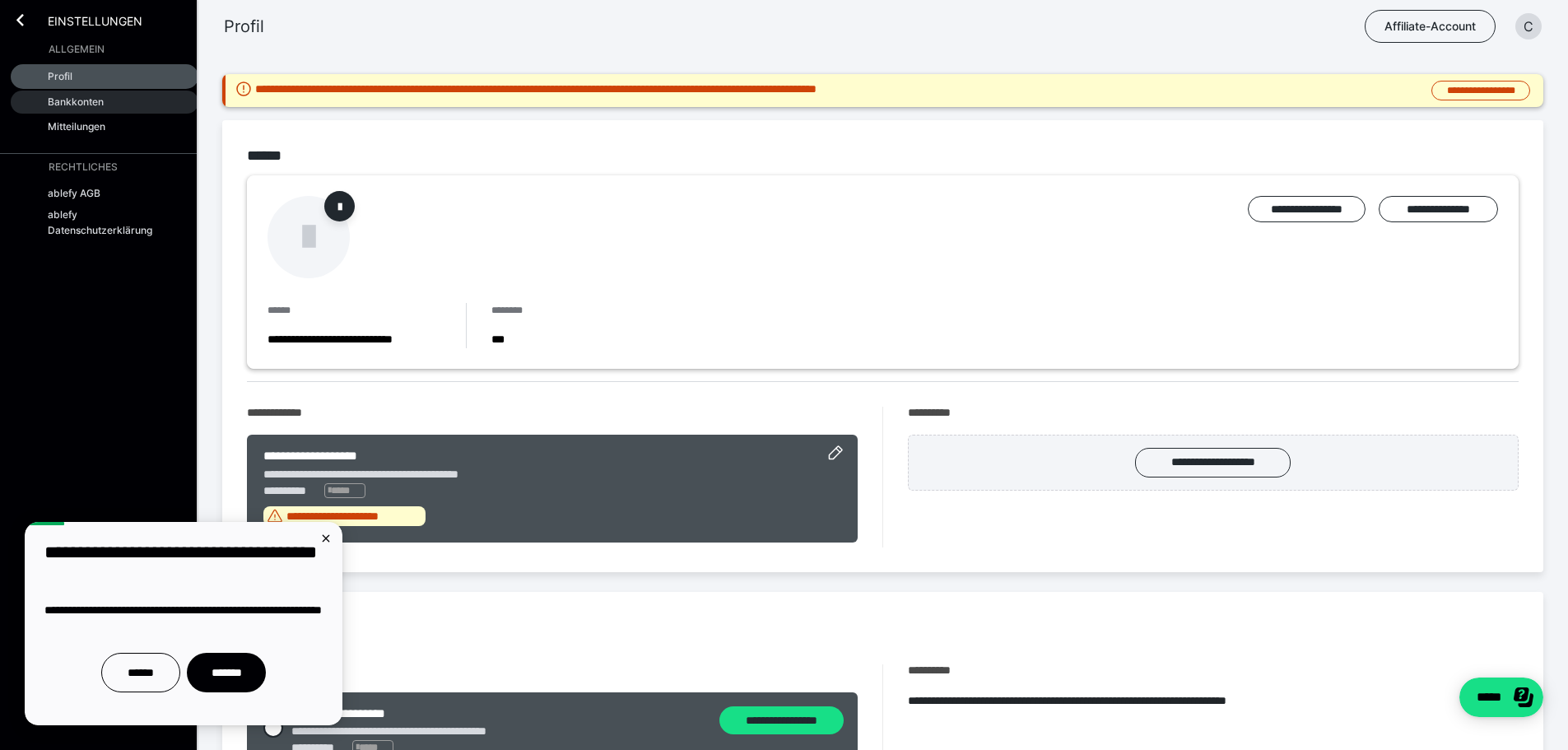 click on "Bankkonten" at bounding box center [76, 101] 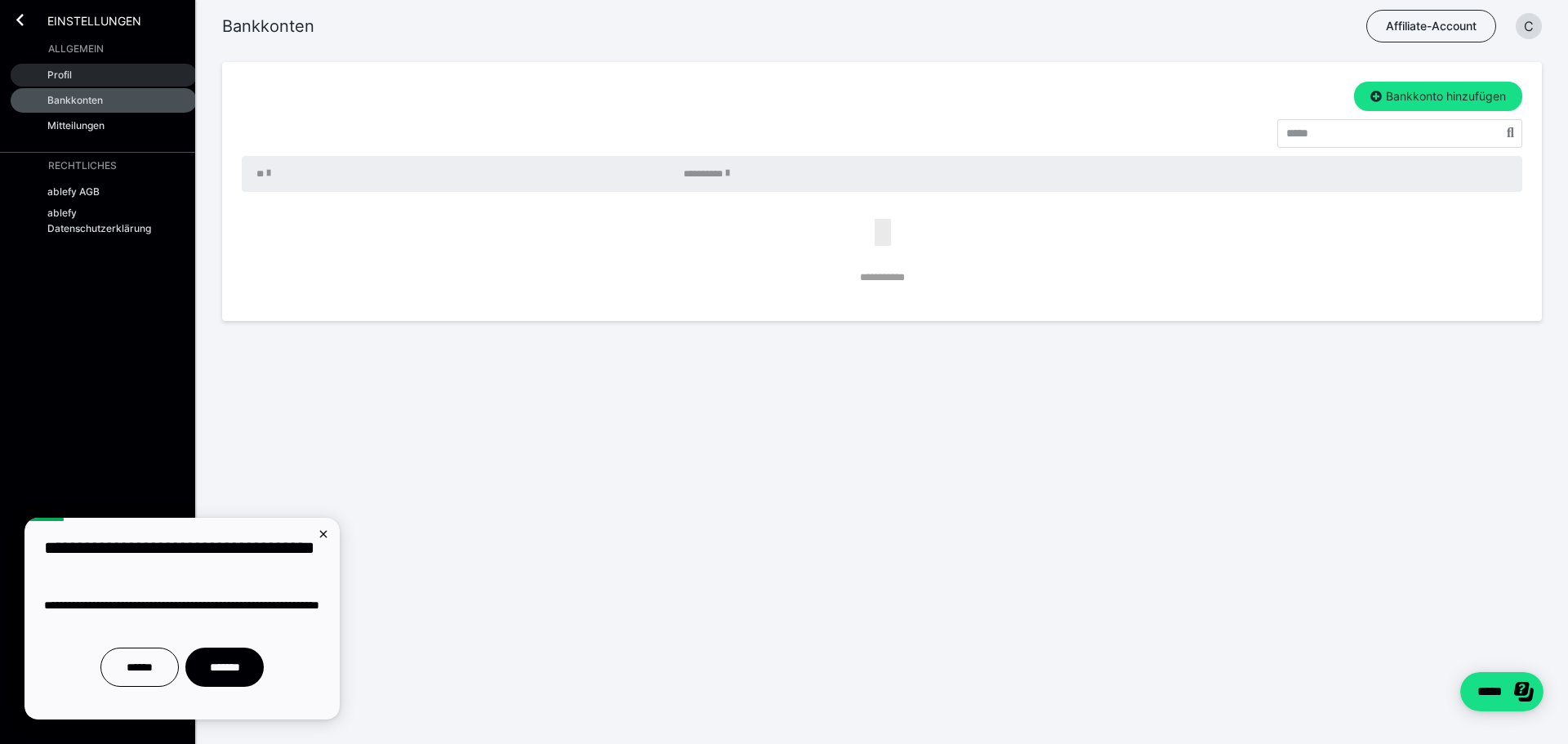 click on "Profil" at bounding box center (60, 74) 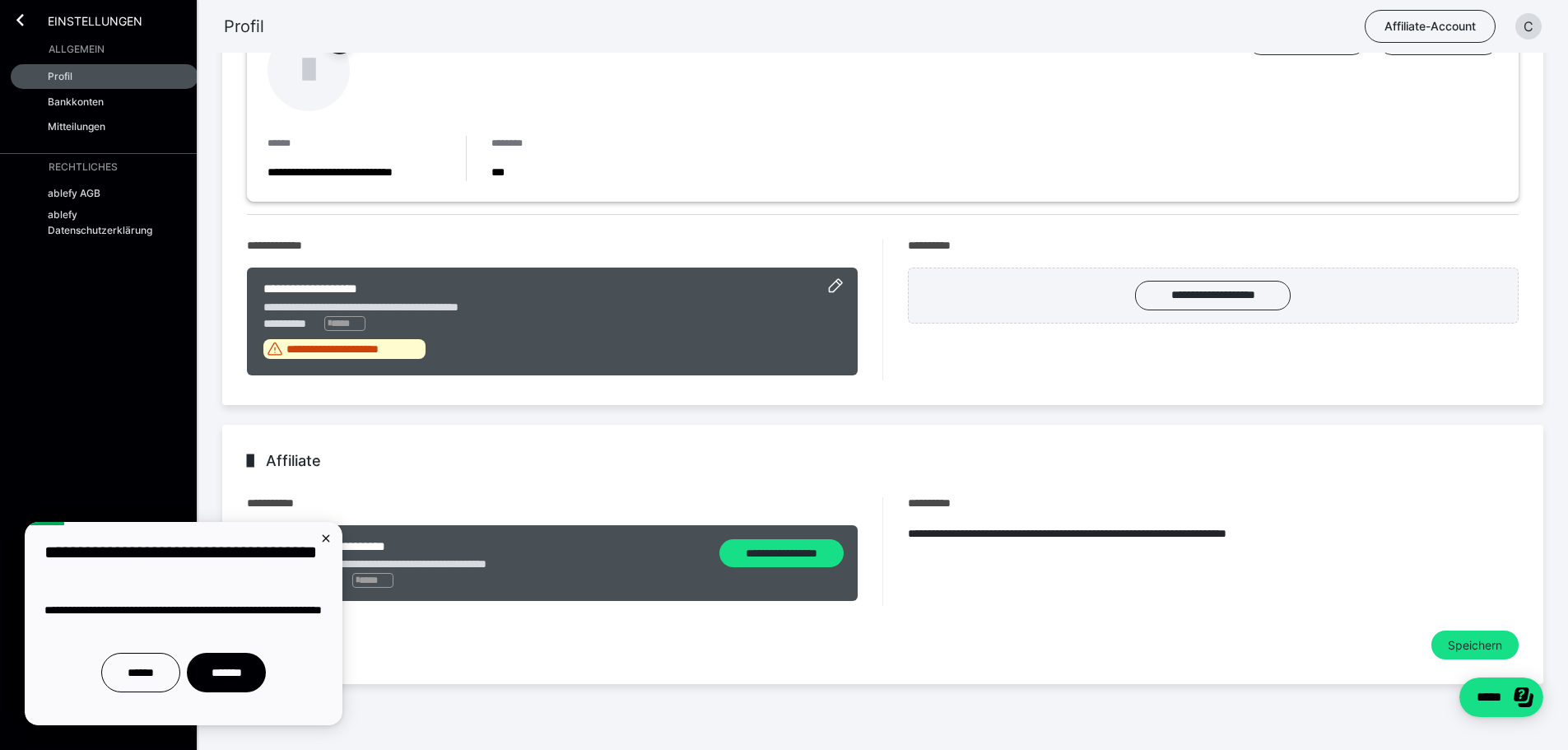 scroll, scrollTop: 182, scrollLeft: 0, axis: vertical 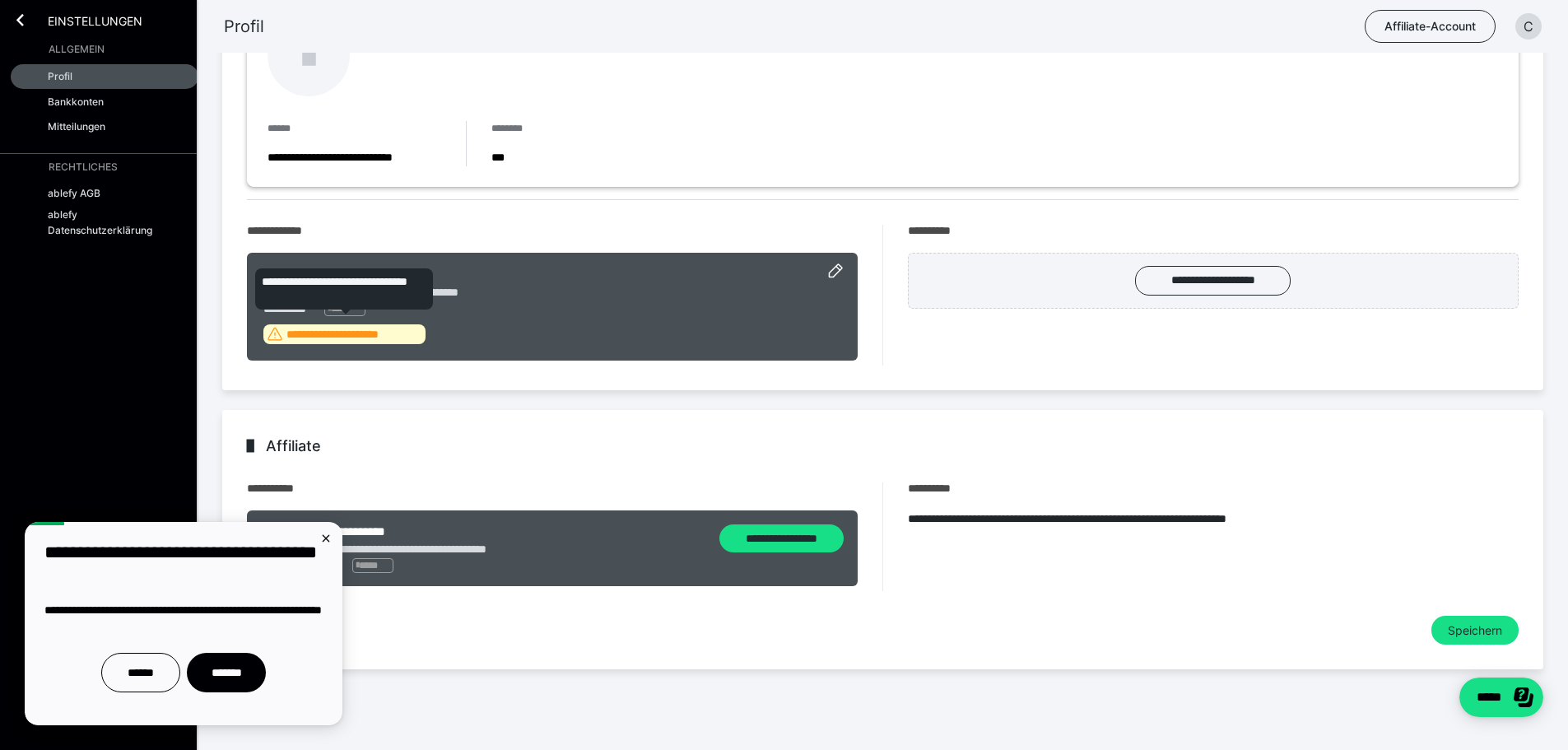 click on "**********" at bounding box center (354, 334) 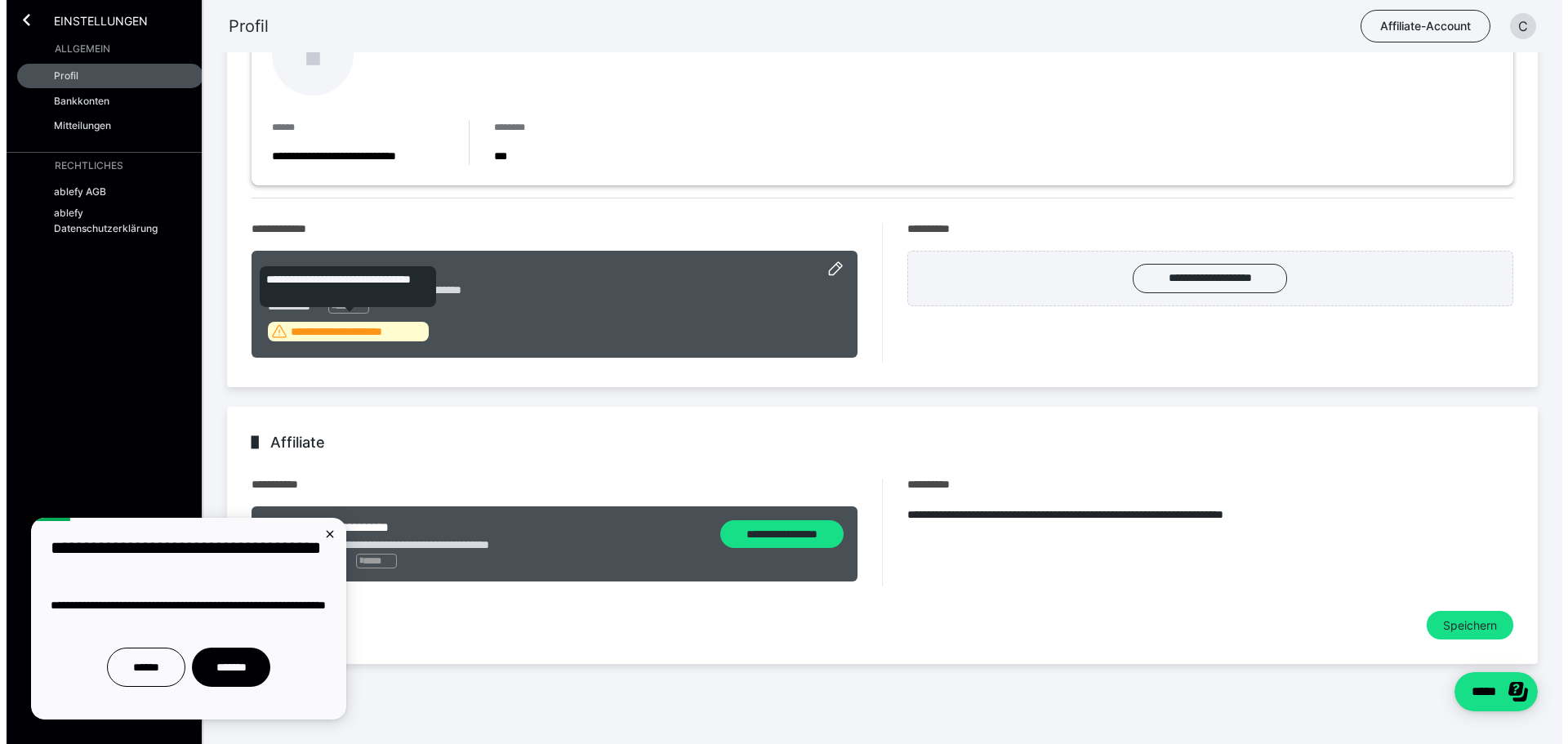 scroll, scrollTop: 0, scrollLeft: 0, axis: both 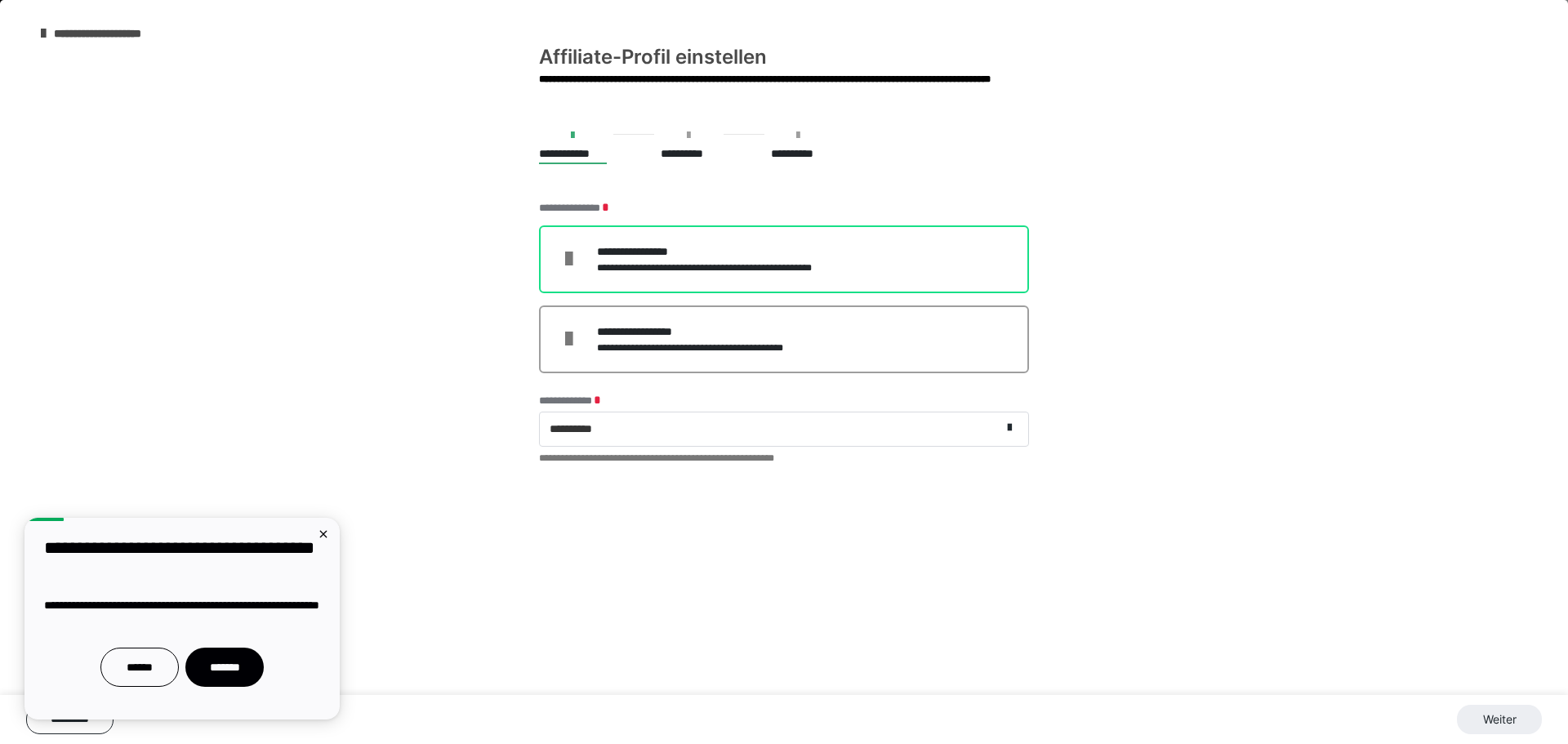 click on "**********" at bounding box center [725, 268] 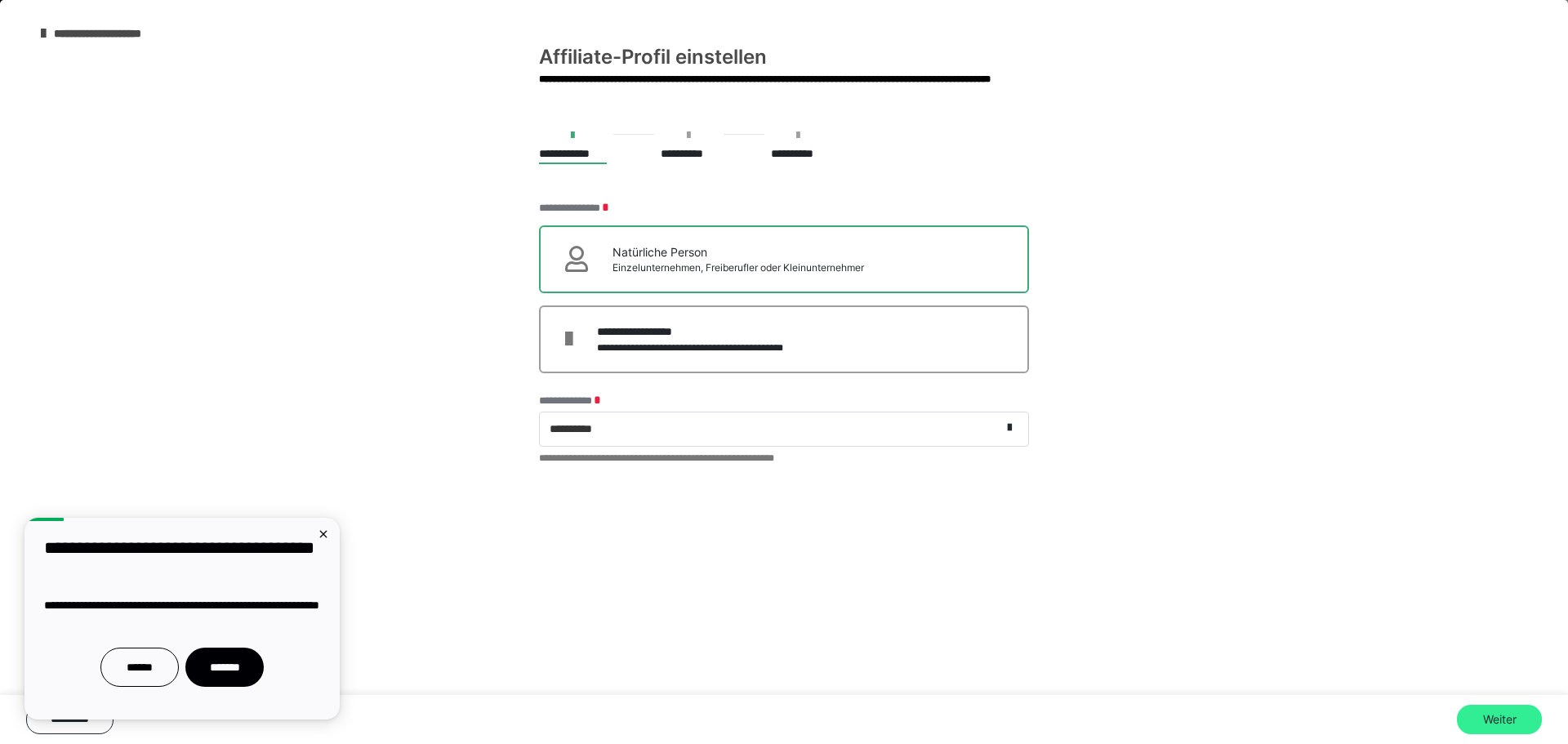 click on "Weiter" at bounding box center [1499, 719] 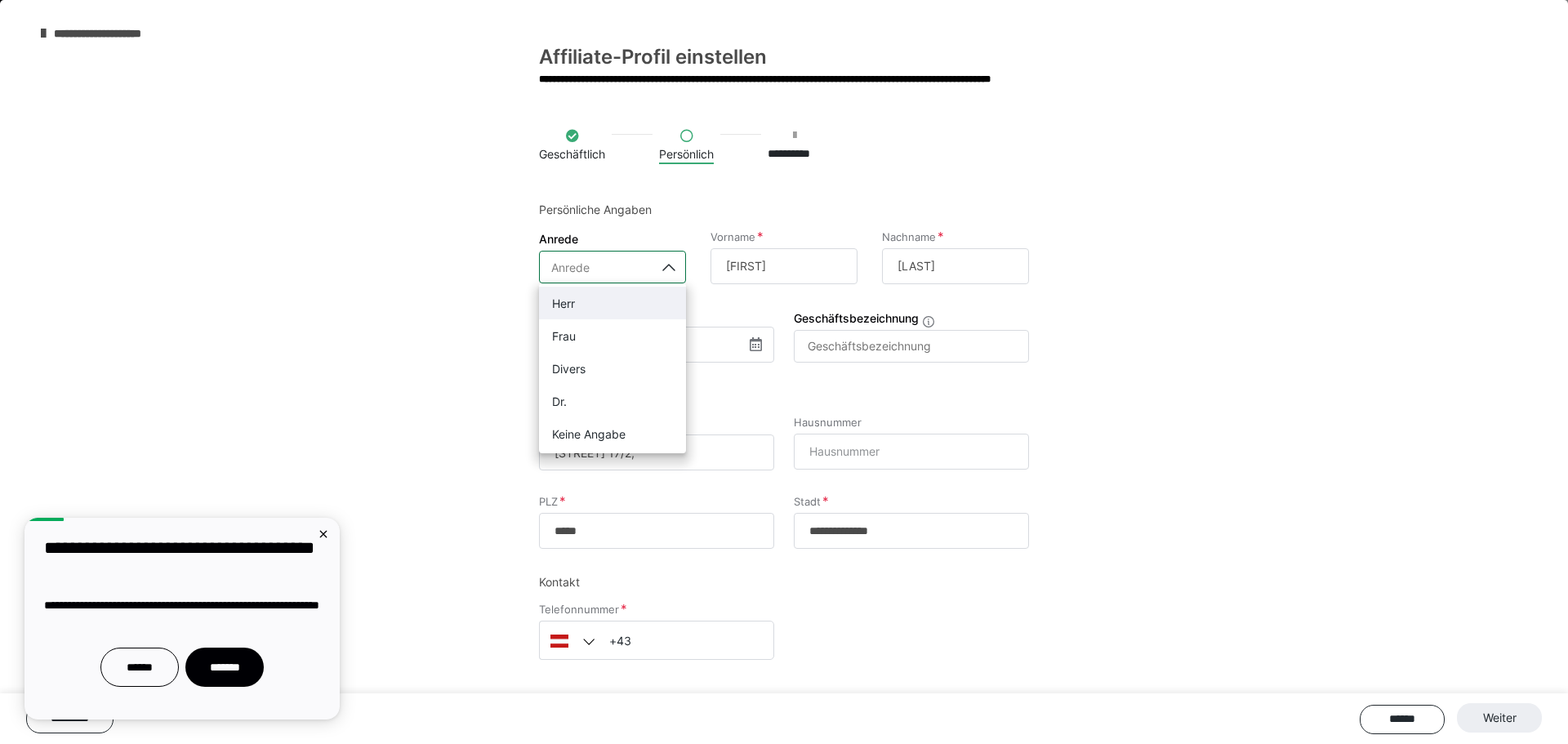 click on "Anrede" at bounding box center (597, 267) 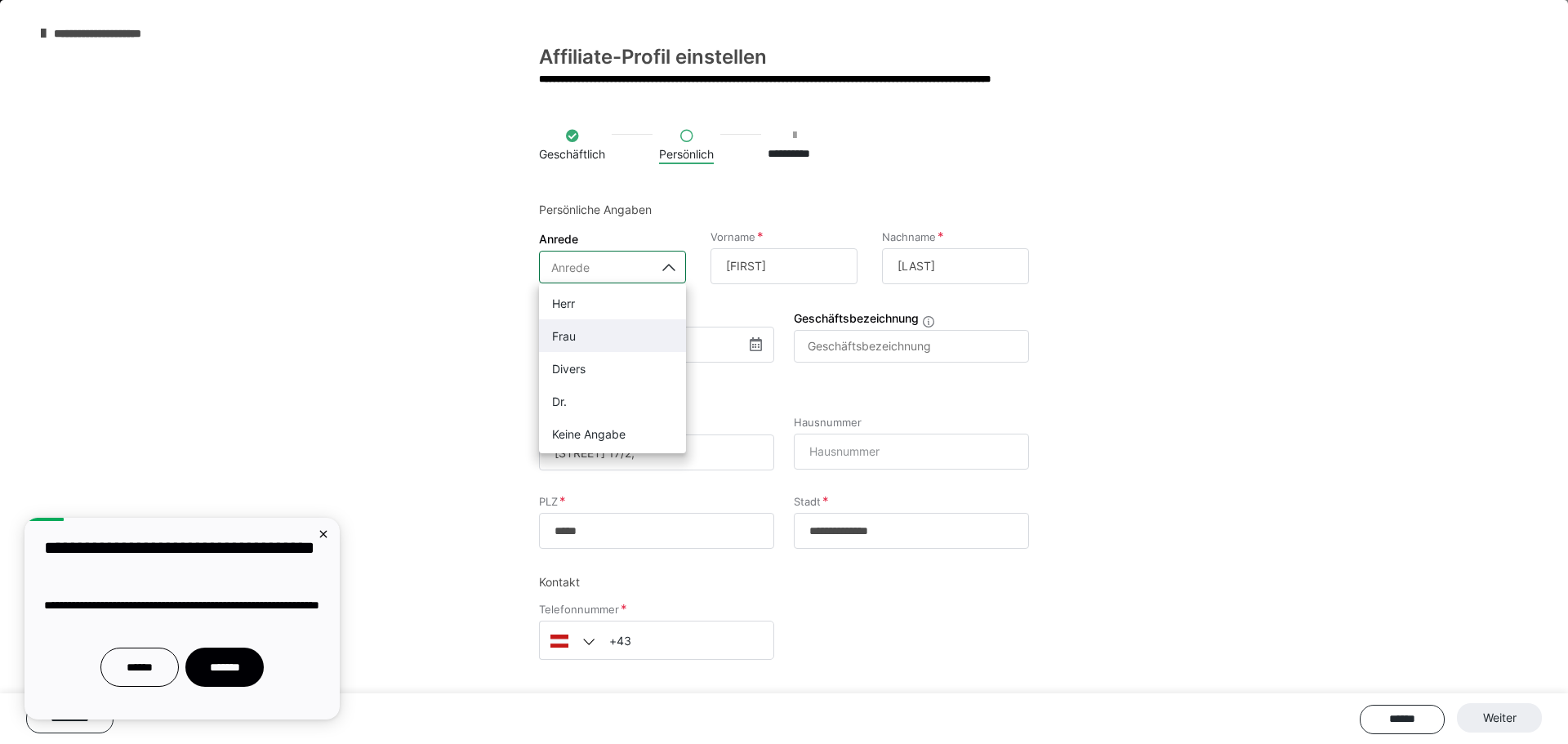 click on "Frau" at bounding box center [612, 336] 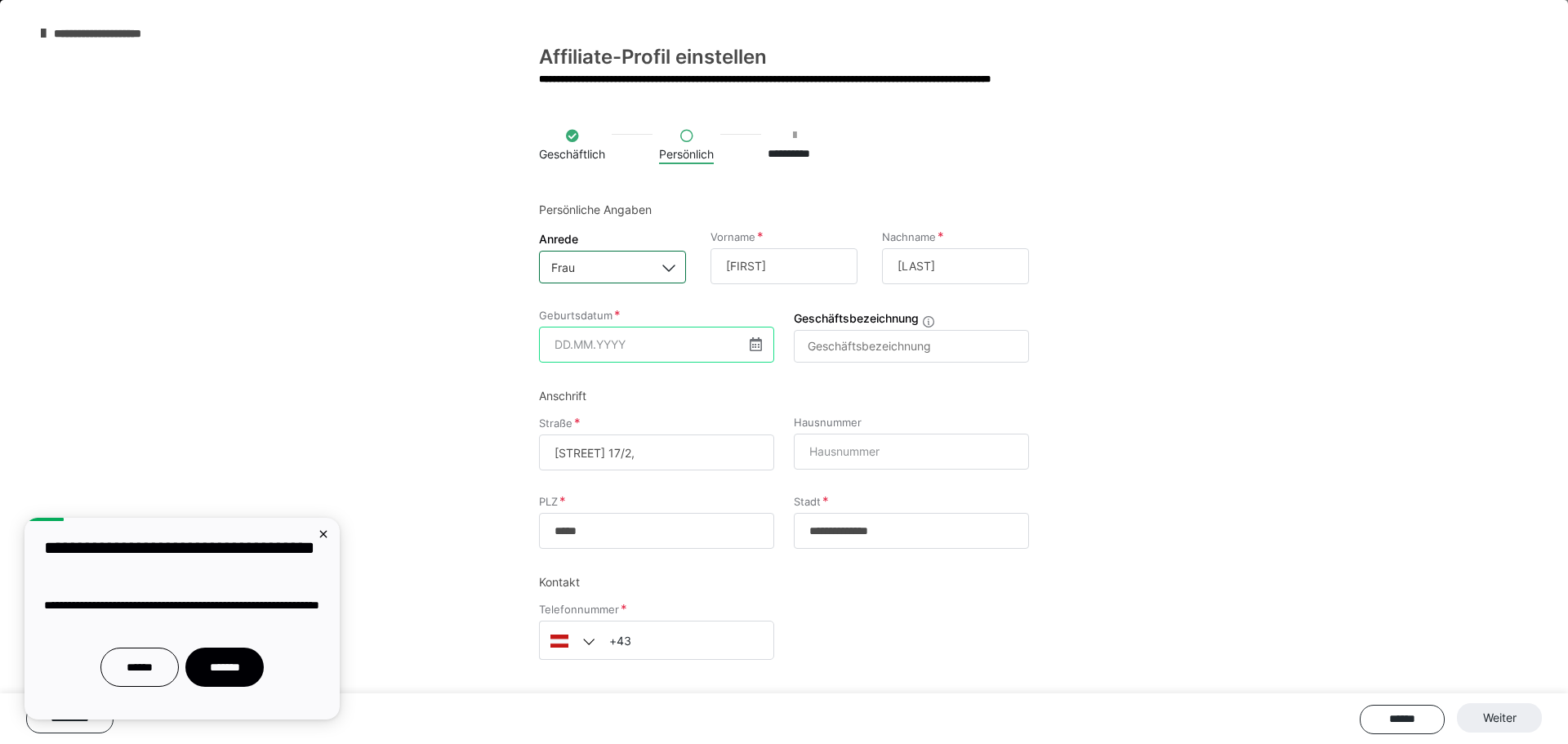 click at bounding box center [657, 345] 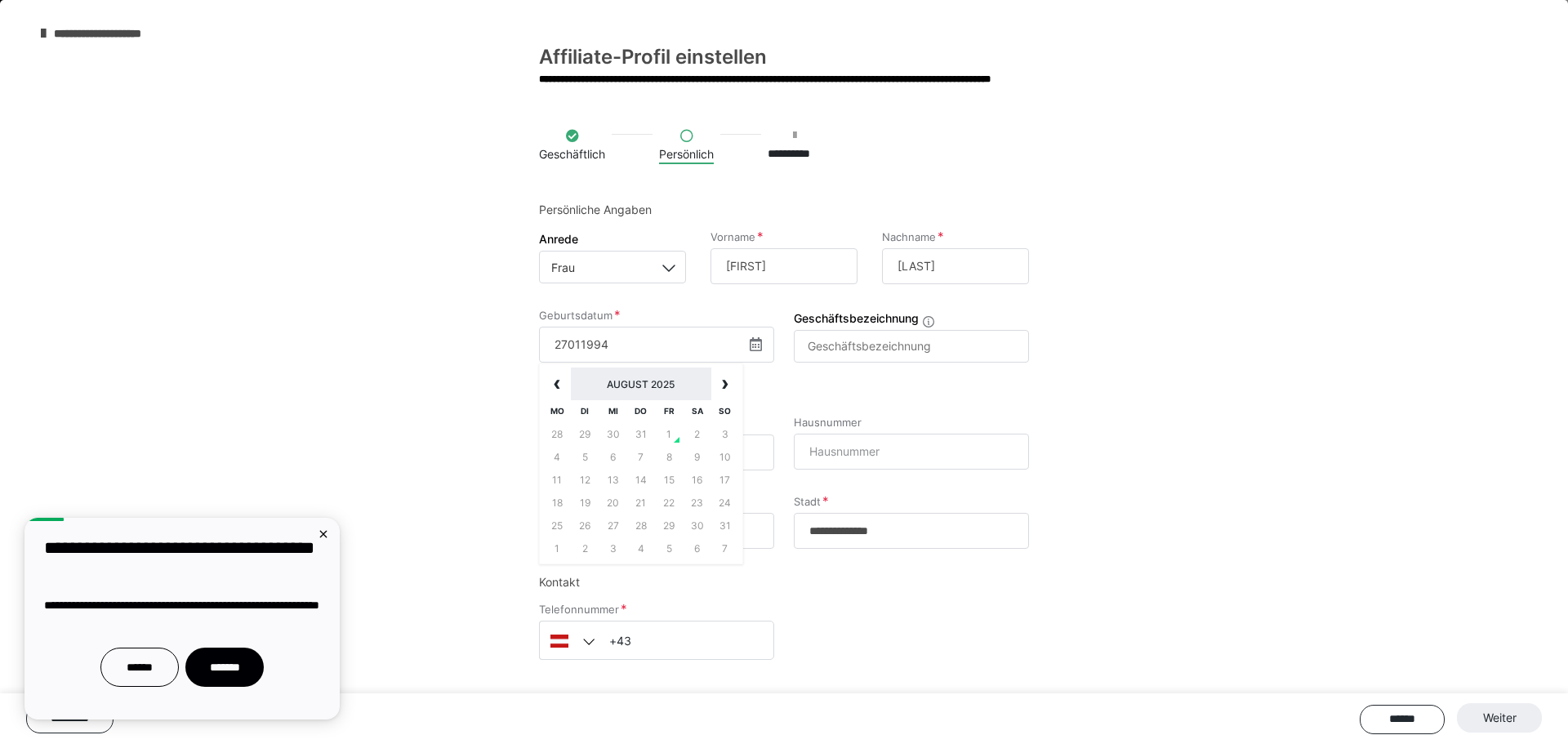 click on "August 2025" at bounding box center [640, 384] 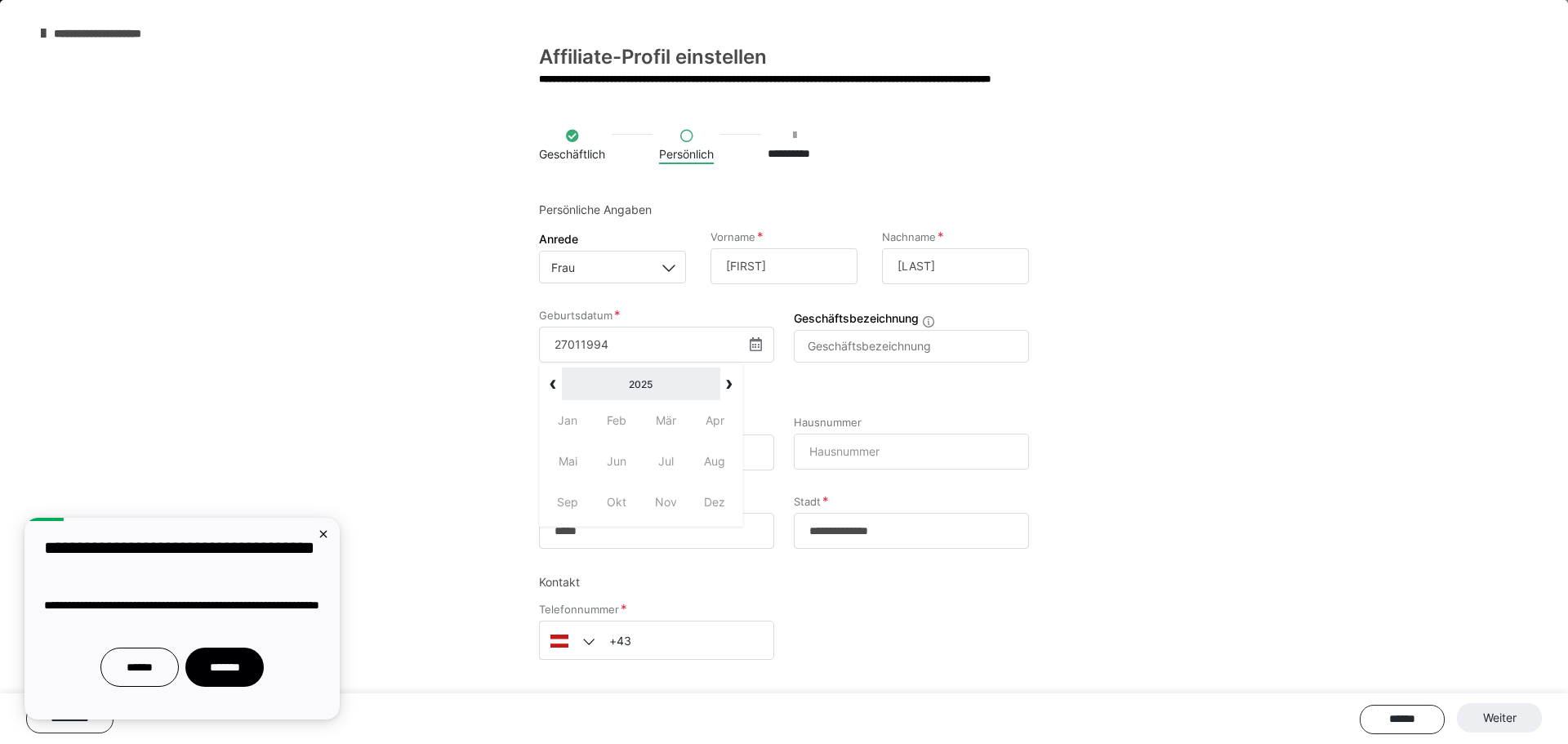 click on "2025" at bounding box center [641, 384] 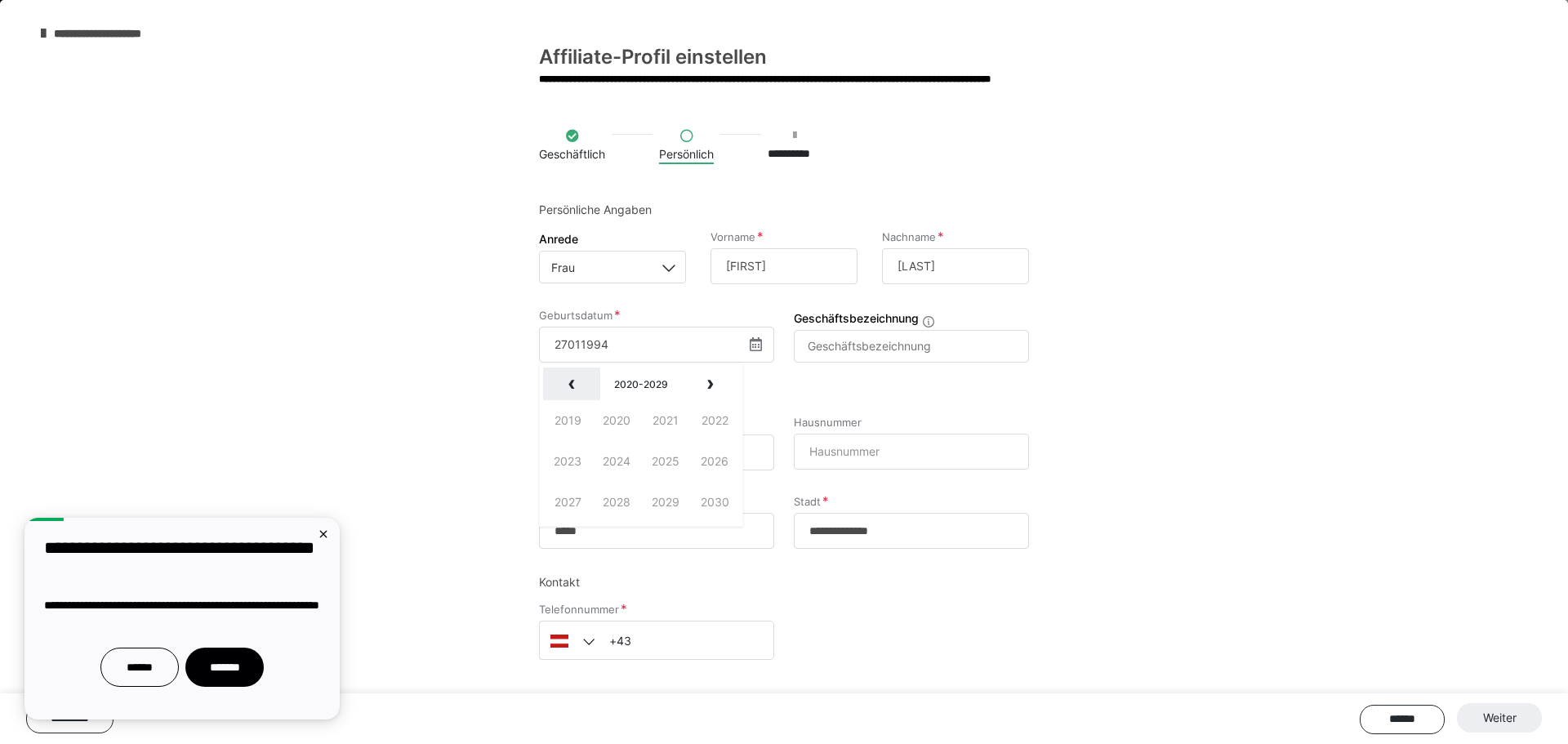 click on "‹" at bounding box center [572, 384] 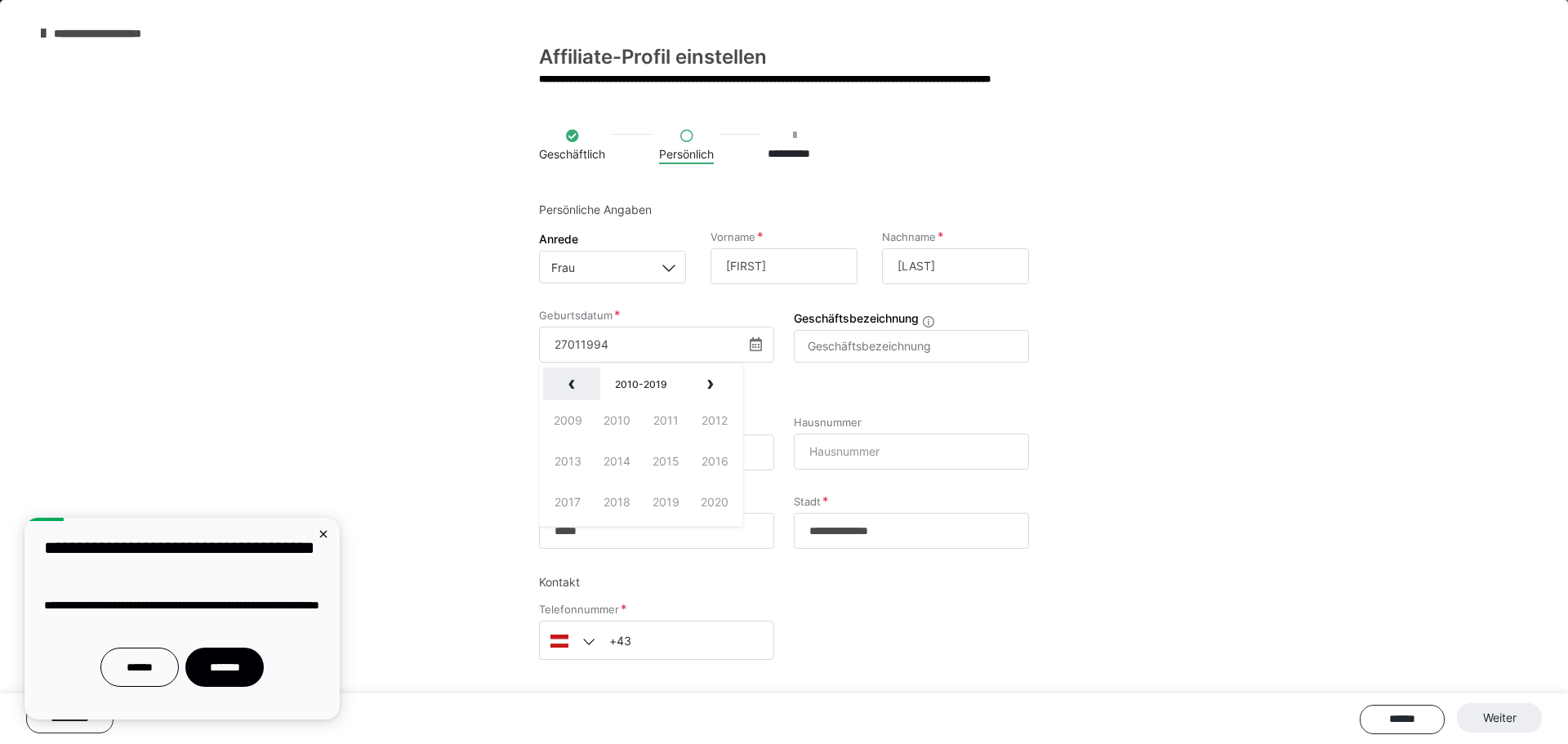 click on "‹" at bounding box center [572, 384] 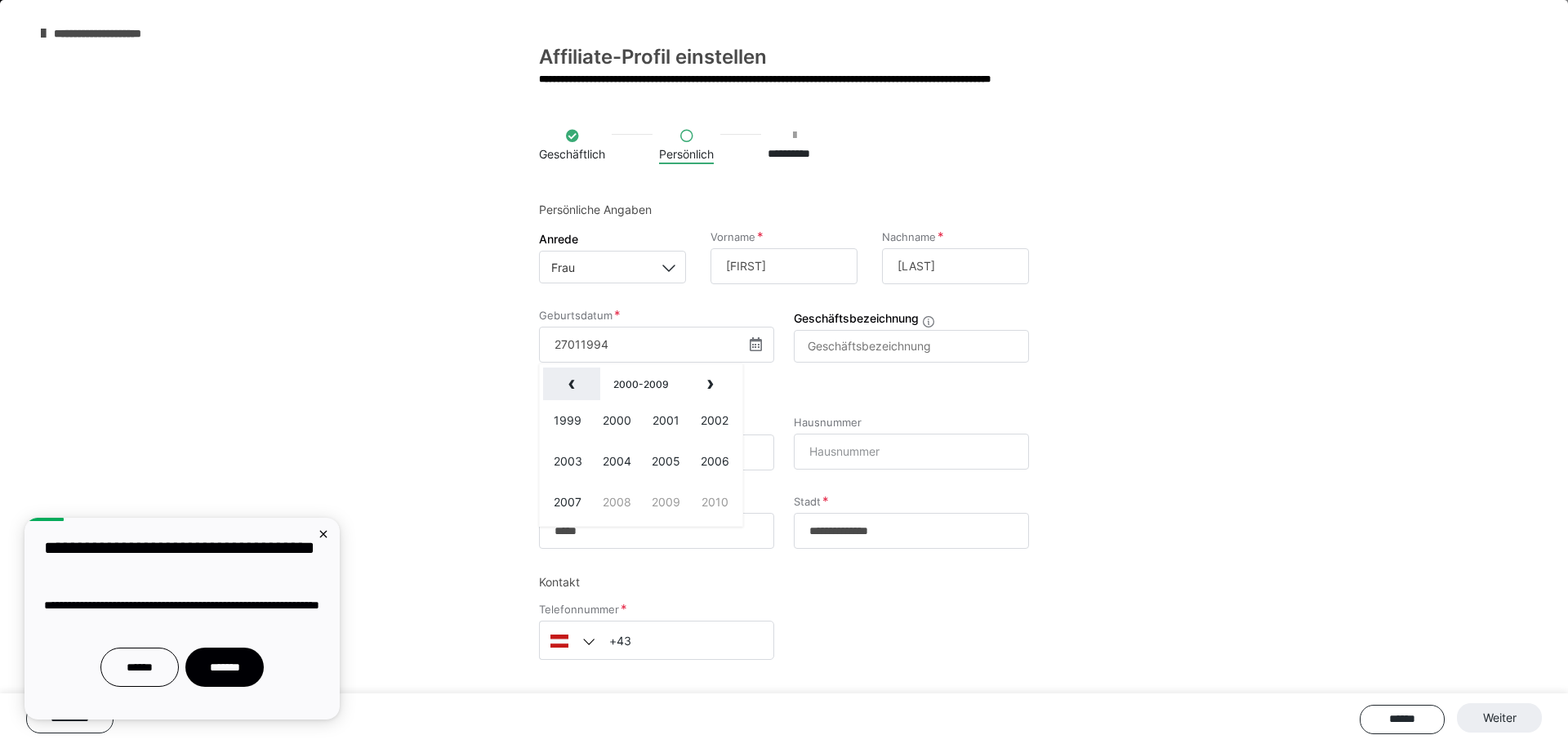 click on "‹" at bounding box center [572, 384] 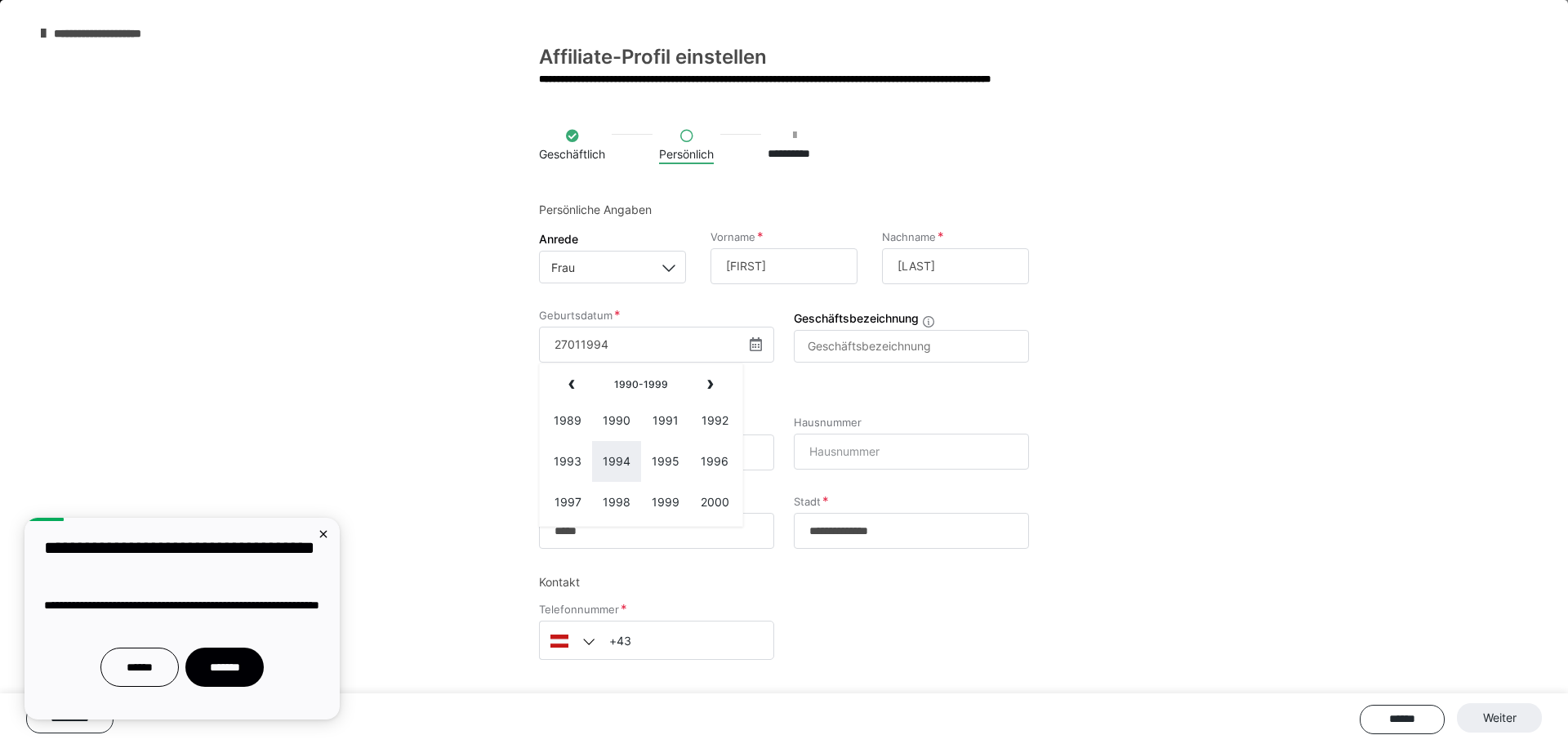 click on "1994" at bounding box center [617, 461] 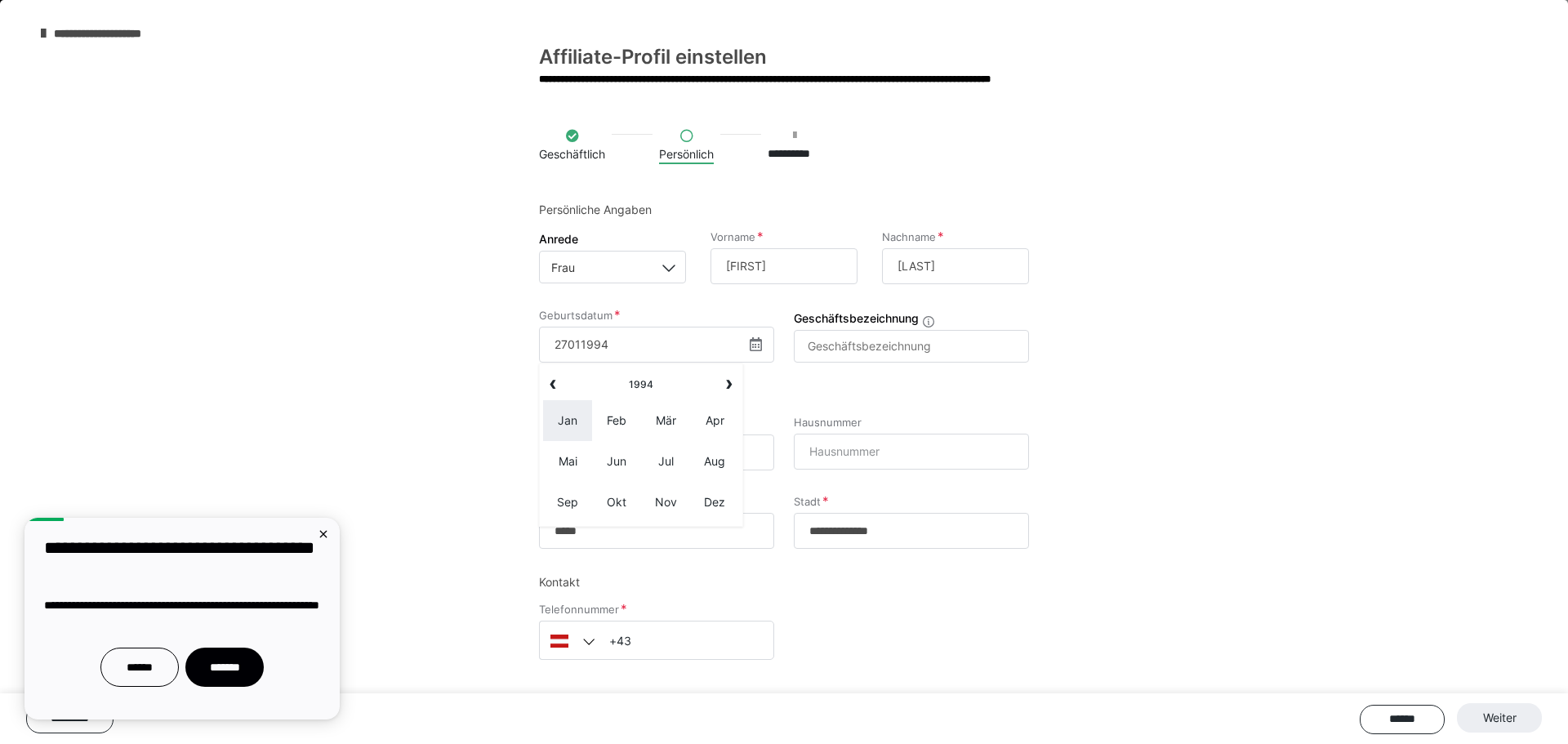 click on "Jan" at bounding box center (568, 421) 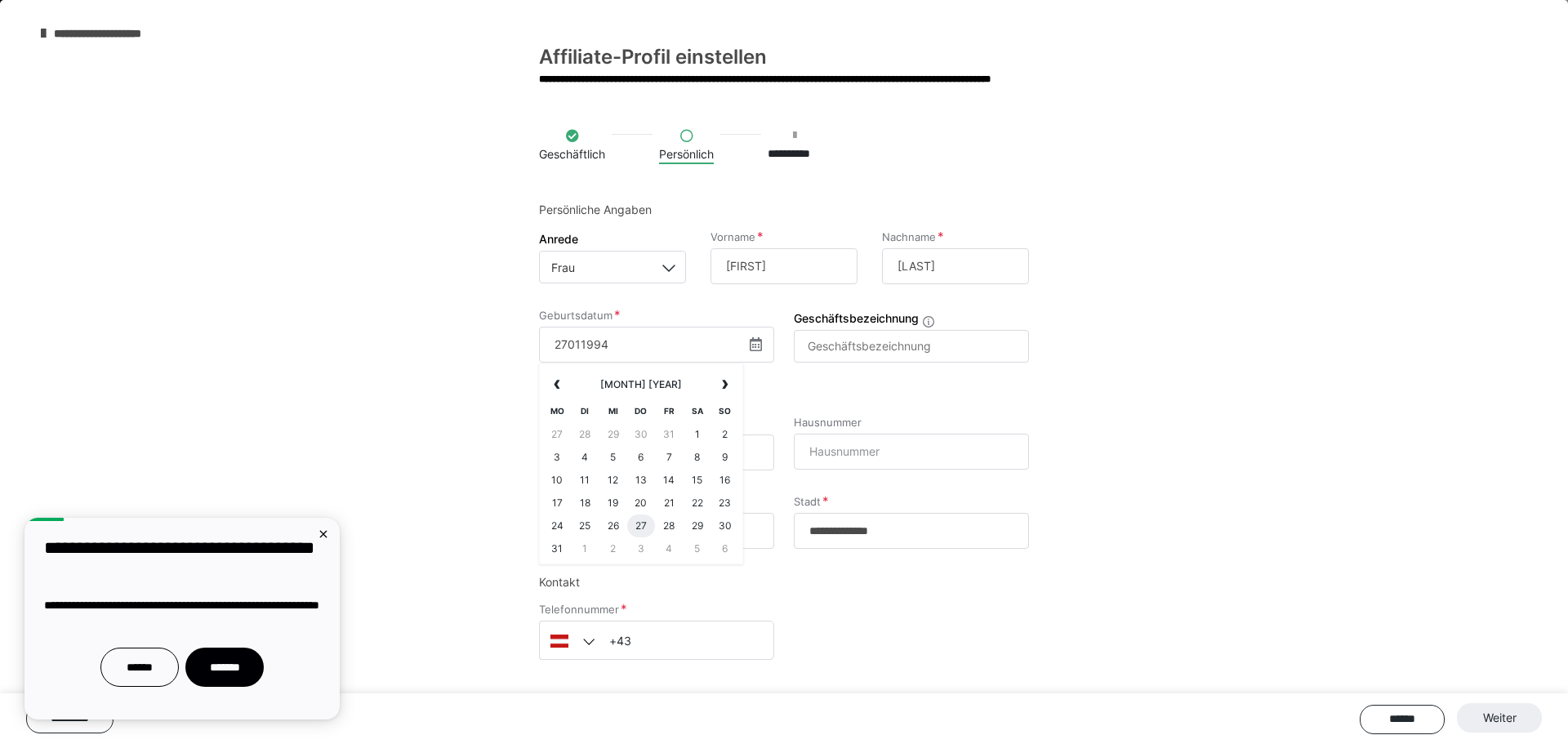 click on "27" at bounding box center [641, 526] 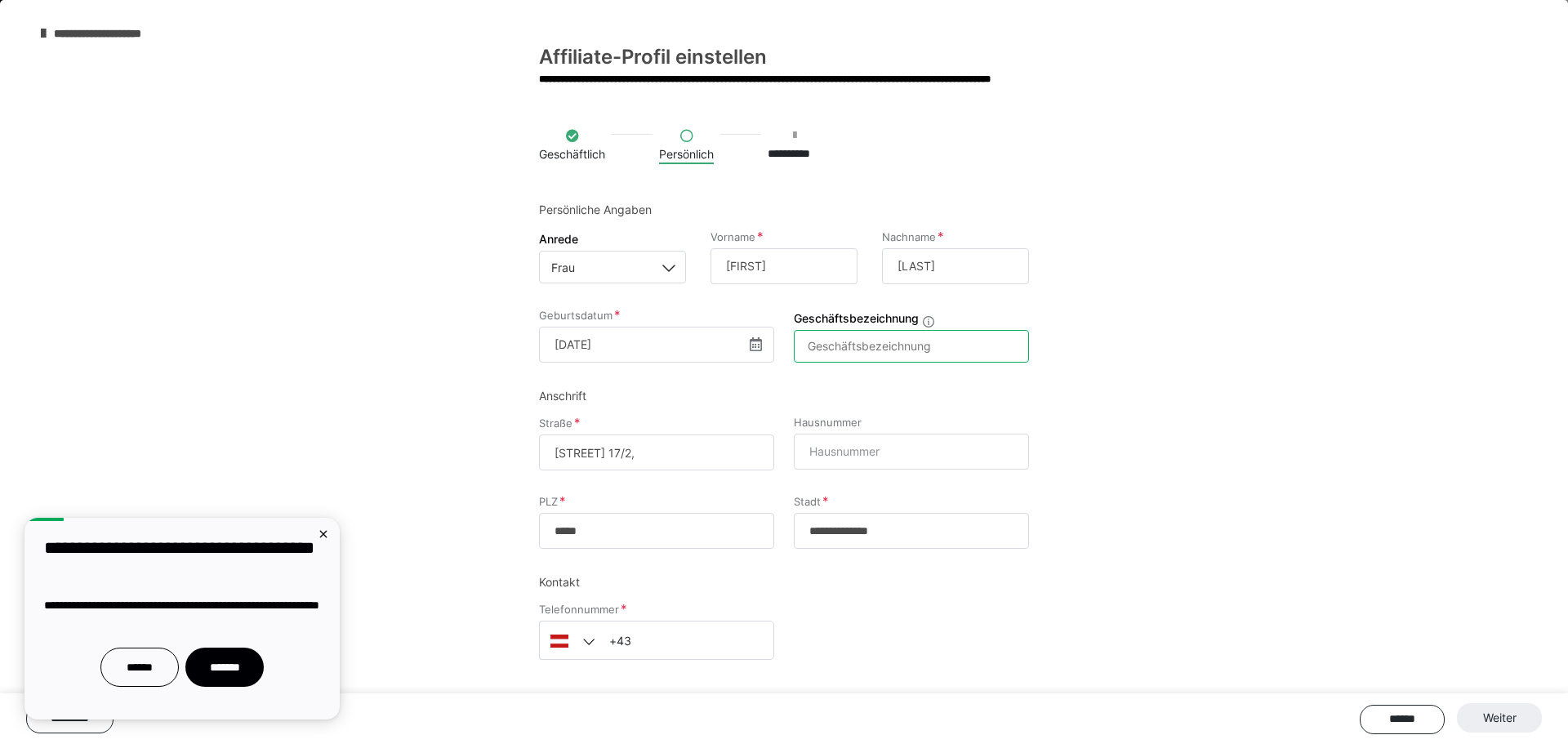 click on "Geschäftsbezeichnung" at bounding box center (911, 346) 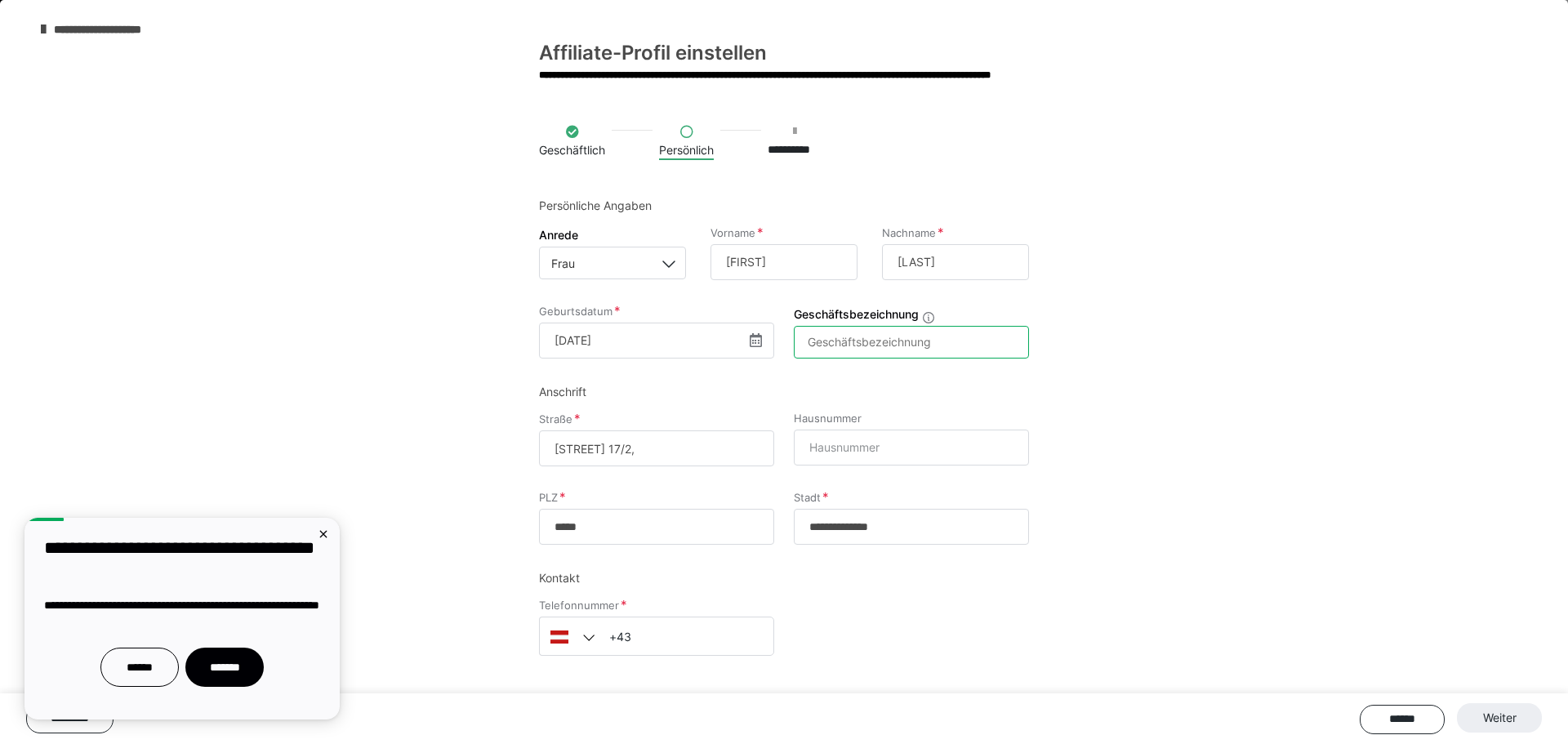 scroll, scrollTop: 6, scrollLeft: 0, axis: vertical 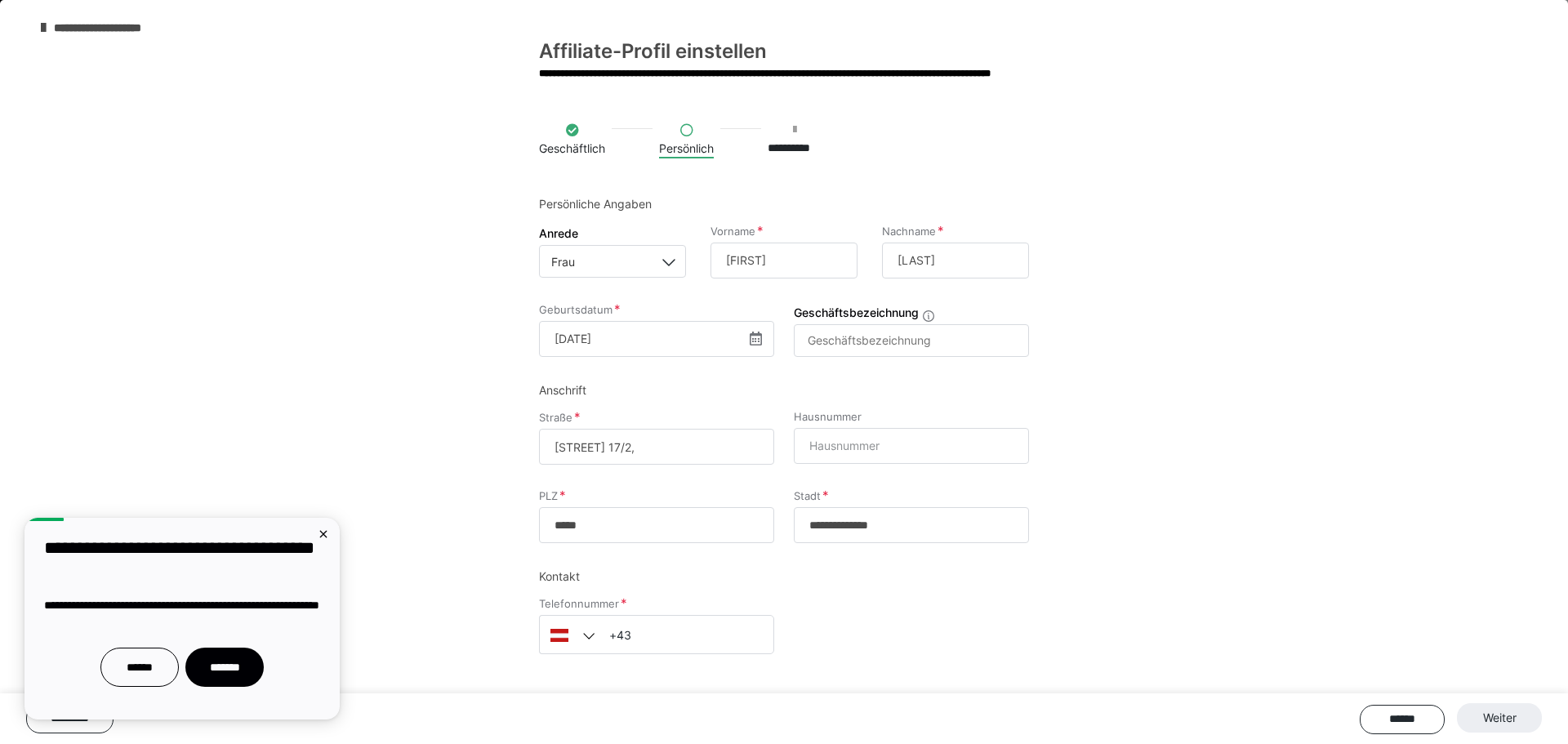 click on "Knebelsbergergasse 17/2," at bounding box center [657, 447] 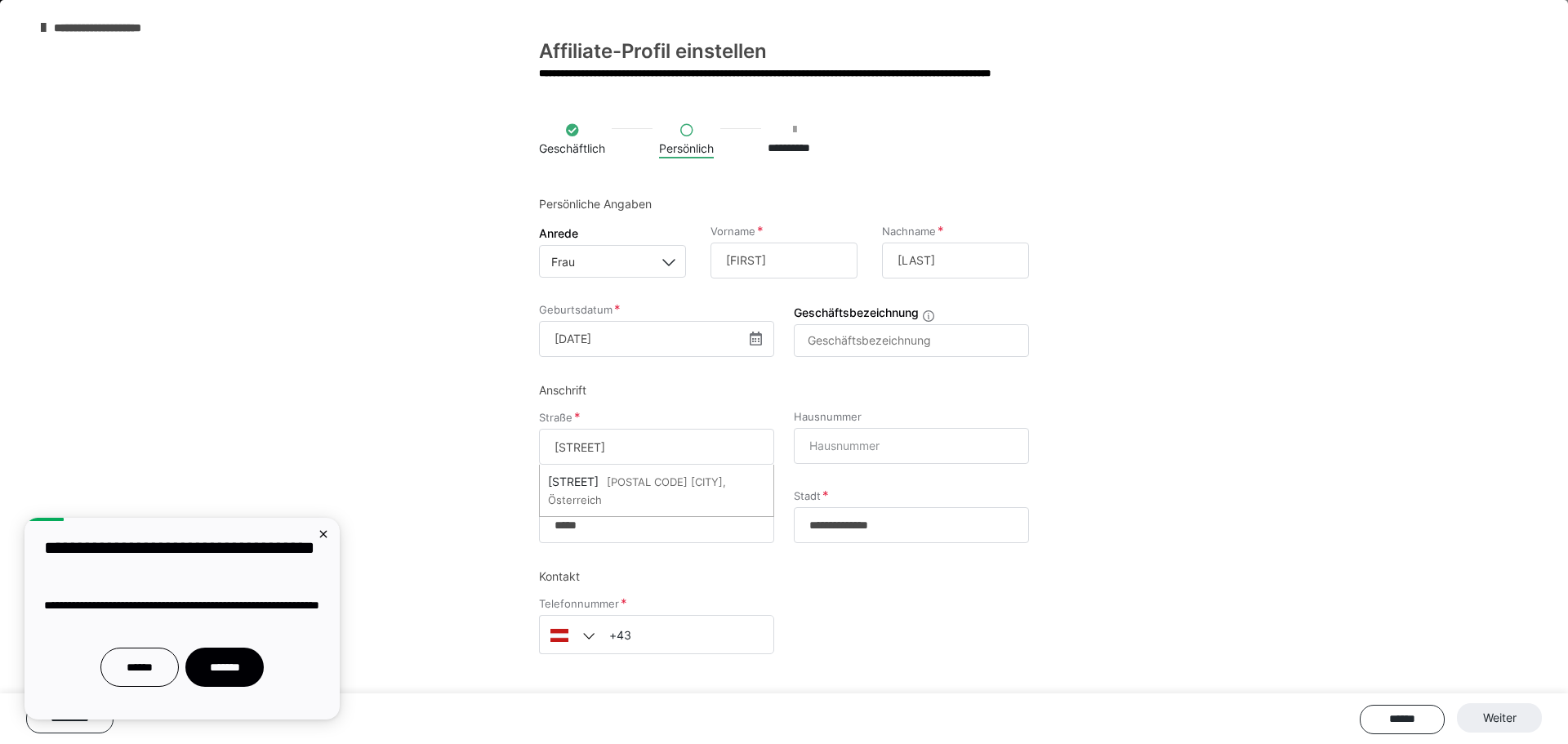 type on "Knebelsbergergasse" 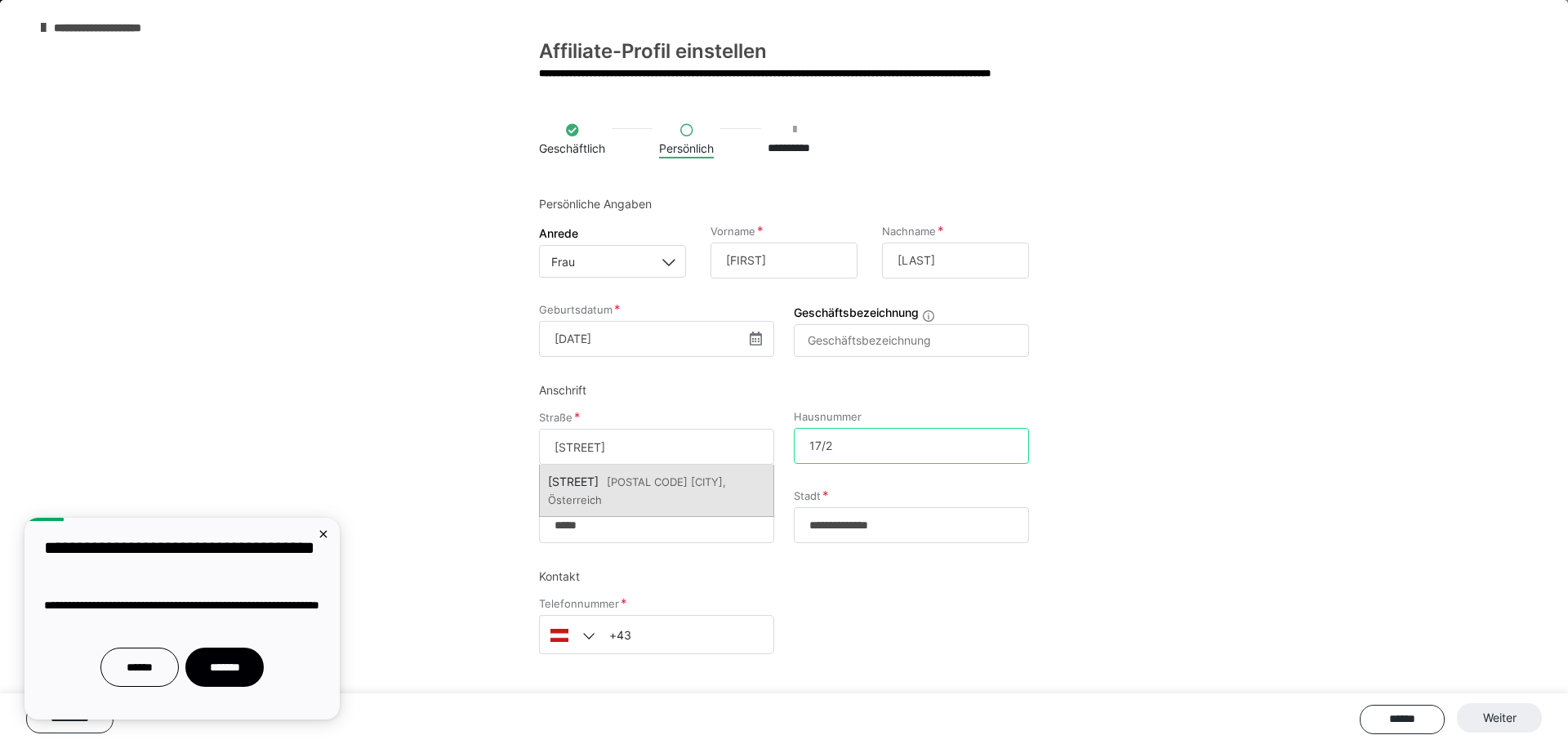 type on "17/2" 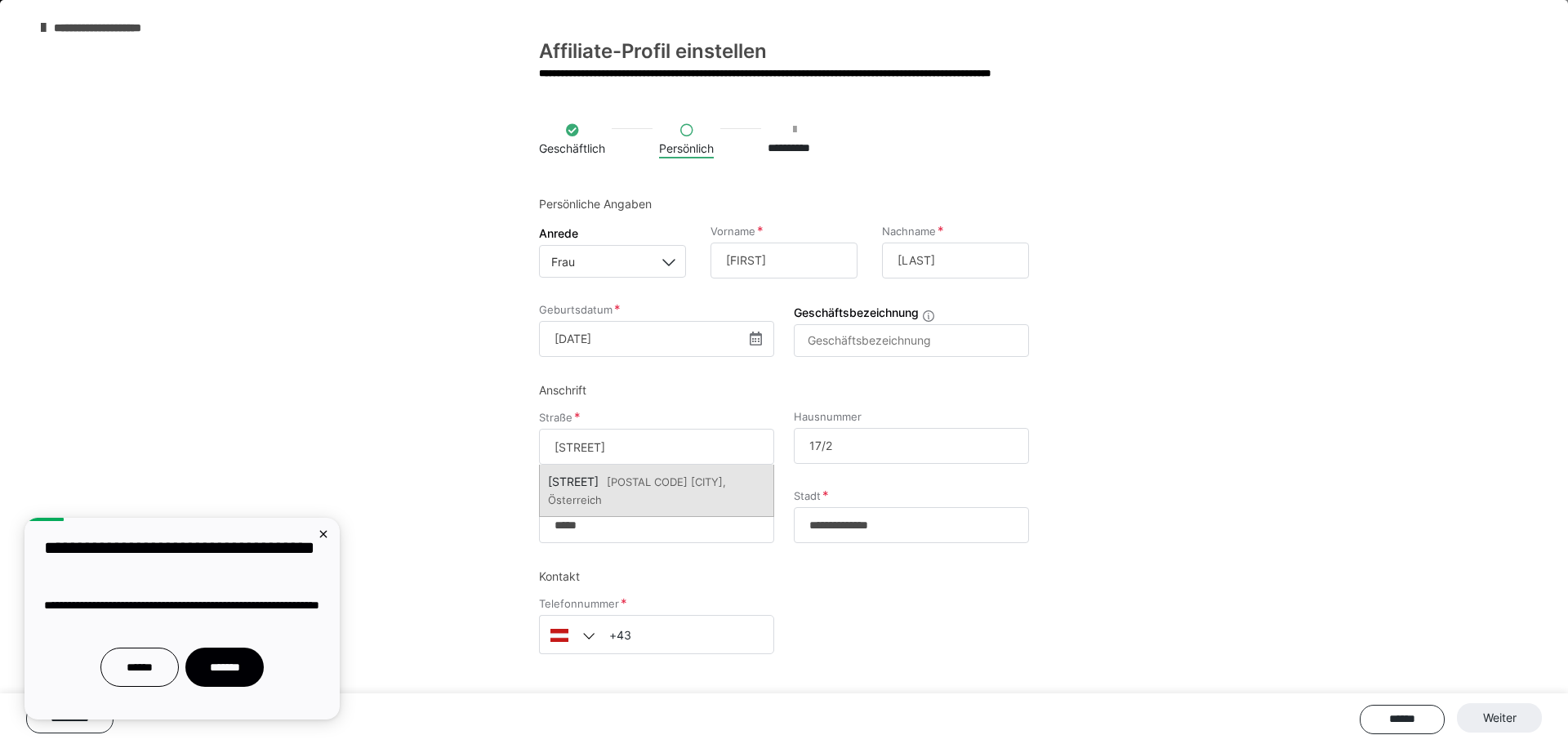 click on "Knebelsbergergasse" at bounding box center (573, 481) 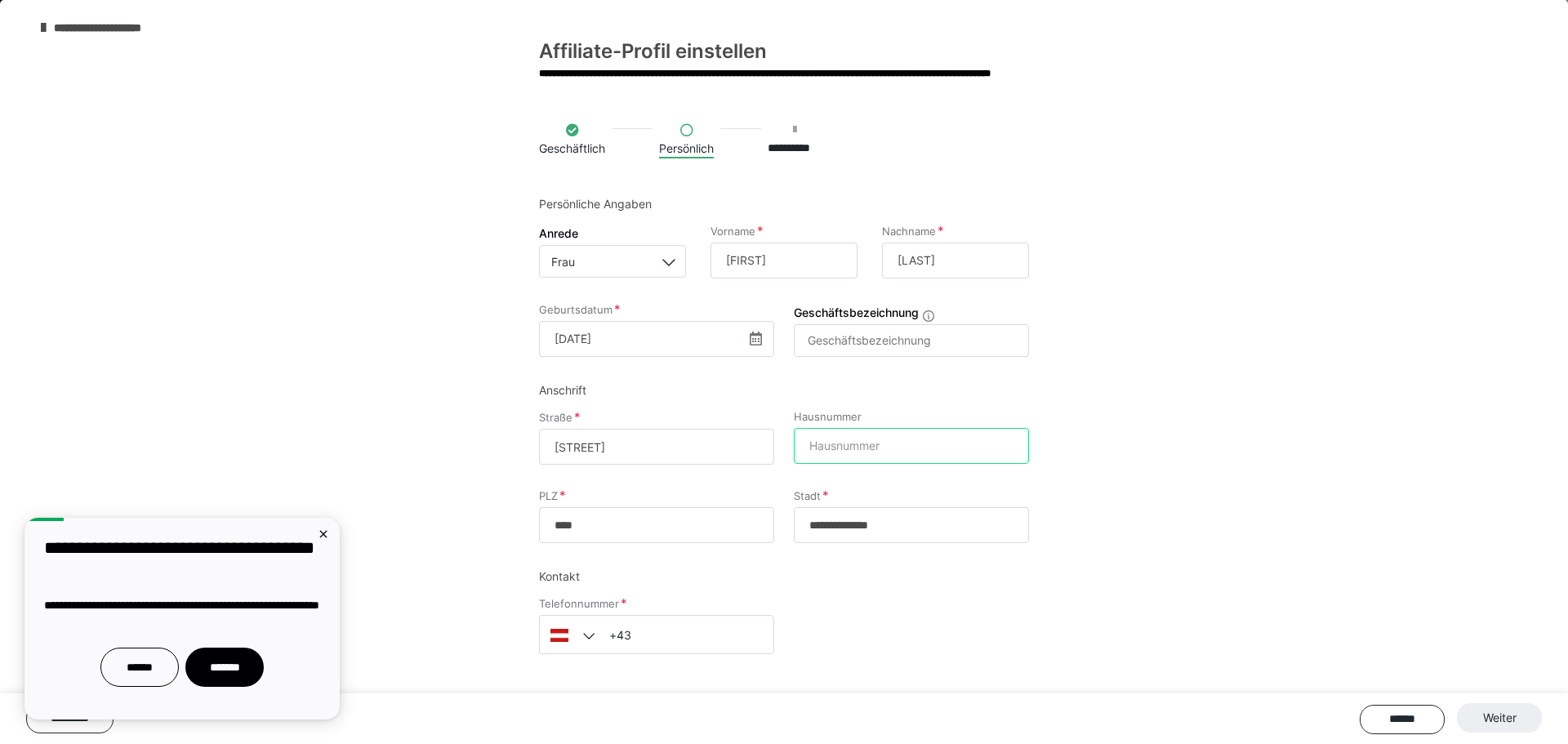click on "Hausnummer" at bounding box center [911, 446] 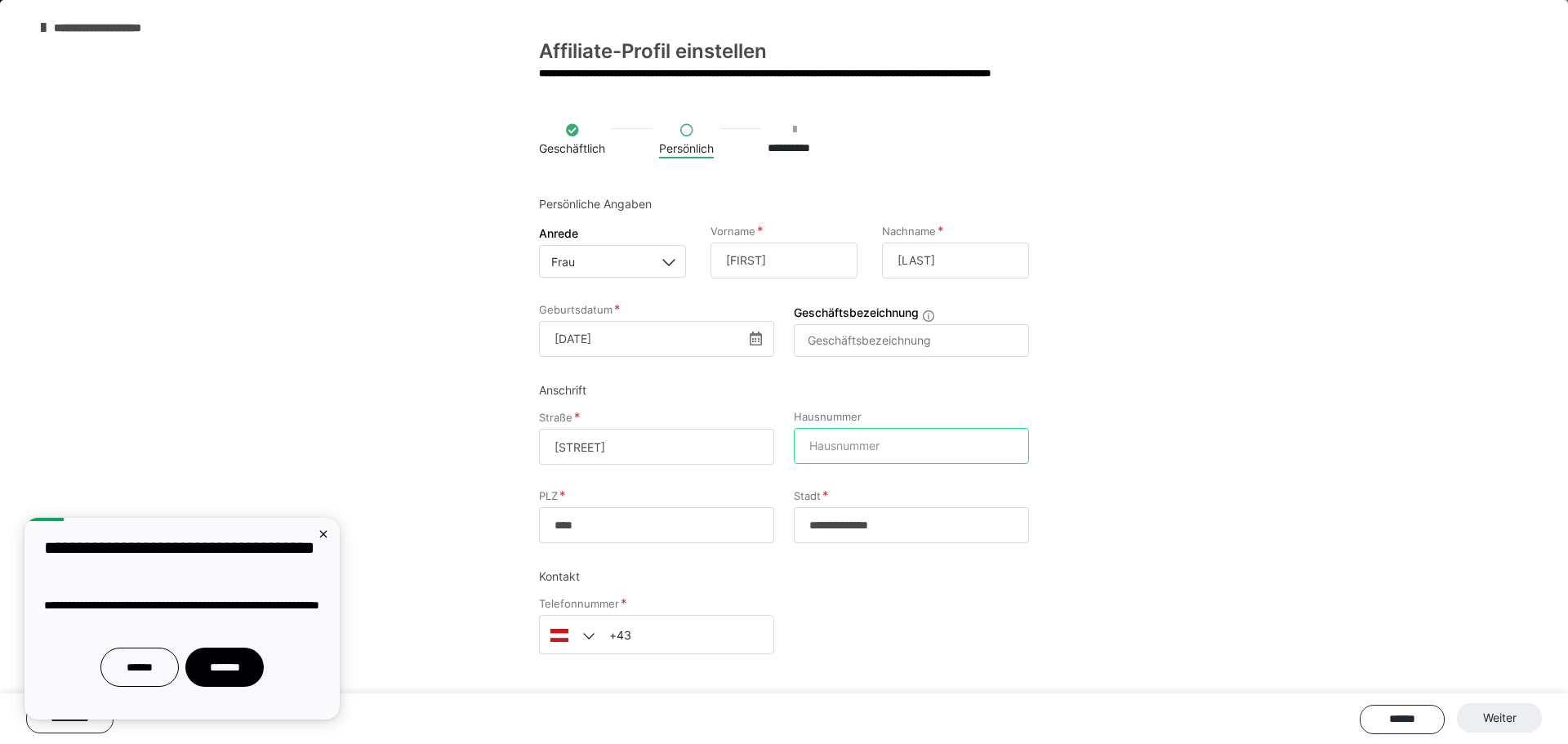 type on "17/2" 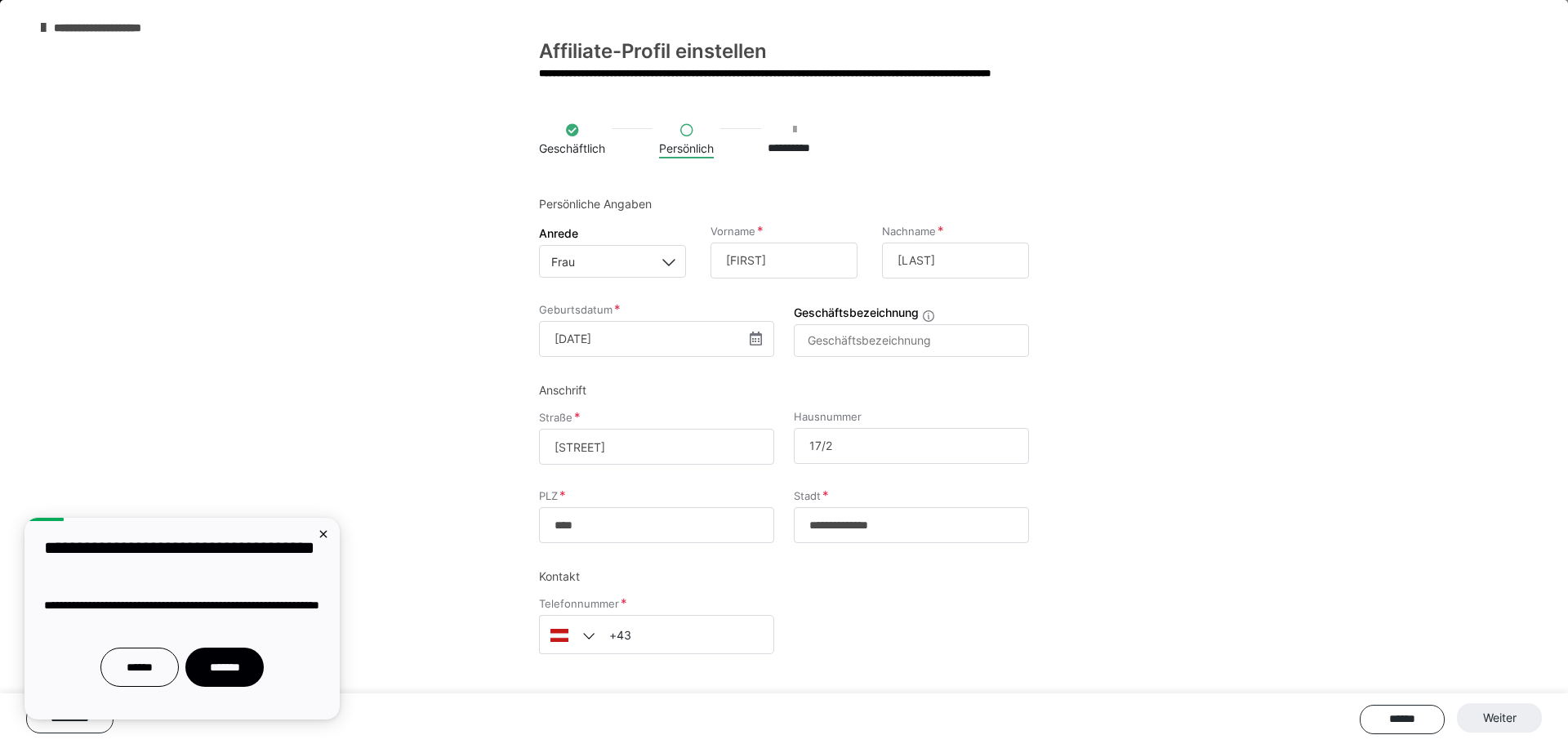 click on "**********" at bounding box center (784, 420) 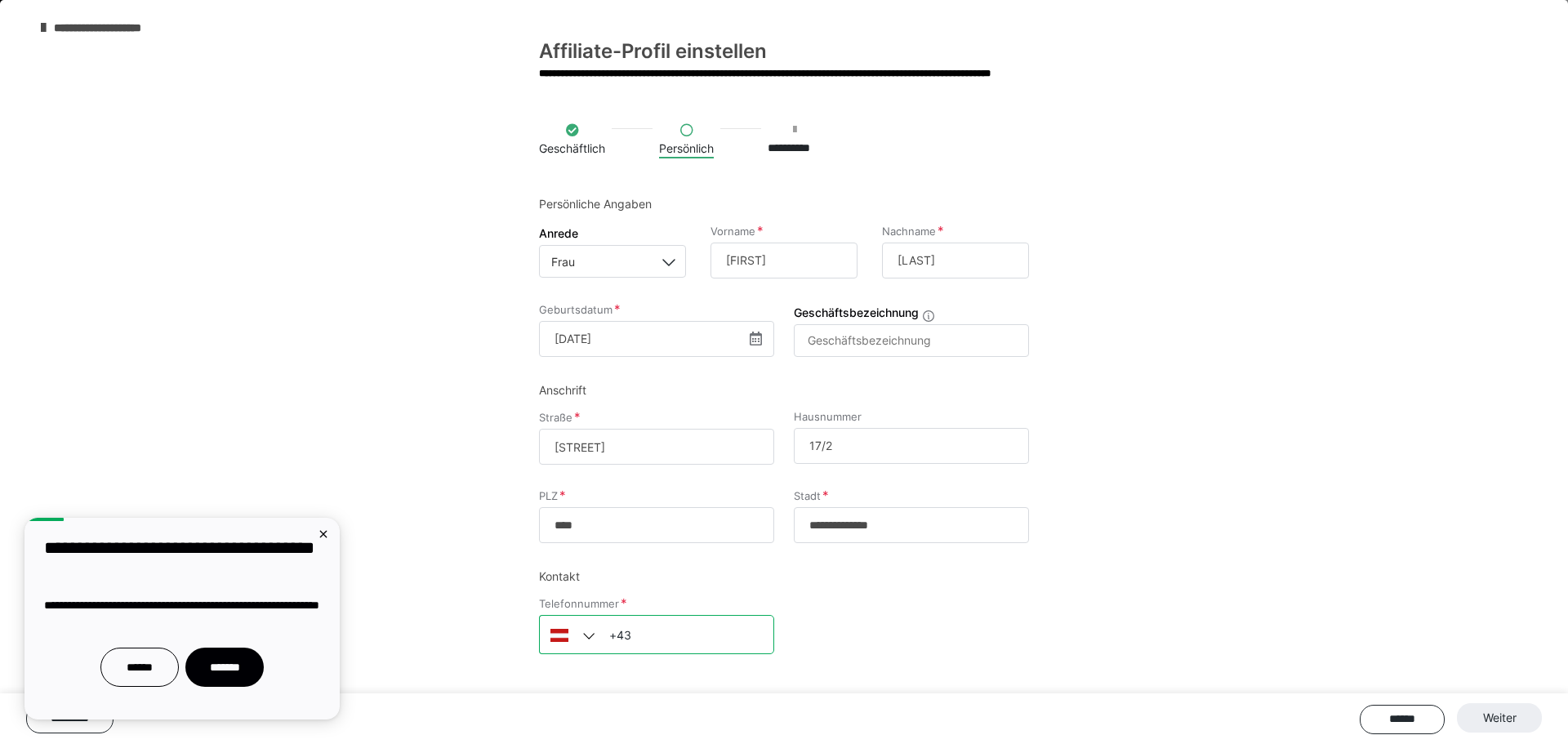 click on "+43" at bounding box center [657, 635] 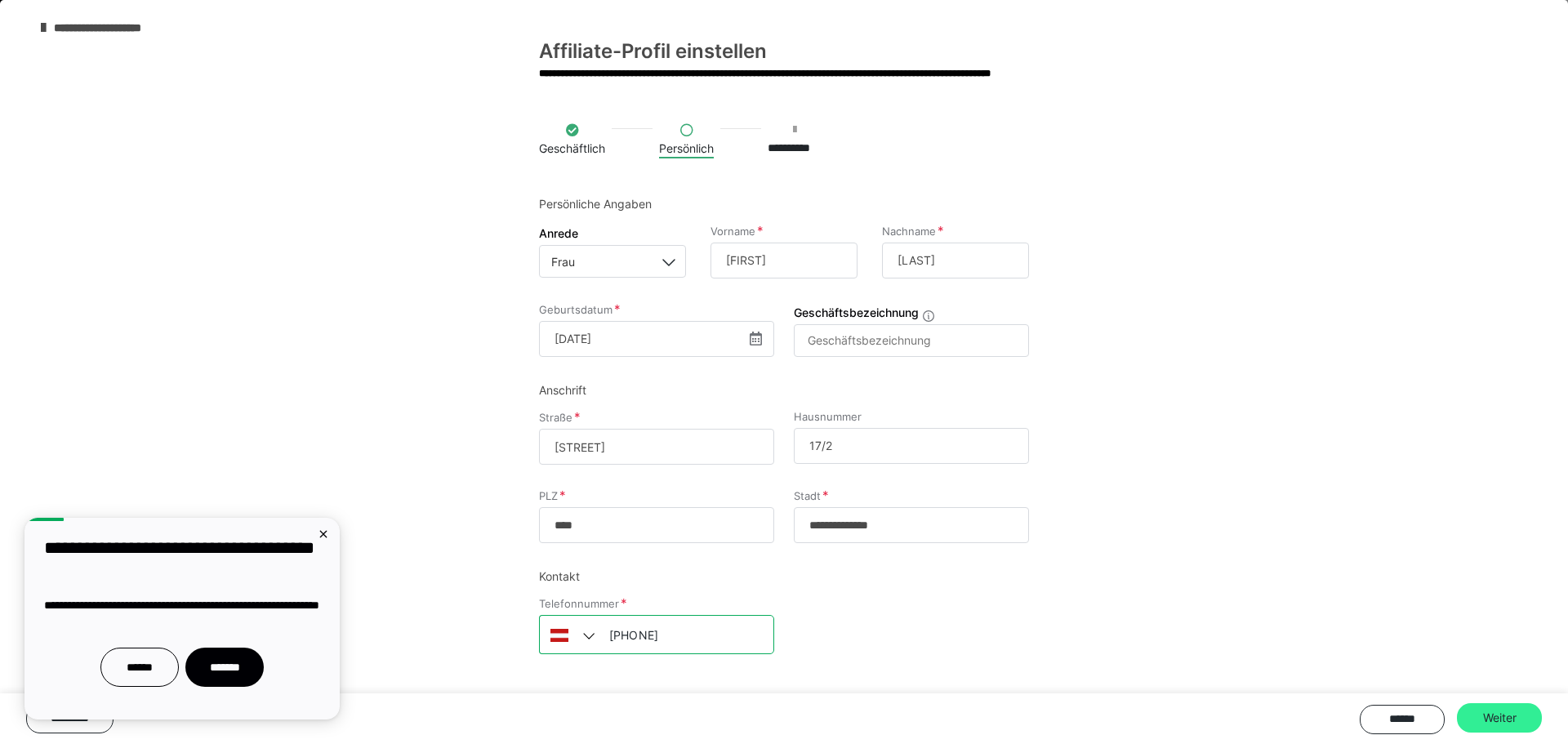 type on "+43 664 244 600 8" 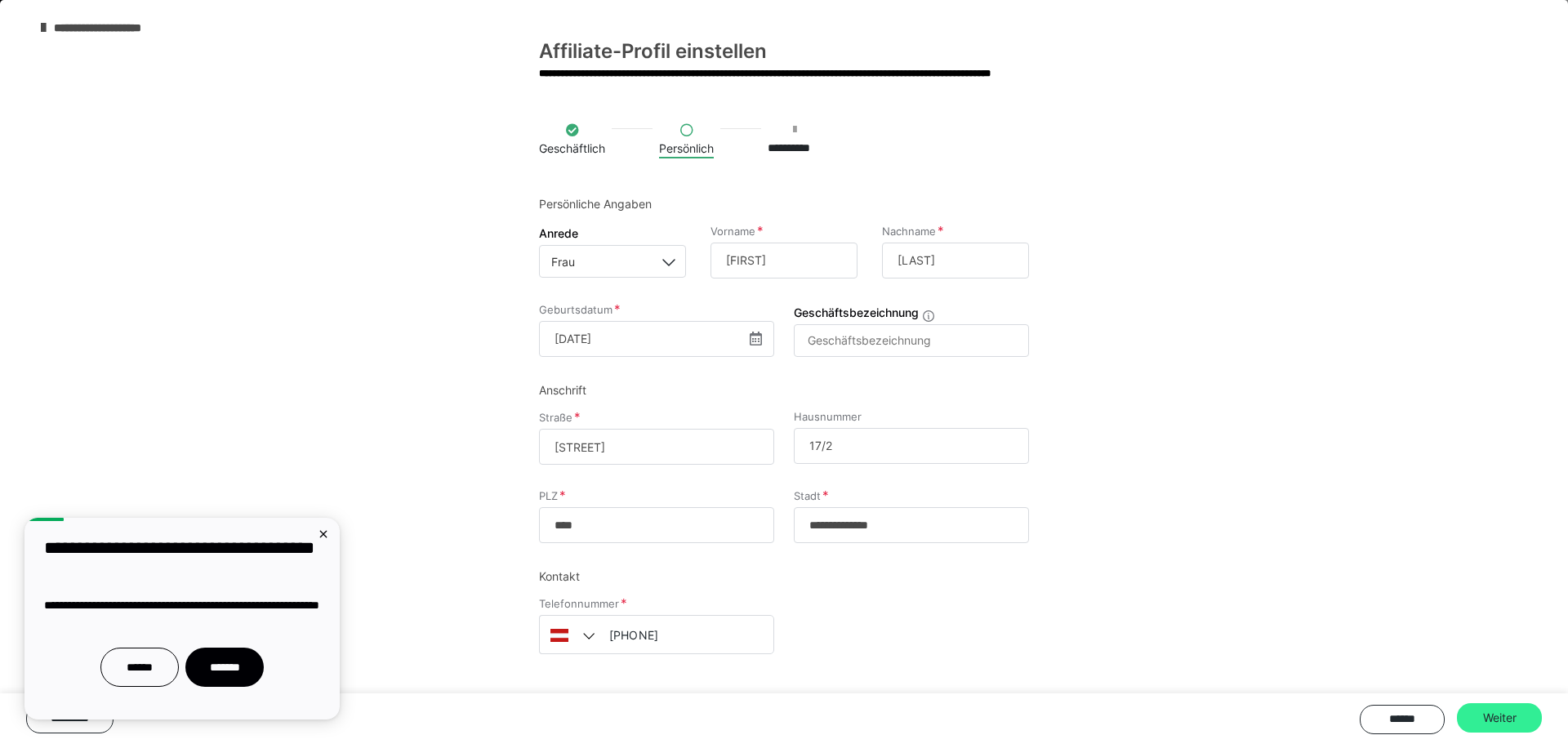 click on "Weiter" at bounding box center (1499, 718) 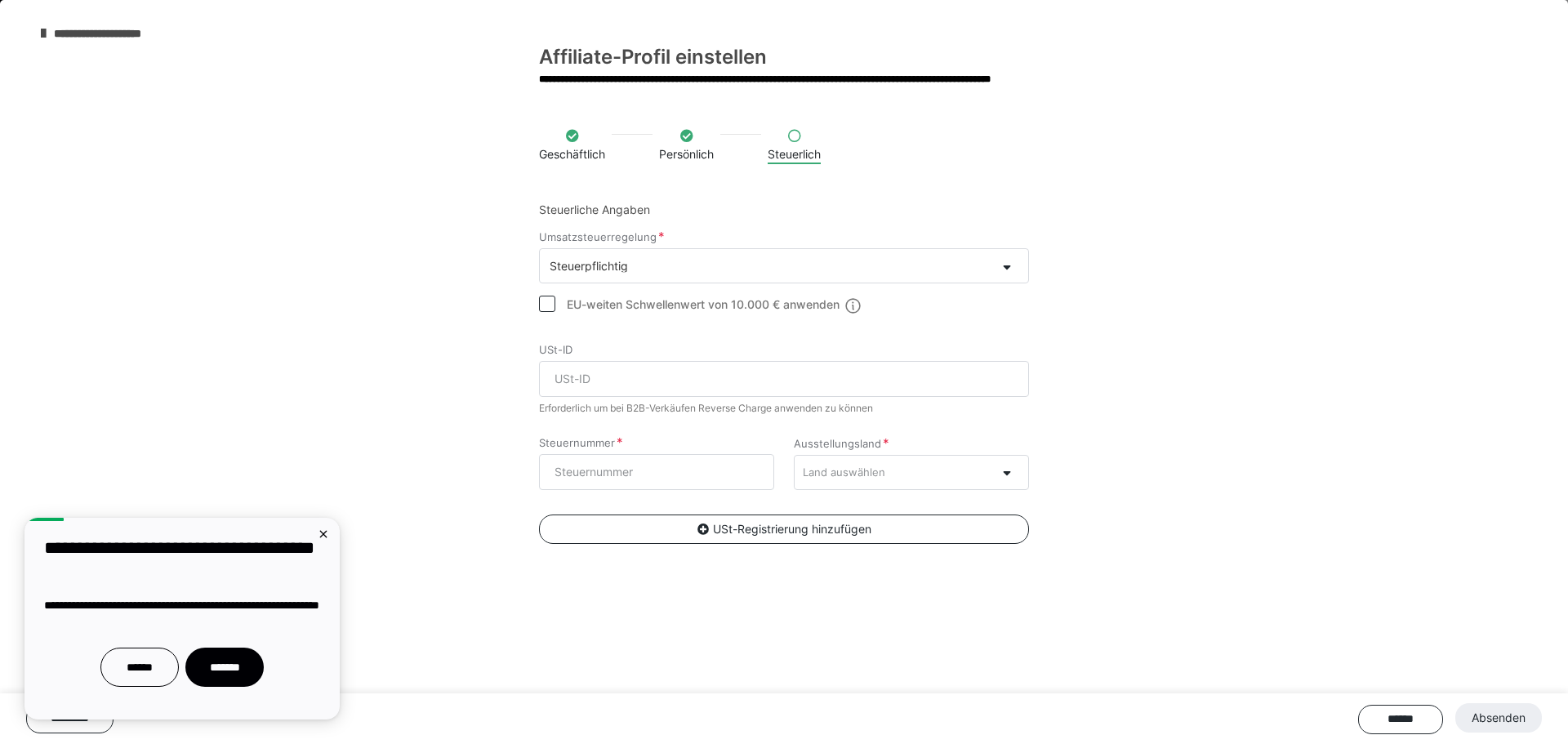 scroll, scrollTop: 0, scrollLeft: 0, axis: both 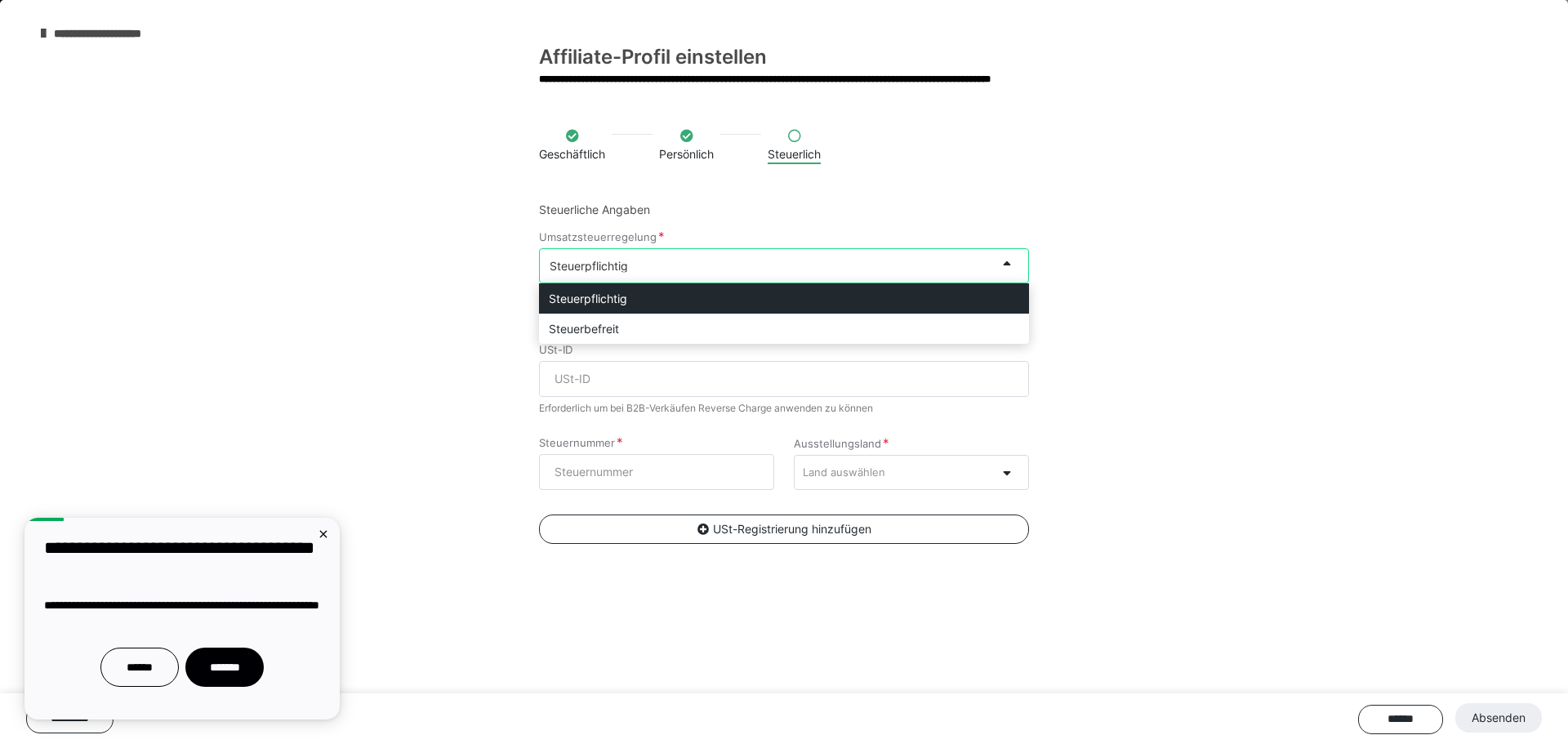click on "Steuerpflichtig" at bounding box center (768, 265) 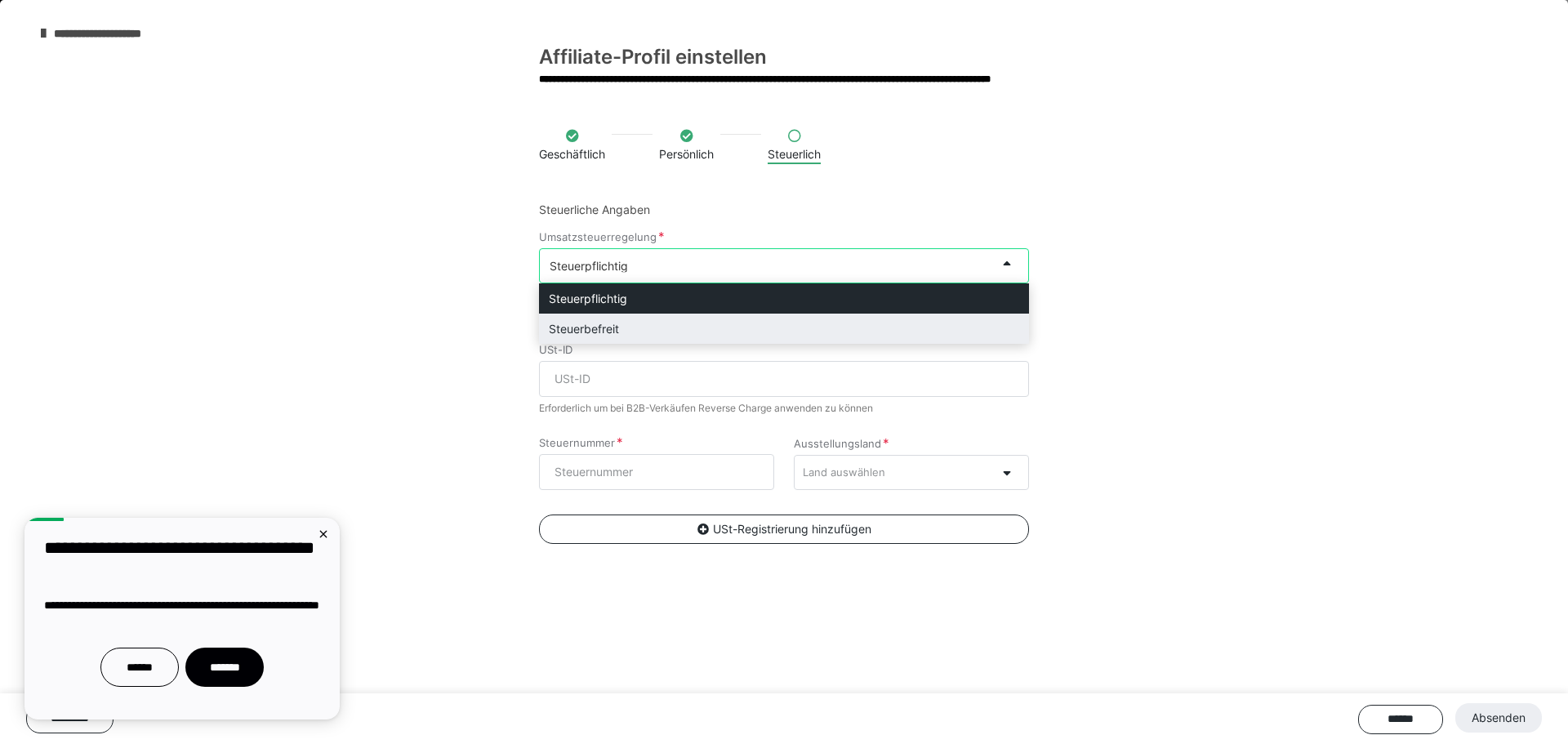 click on "Steuerbefreit" at bounding box center (784, 328) 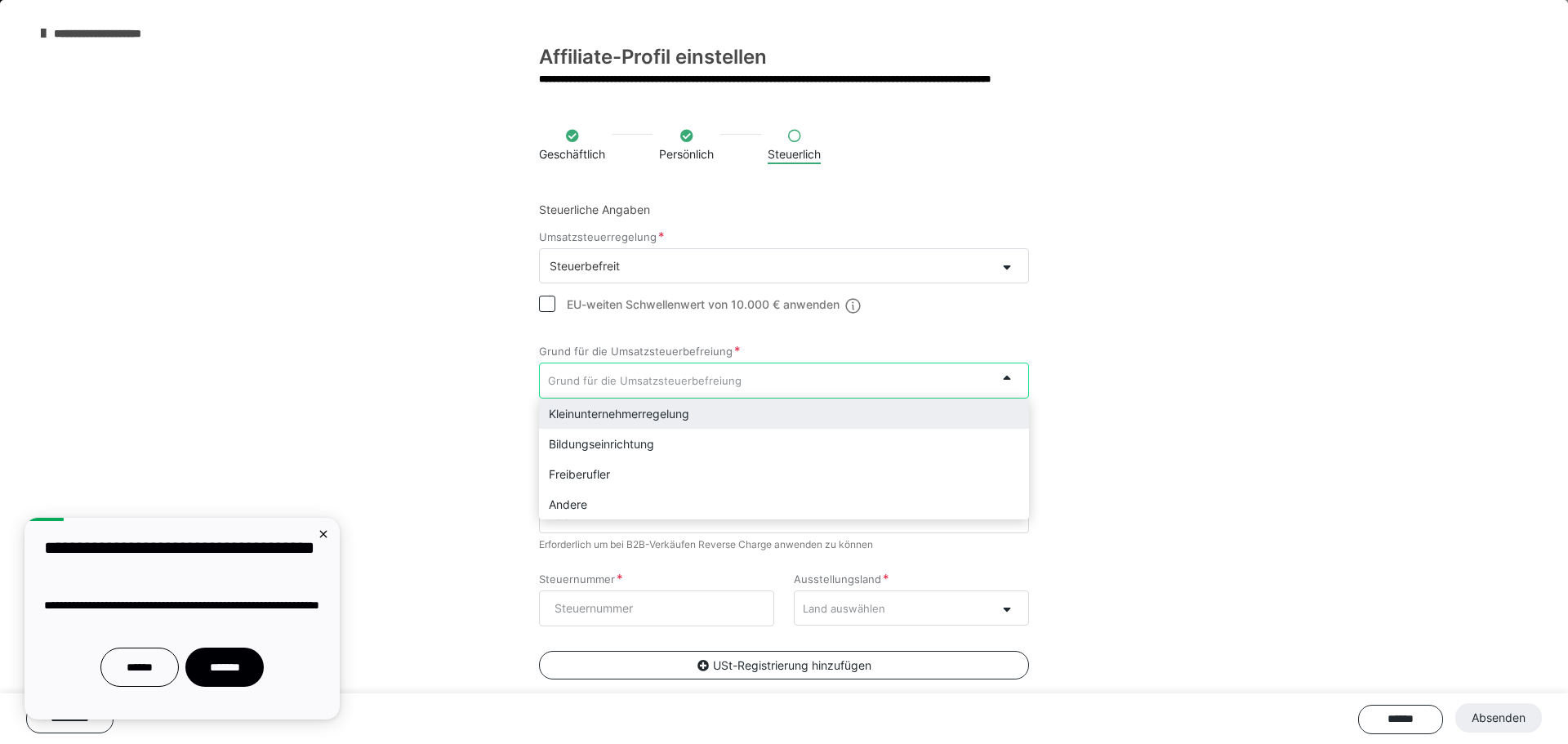 click on "Grund für die Umsatzsteuerbefreiung" at bounding box center (644, 381) 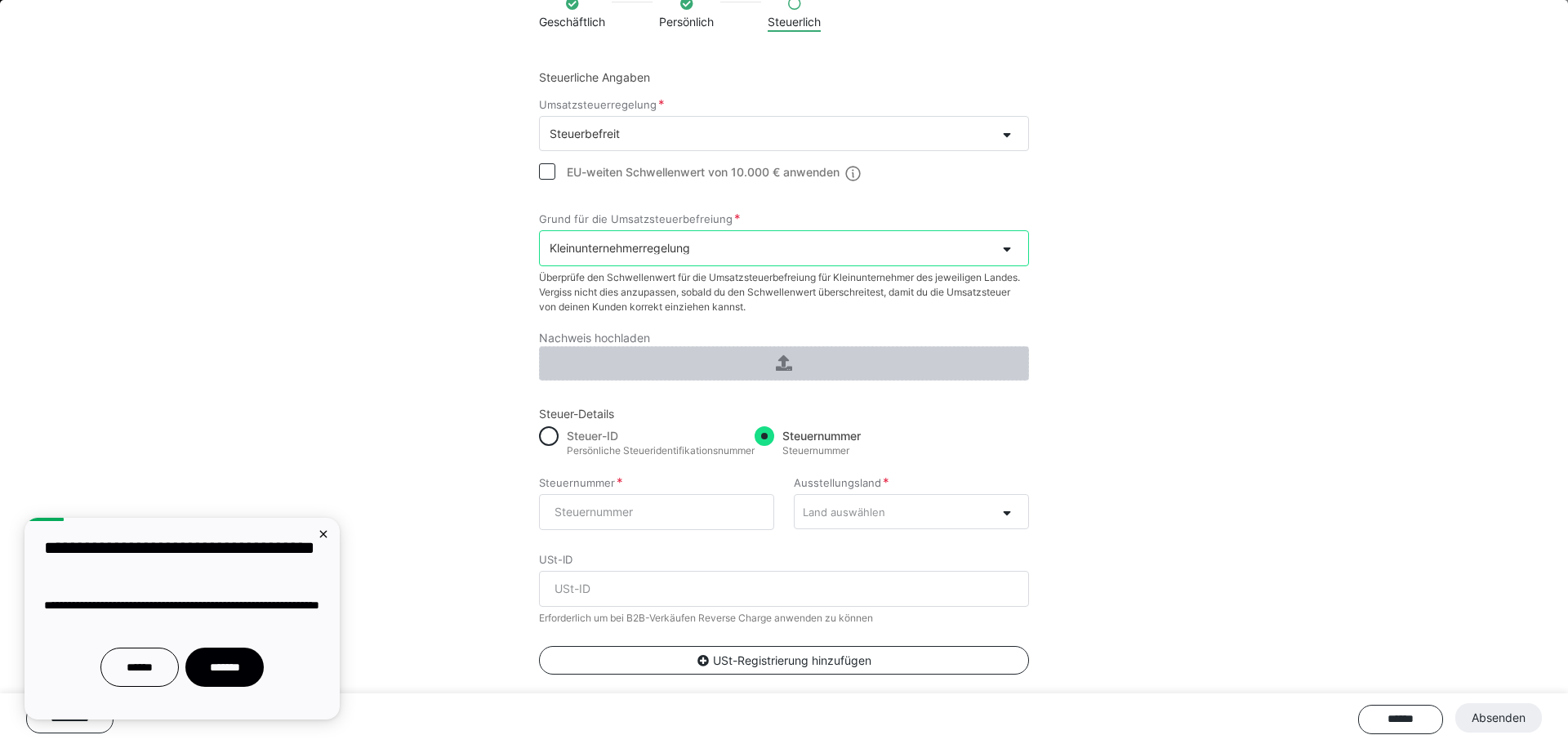 scroll, scrollTop: 161, scrollLeft: 0, axis: vertical 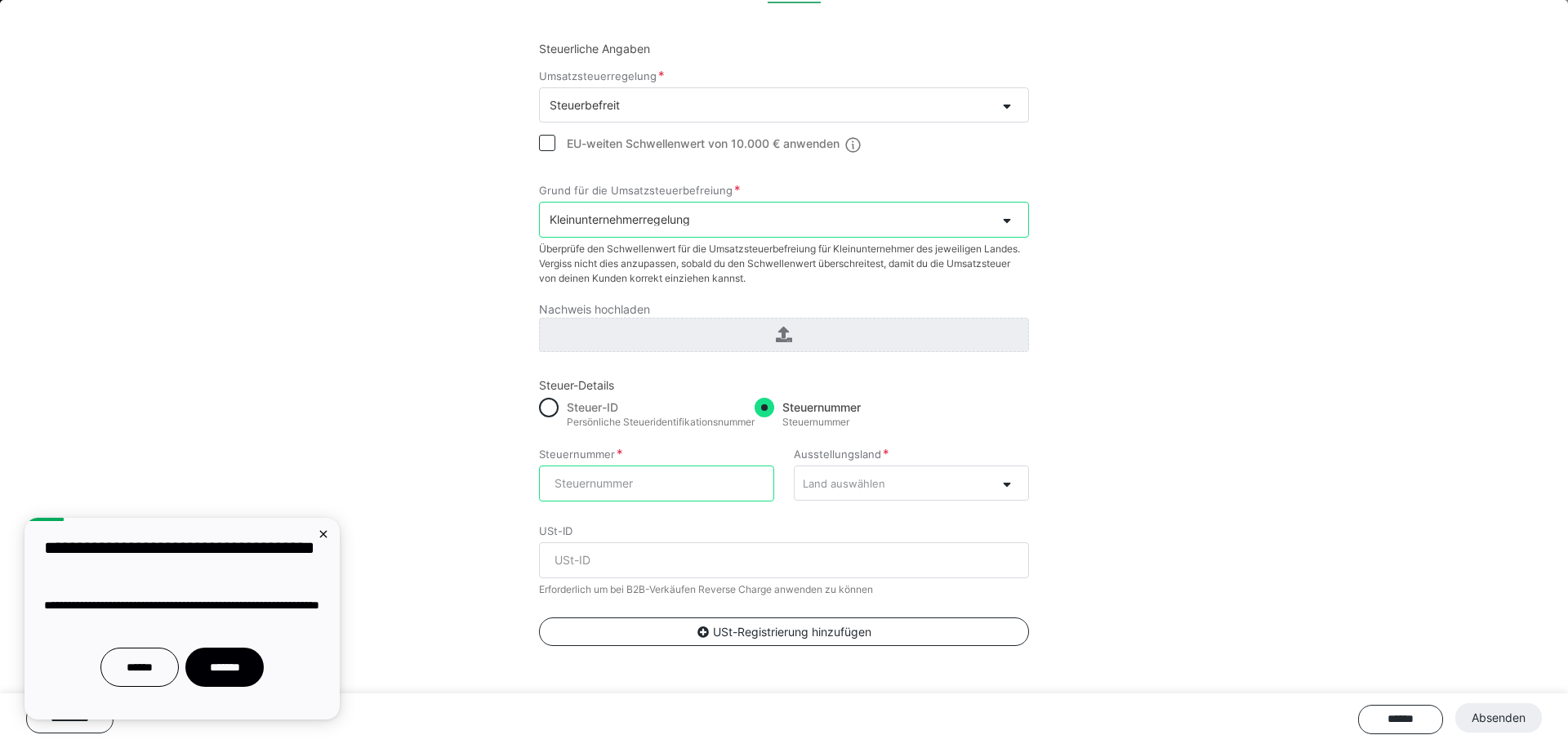 click on "Steuernummer" at bounding box center (657, 483) 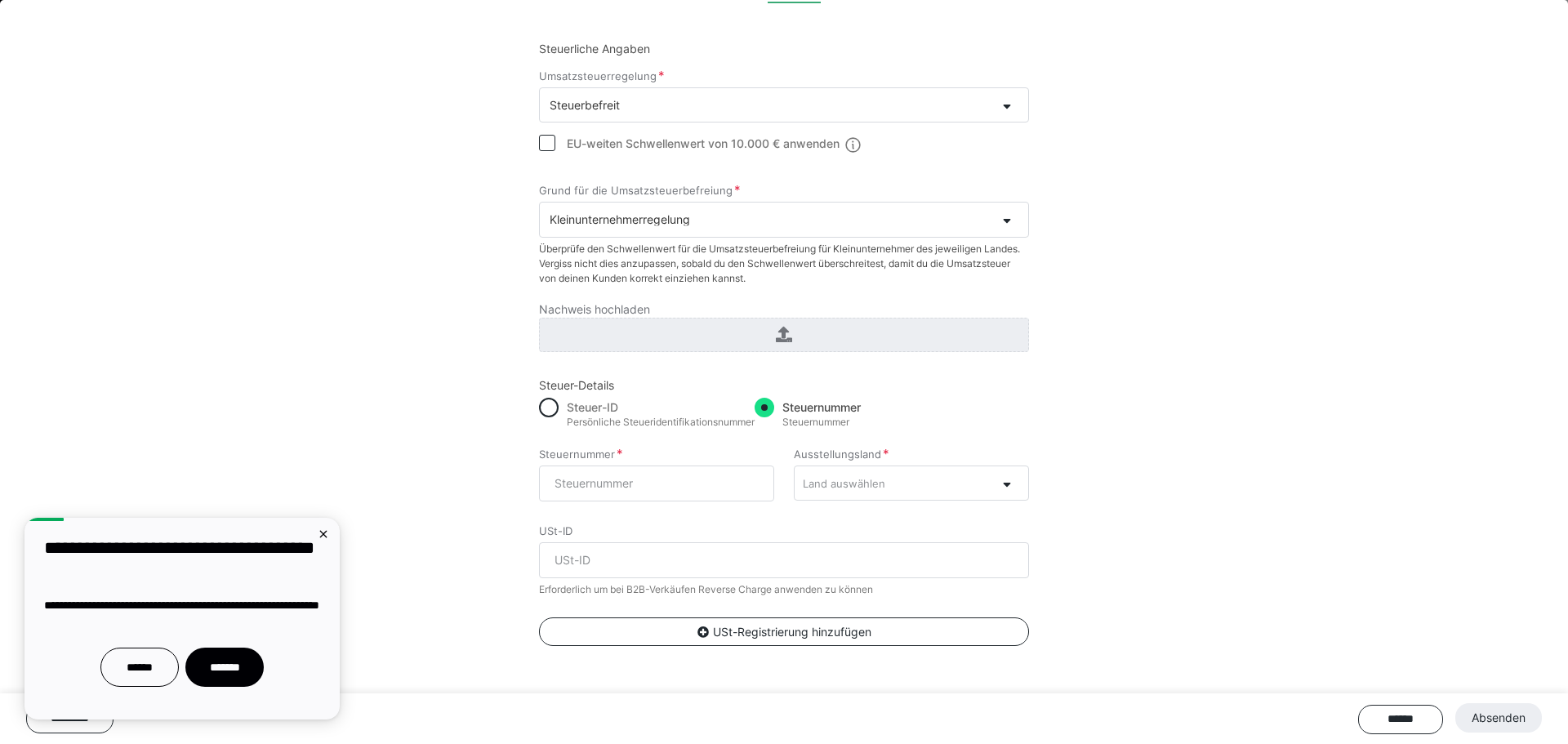 click on "Land auswählen" at bounding box center (895, 483) 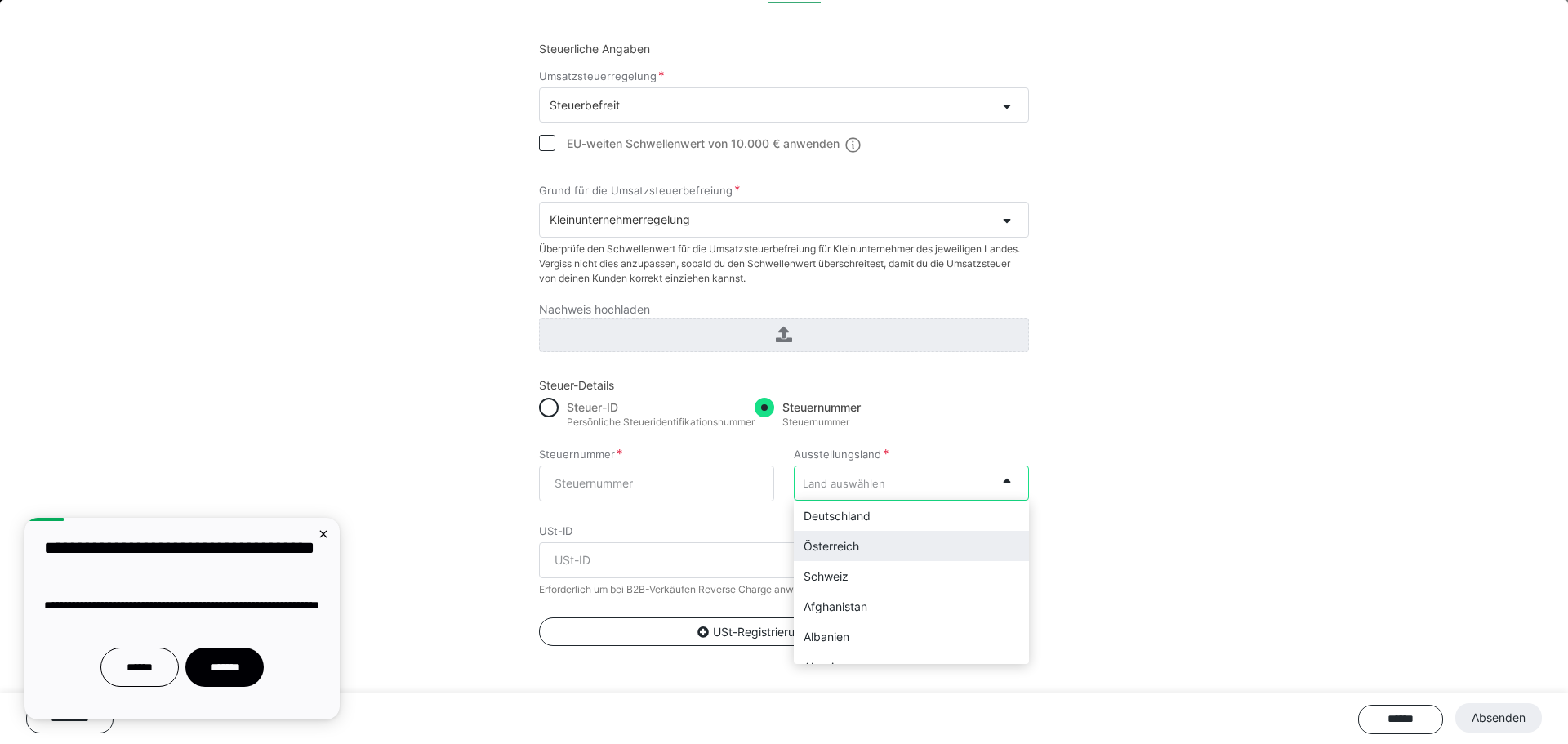 click on "Österreich" at bounding box center [911, 546] 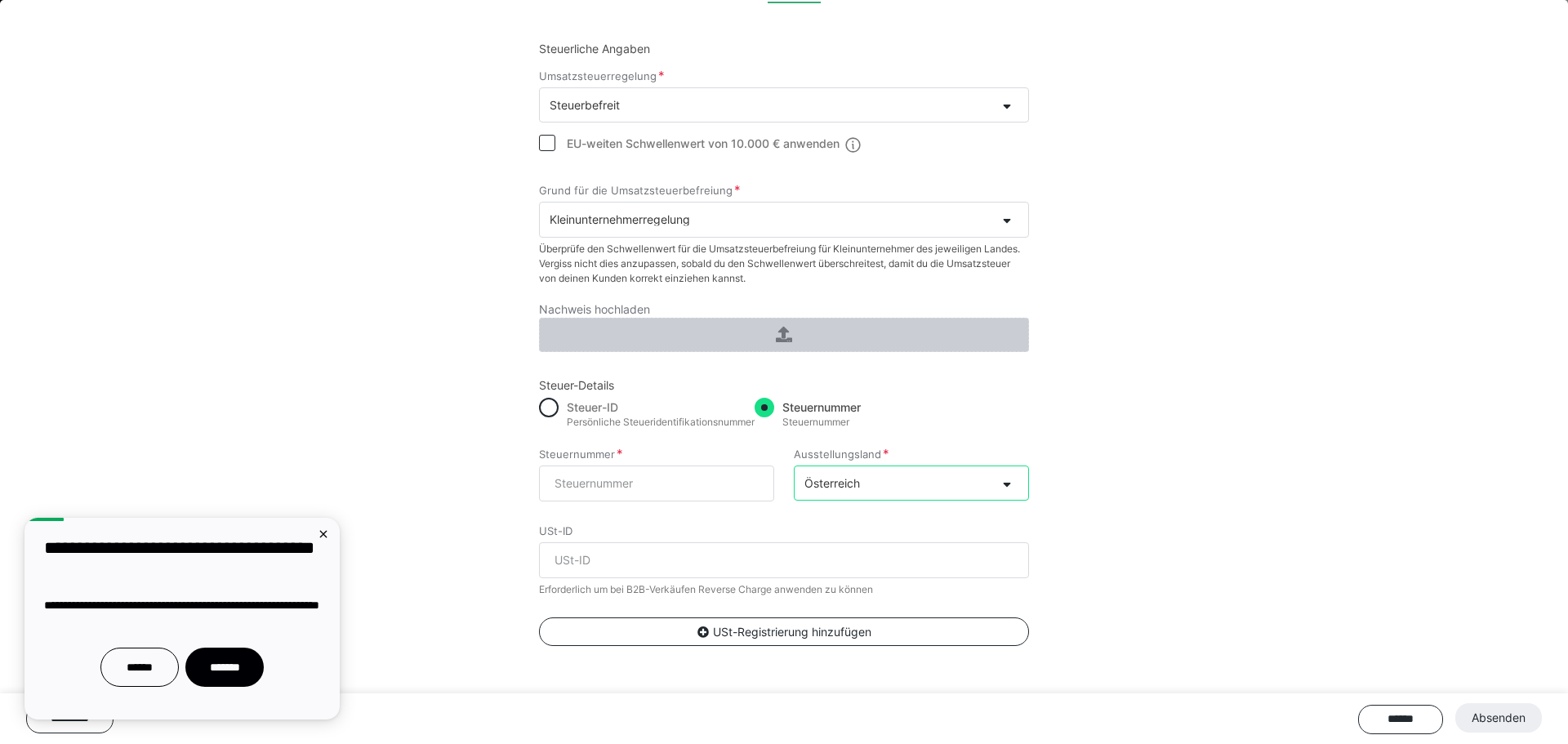 click at bounding box center [784, 335] 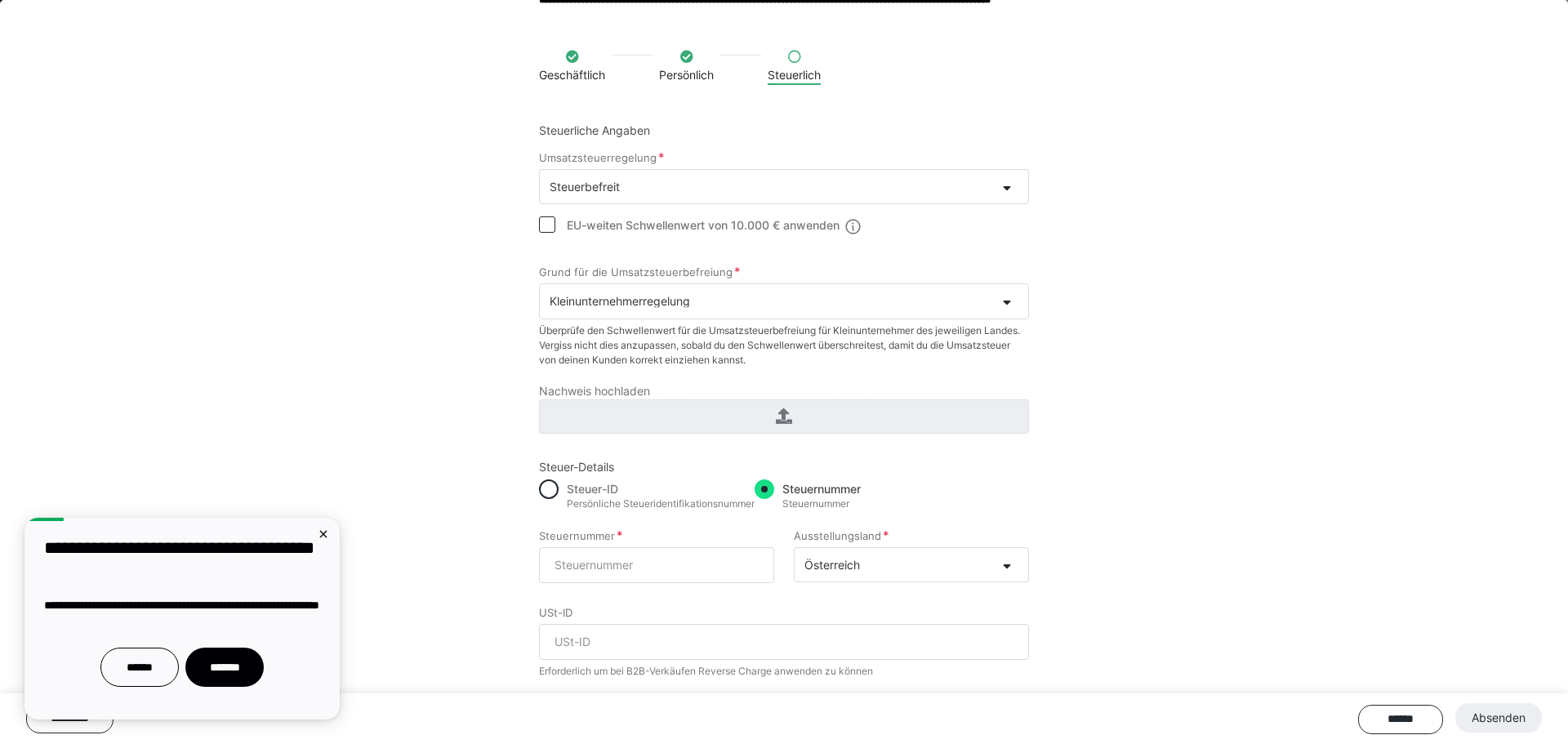 scroll, scrollTop: 161, scrollLeft: 0, axis: vertical 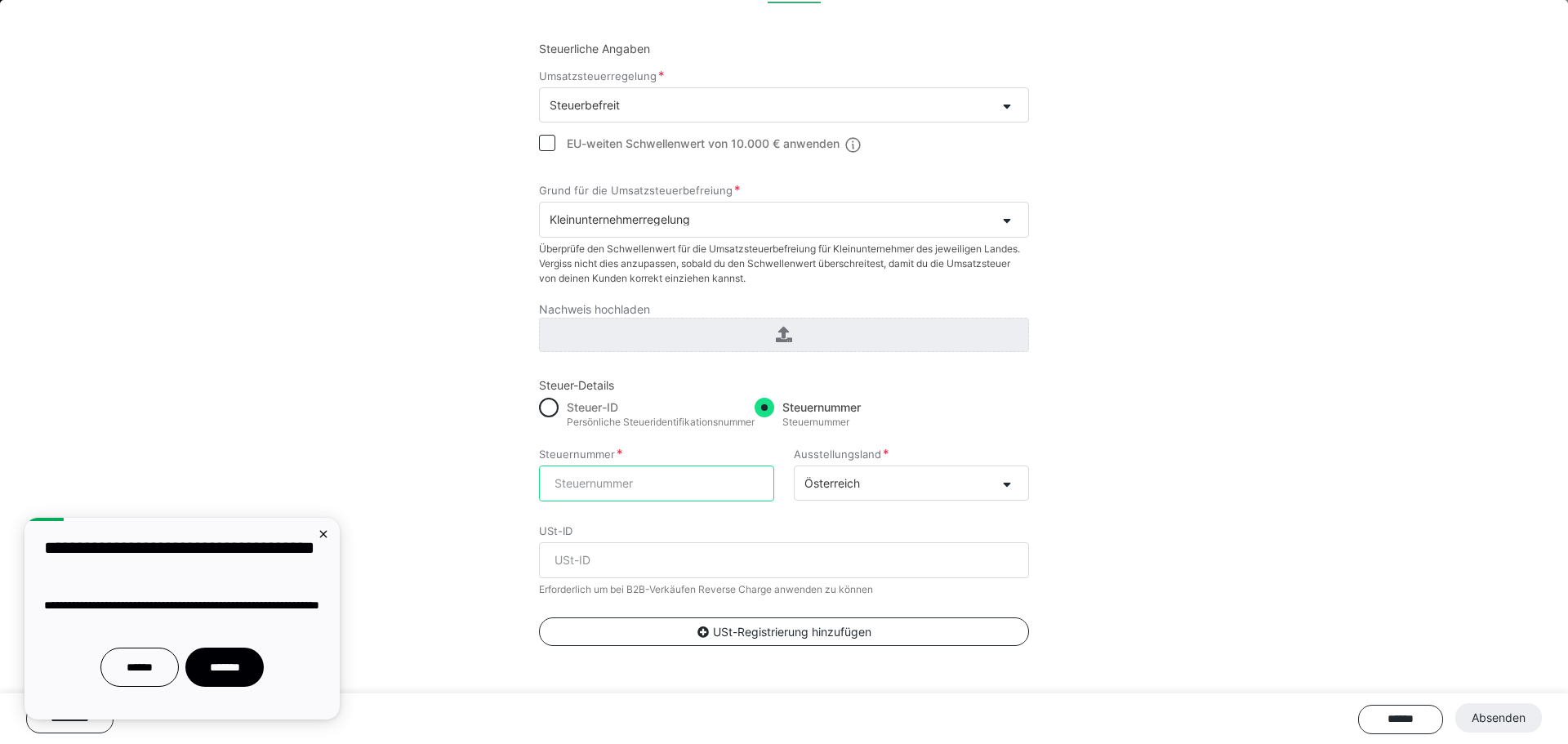 click on "Steuernummer" at bounding box center (657, 483) 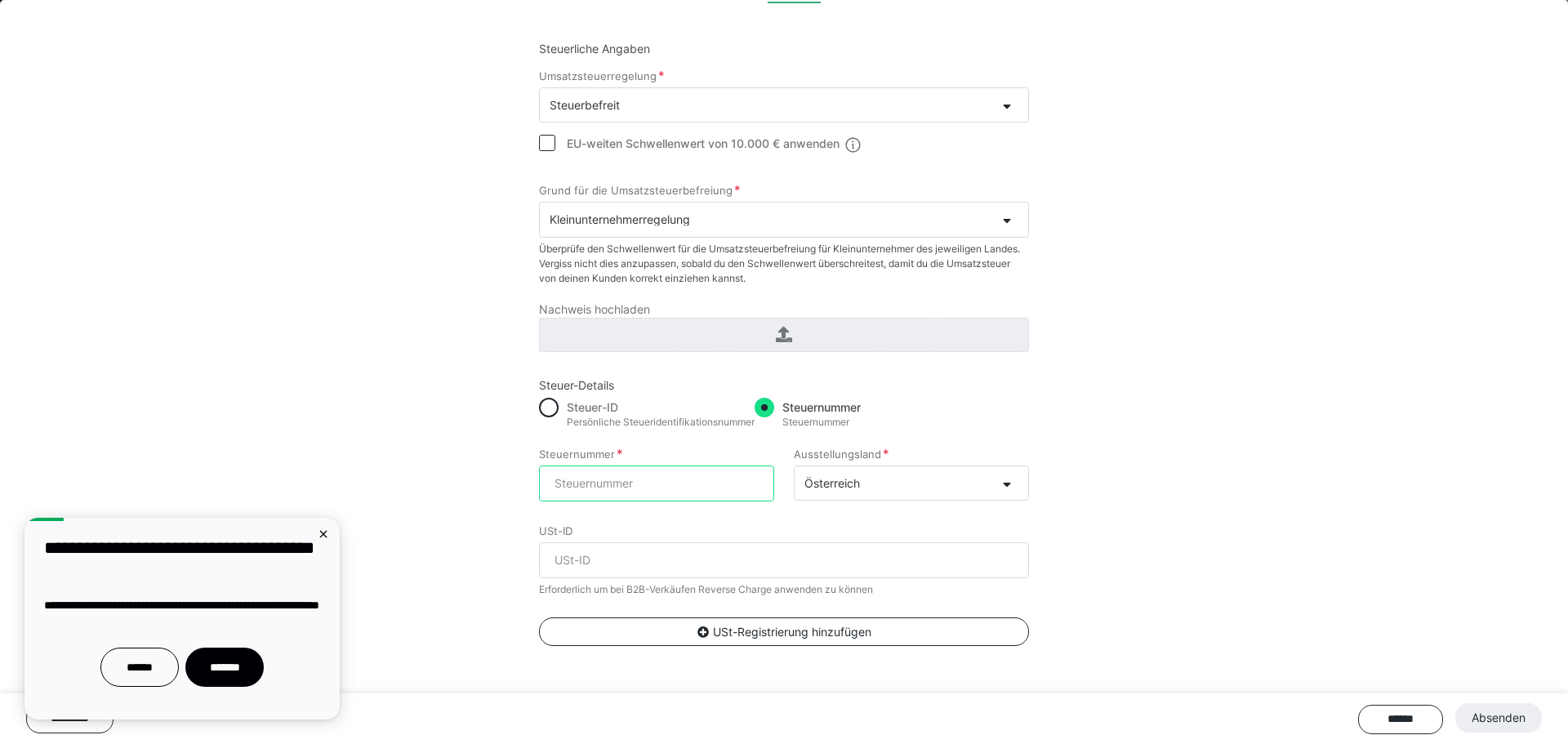 paste on "07 214/9339" 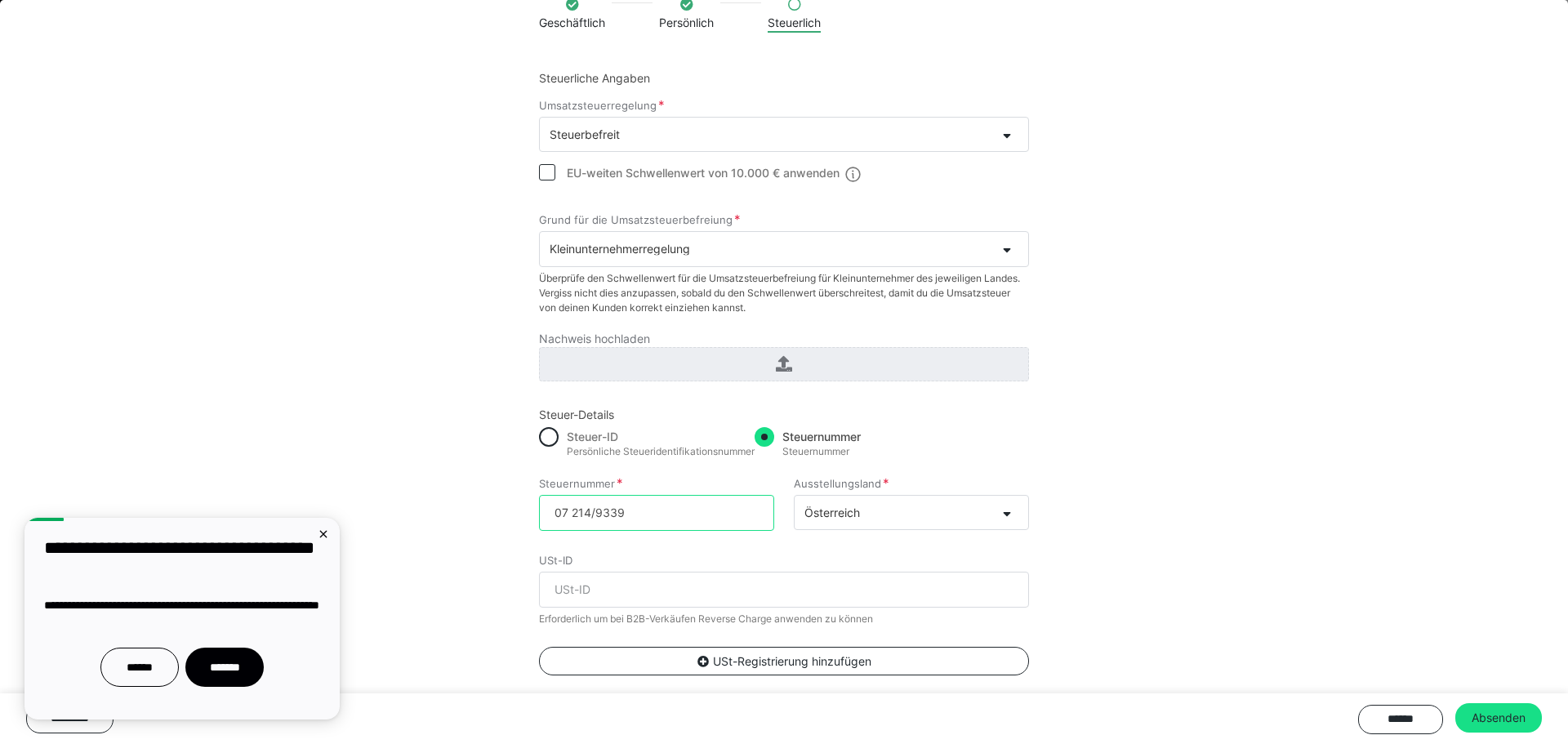 scroll, scrollTop: 161, scrollLeft: 0, axis: vertical 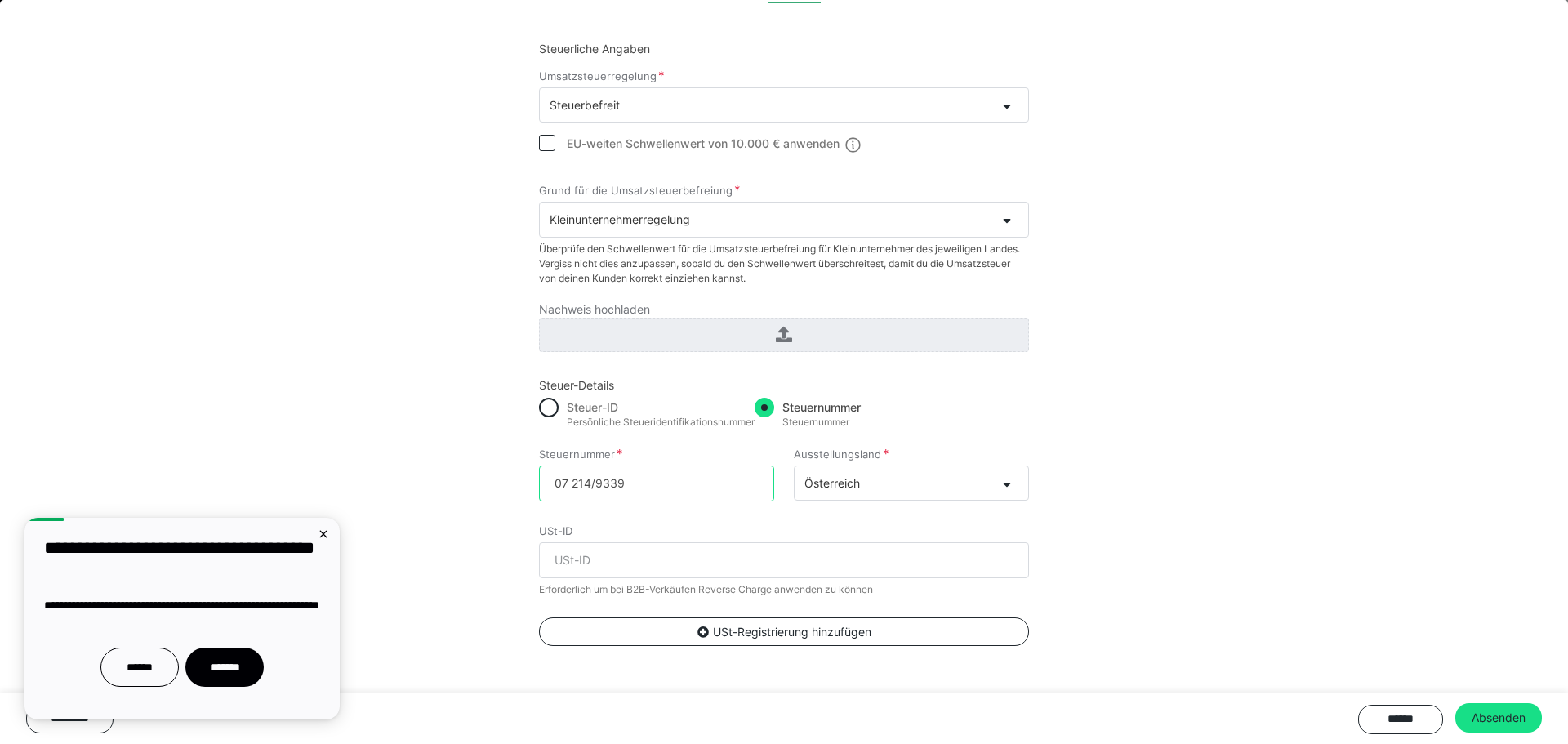 type on "07 214/9339" 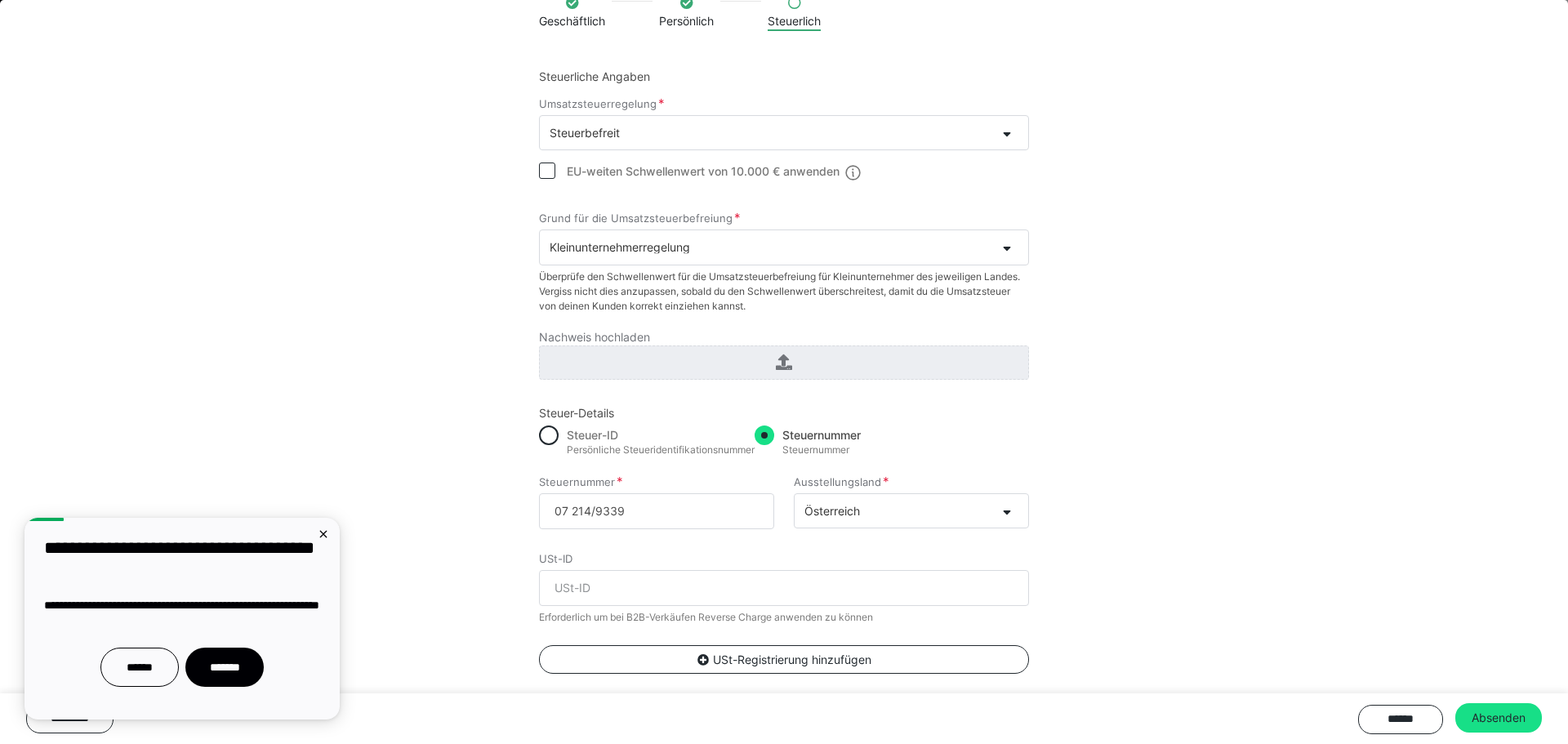 scroll, scrollTop: 161, scrollLeft: 0, axis: vertical 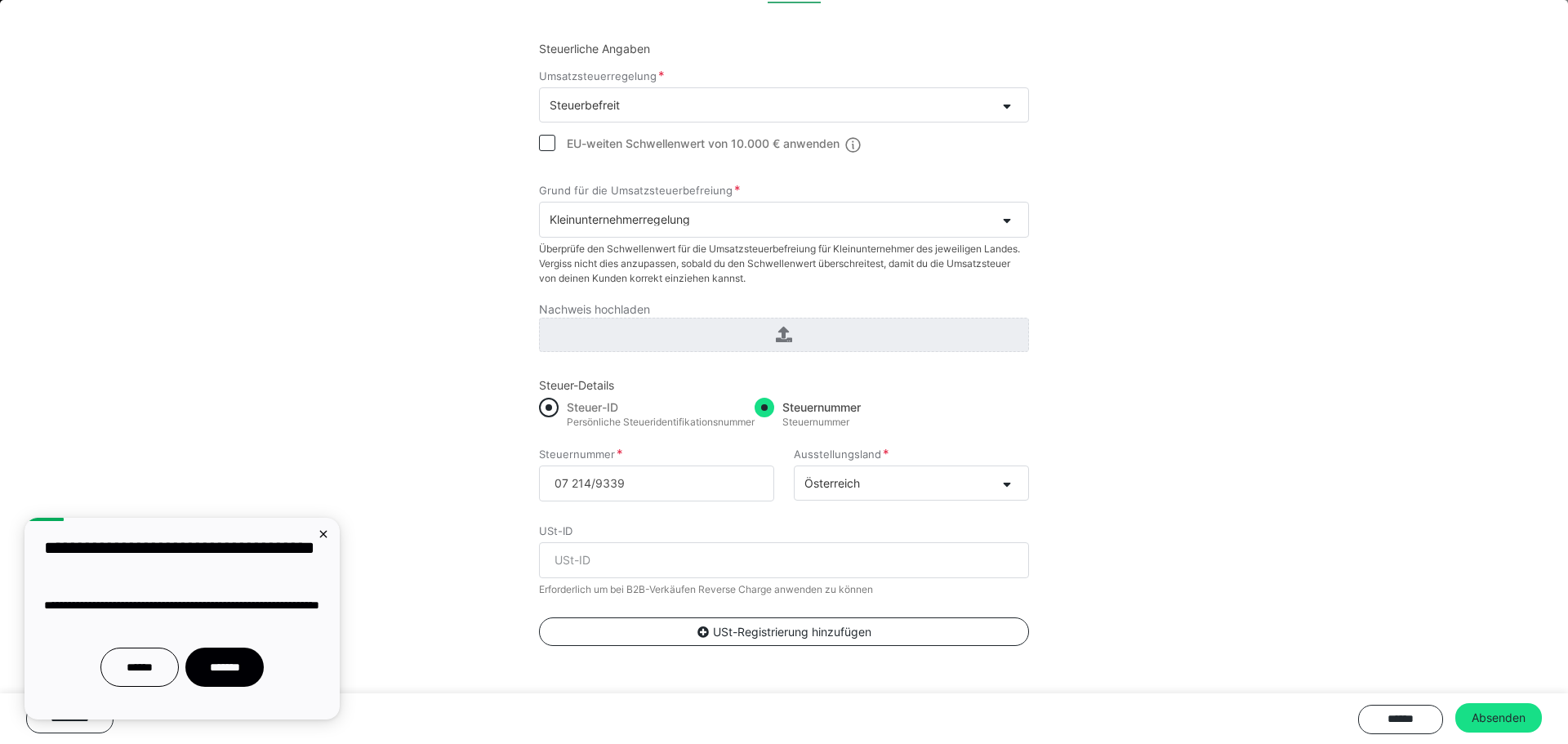 click at bounding box center (549, 408) 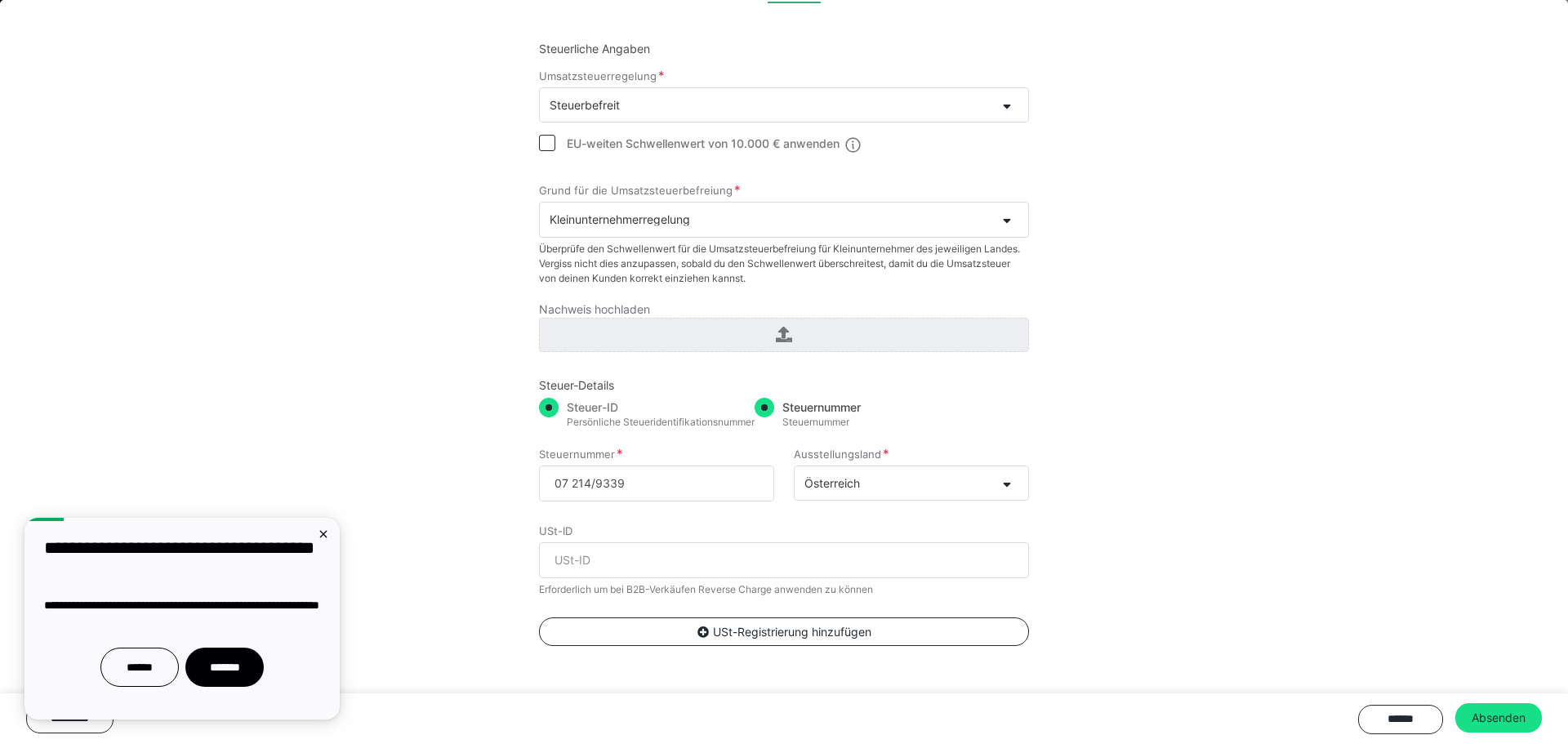 radio on "true" 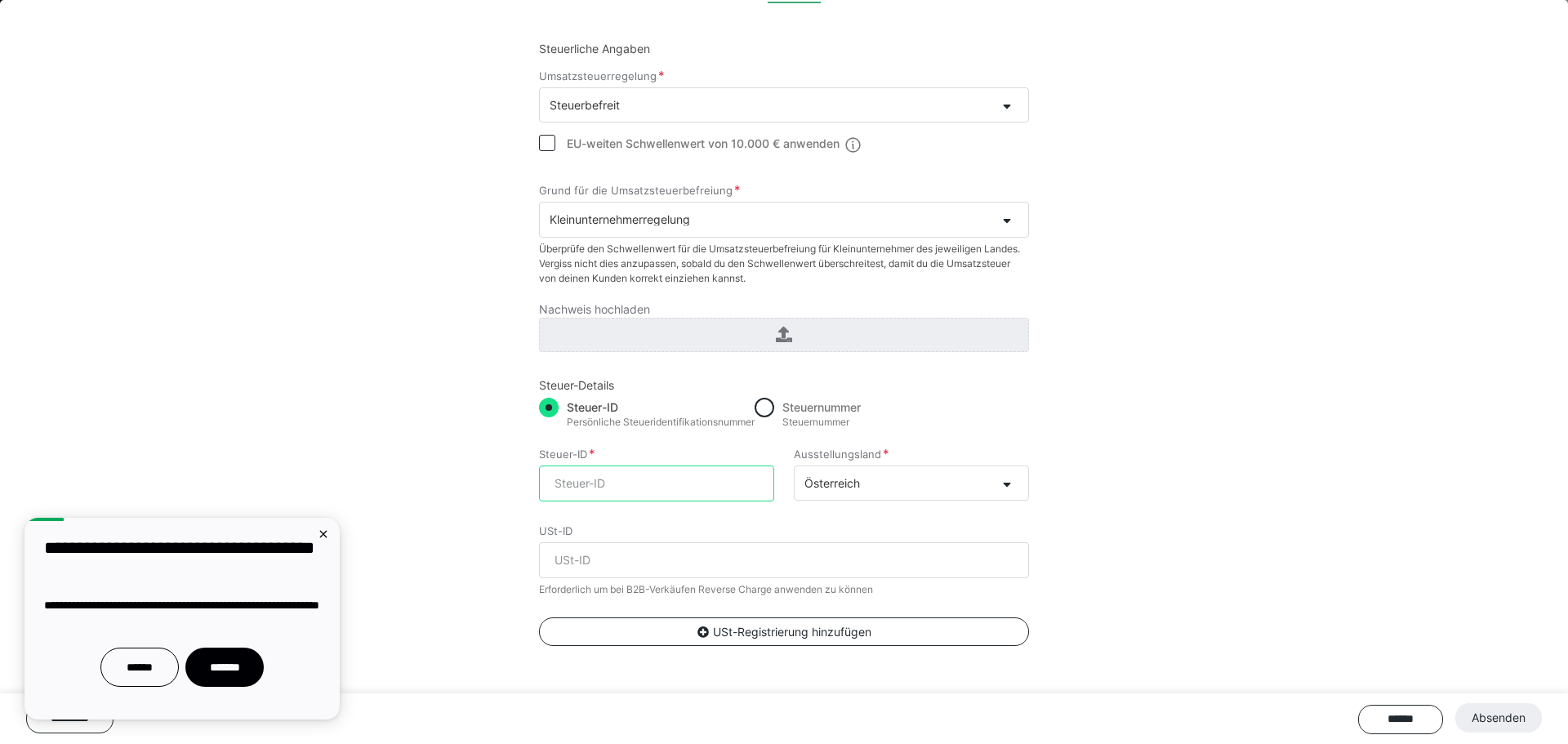 click on "Steuer-ID" at bounding box center (657, 483) 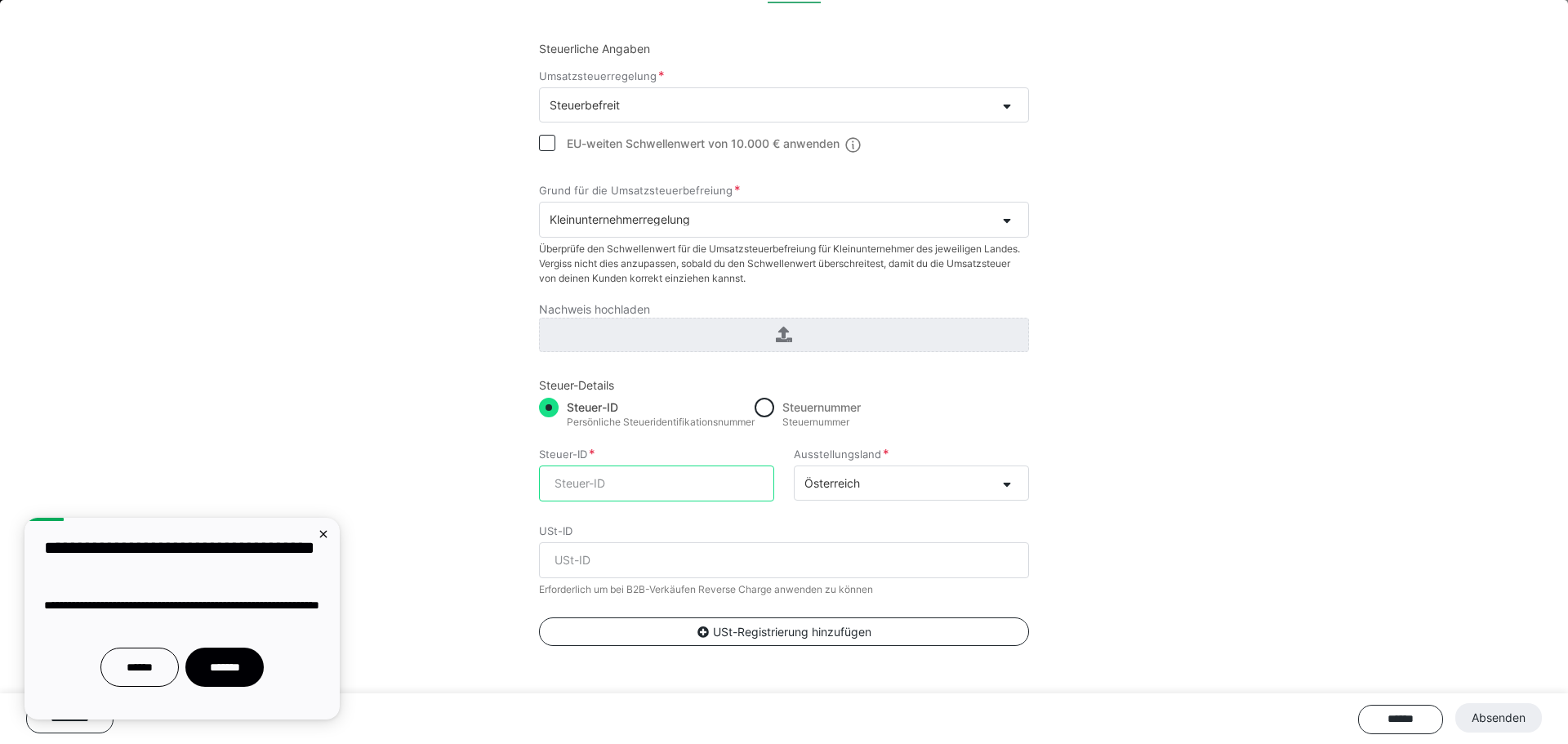 paste on "07 214/9339" 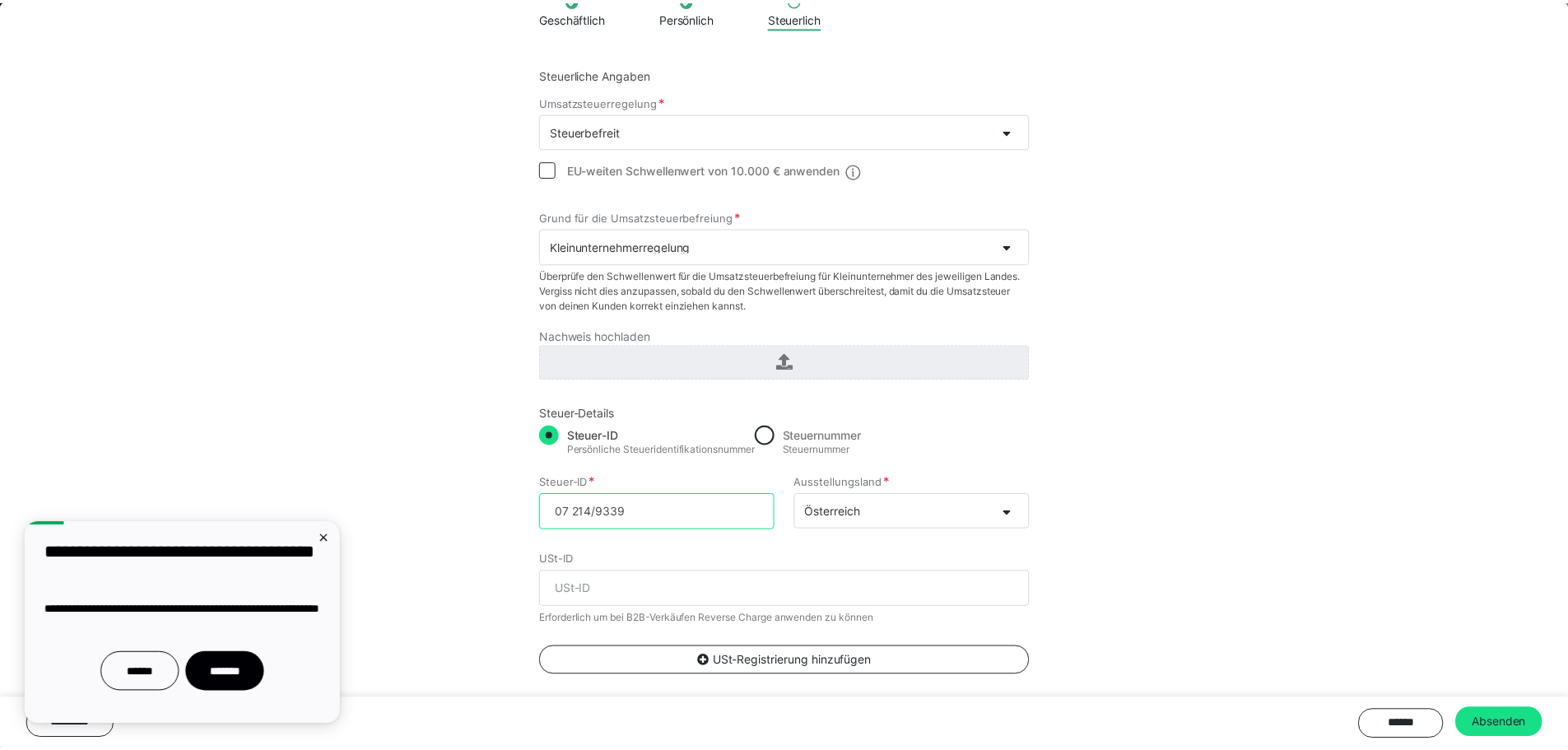 scroll, scrollTop: 162, scrollLeft: 0, axis: vertical 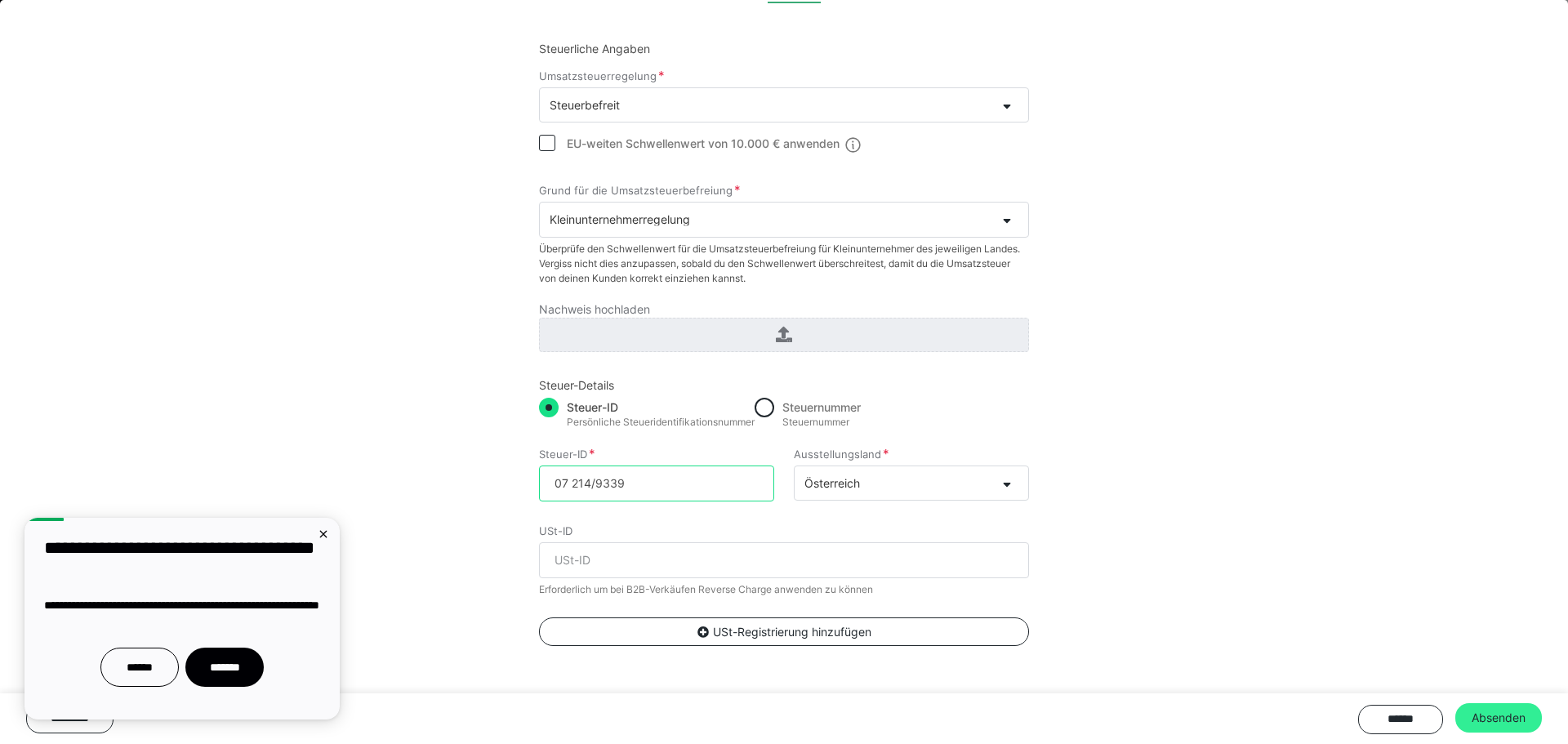type on "07 214/9339" 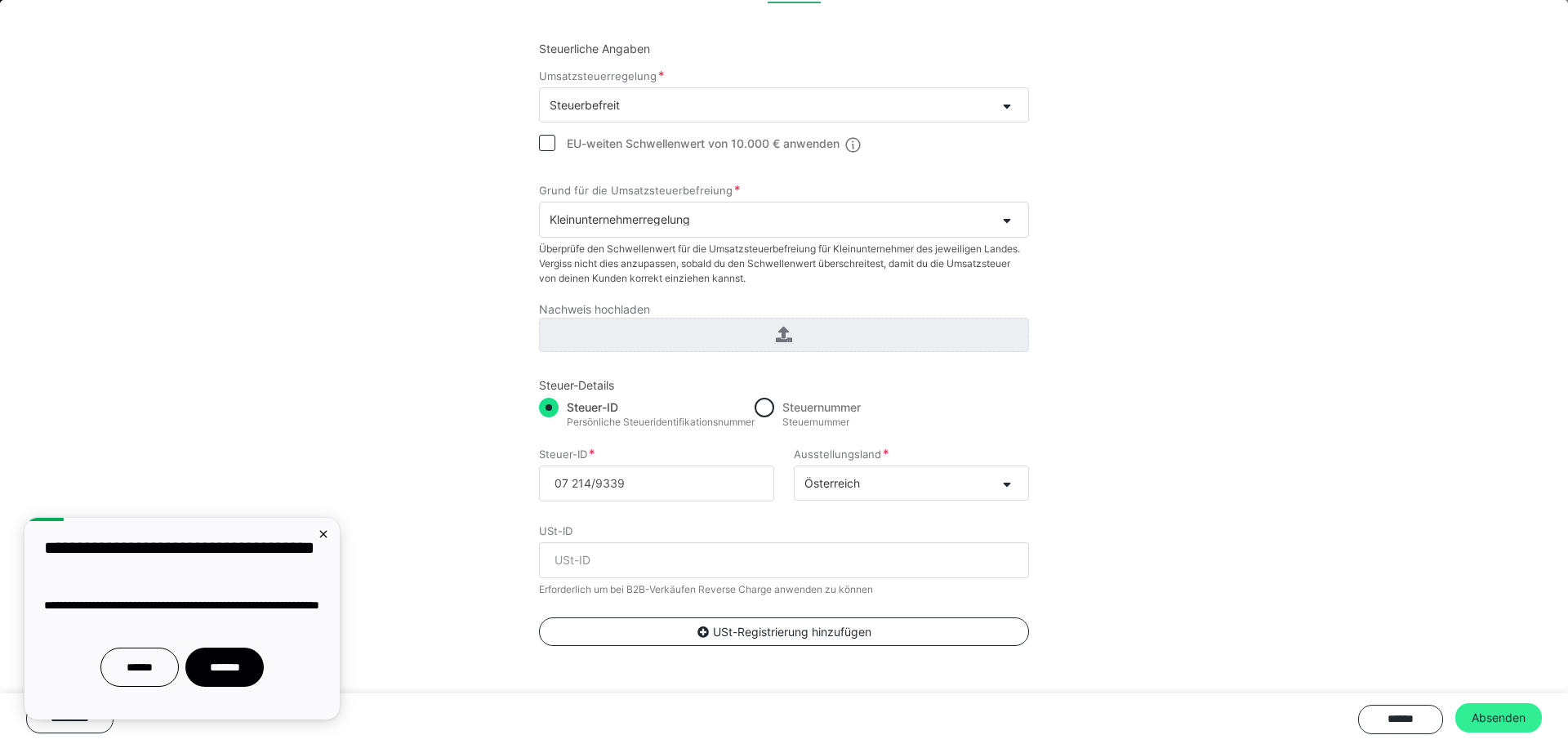 click on "Absenden" at bounding box center (1499, 718) 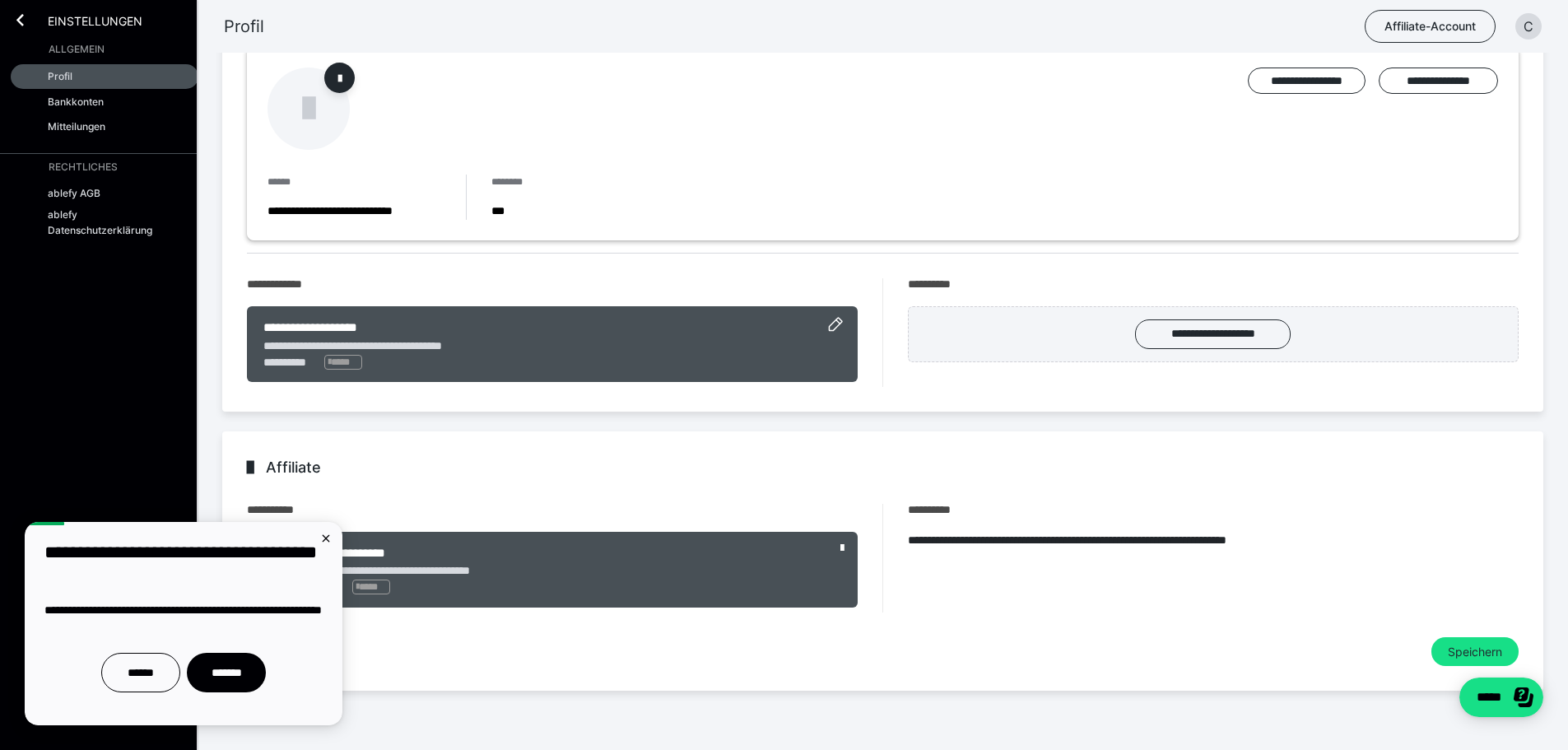 scroll, scrollTop: 105, scrollLeft: 0, axis: vertical 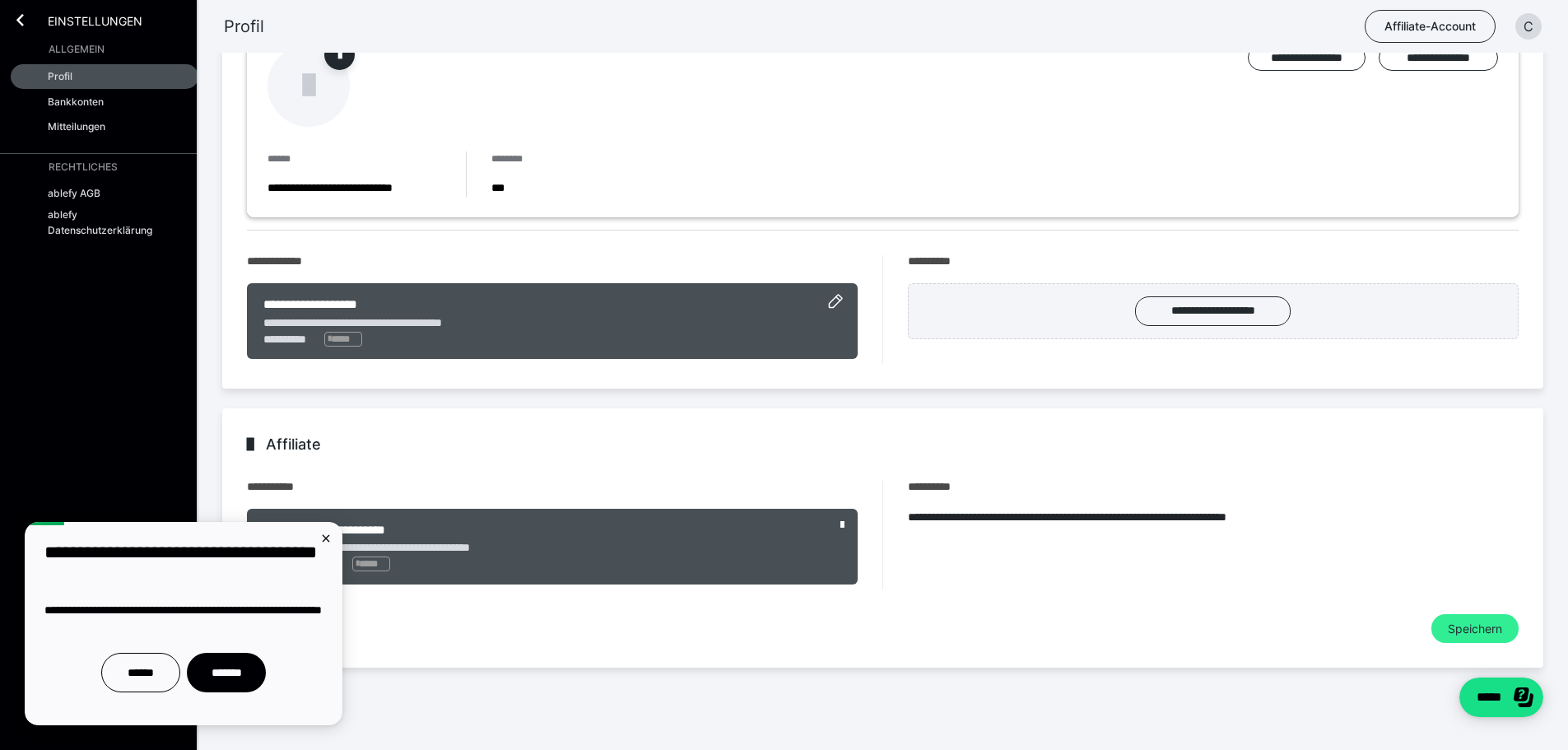 click on "Speichern" at bounding box center (1475, 629) 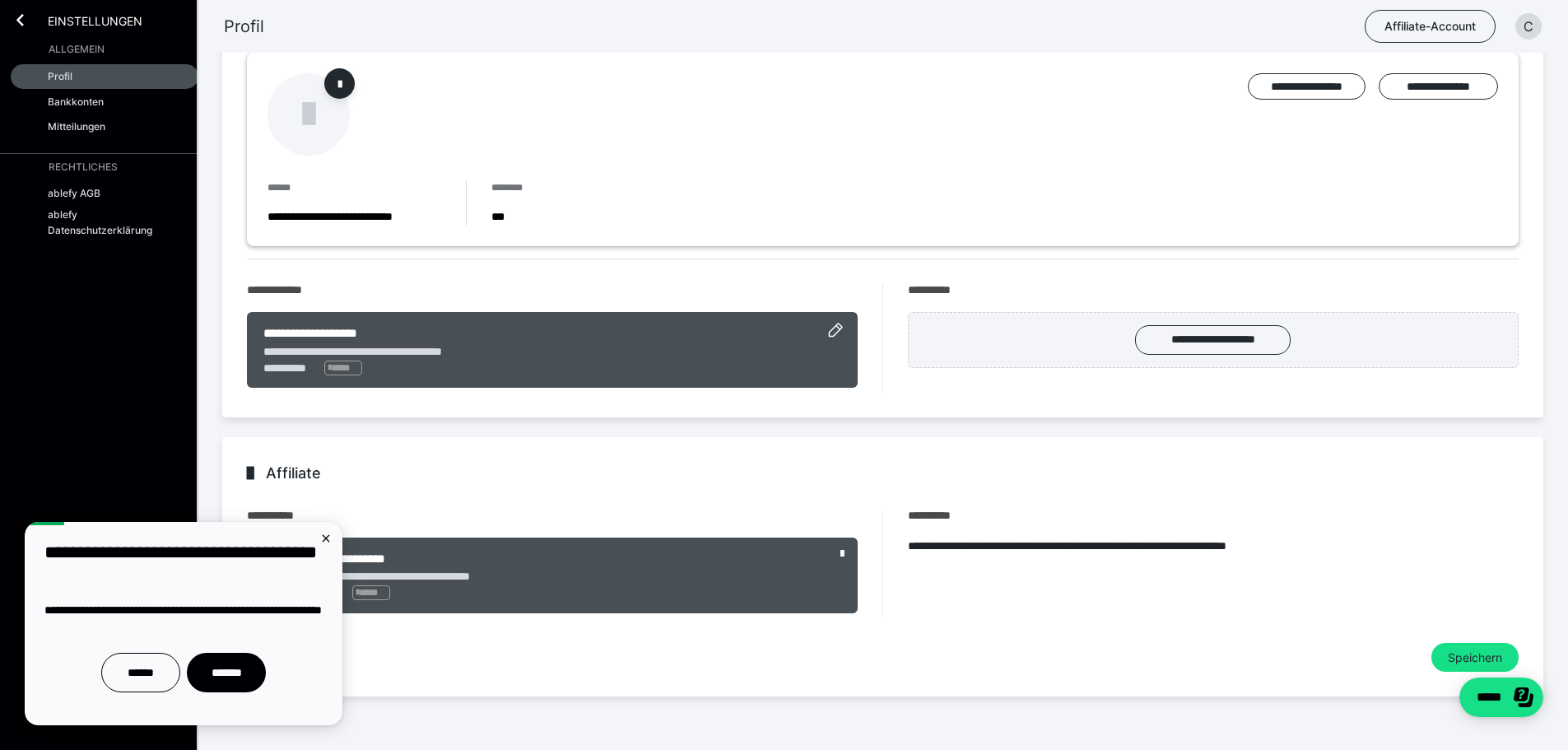 scroll, scrollTop: 105, scrollLeft: 0, axis: vertical 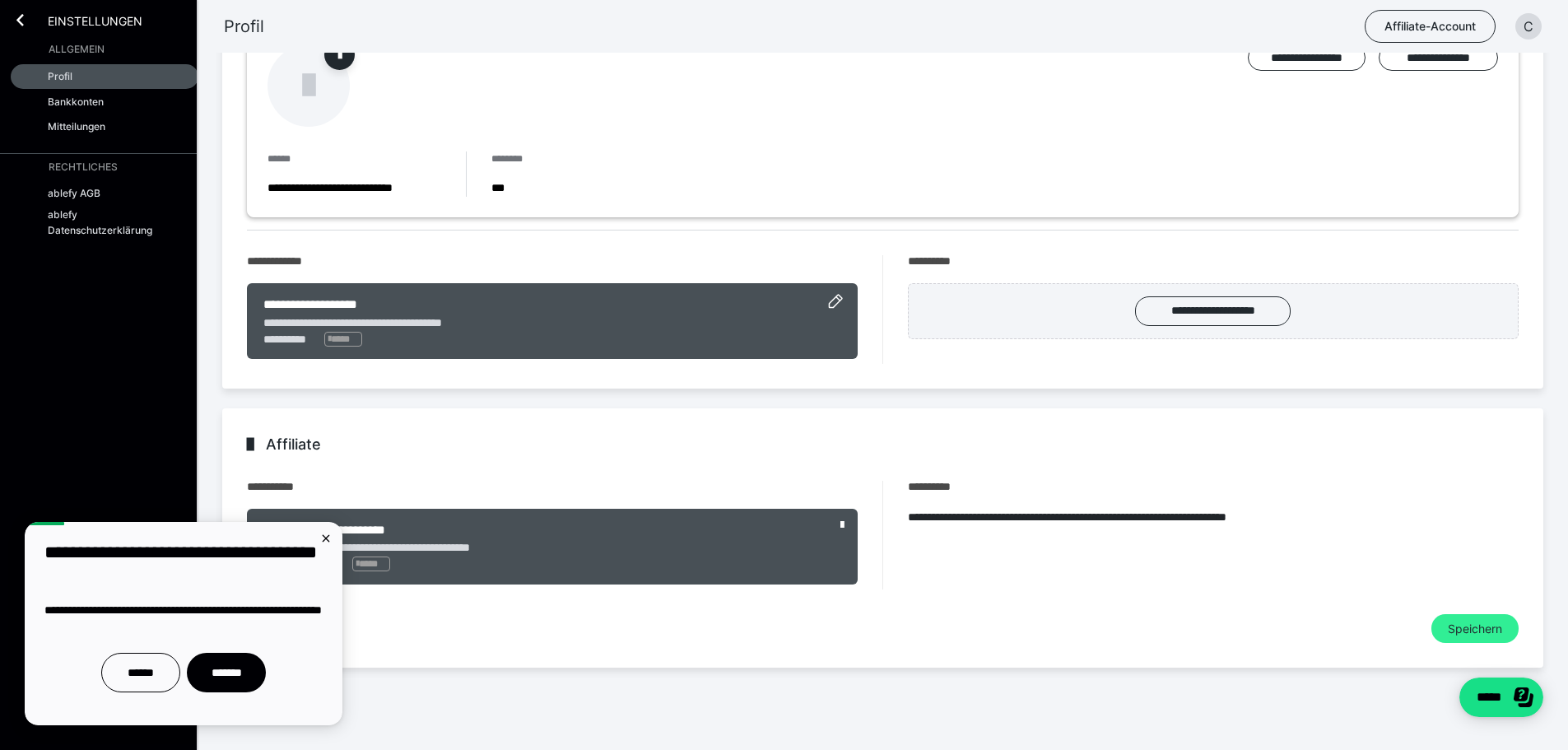click on "Speichern" at bounding box center [1475, 629] 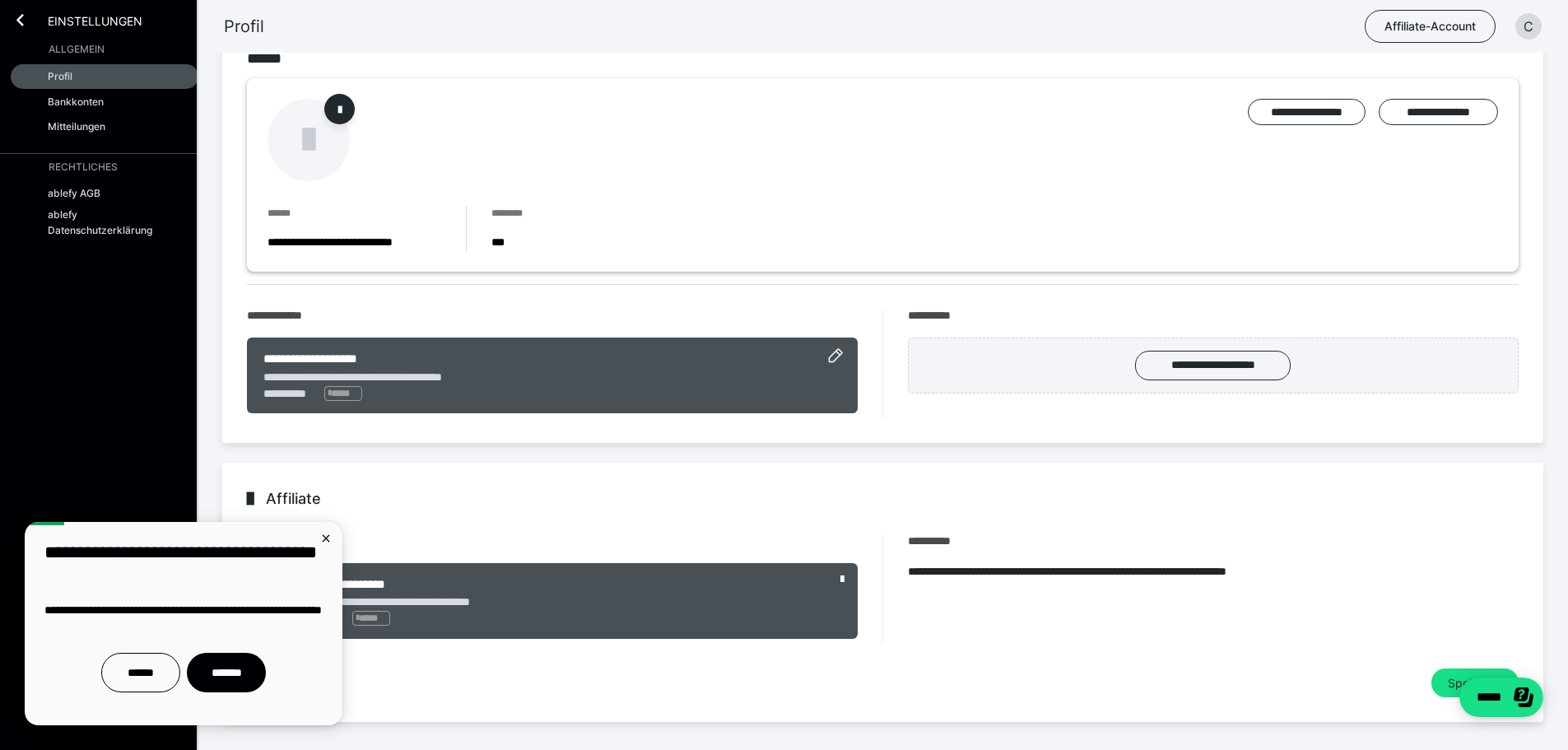 scroll, scrollTop: 0, scrollLeft: 0, axis: both 